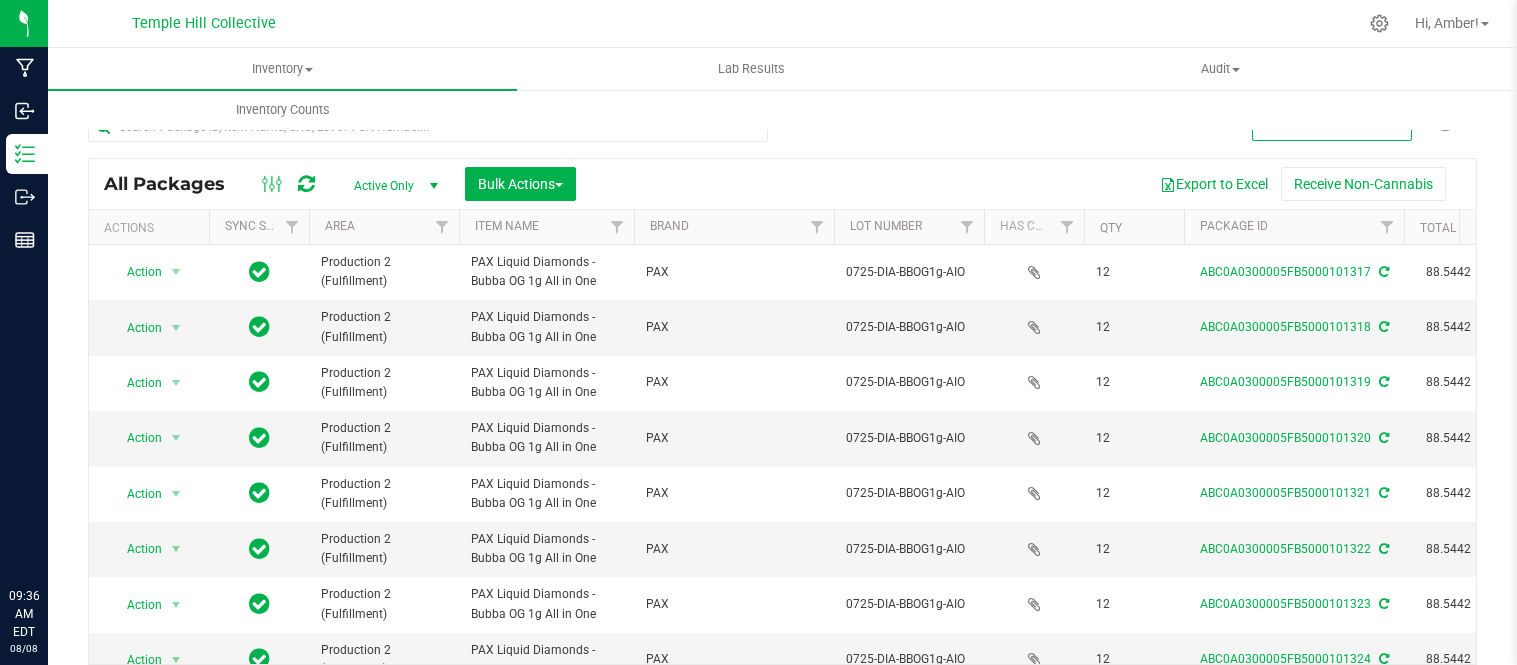 scroll, scrollTop: 0, scrollLeft: 0, axis: both 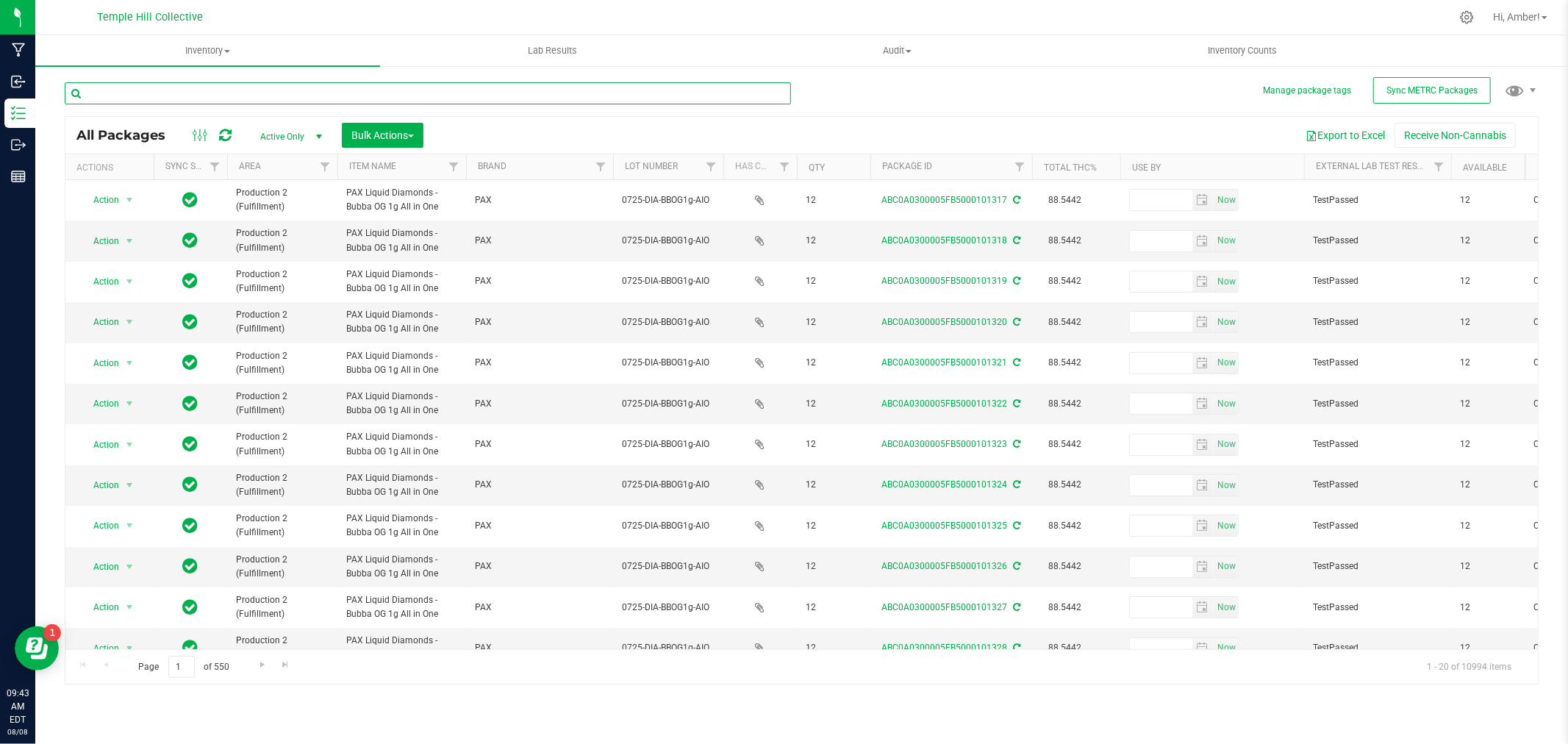 click at bounding box center [428, 93] 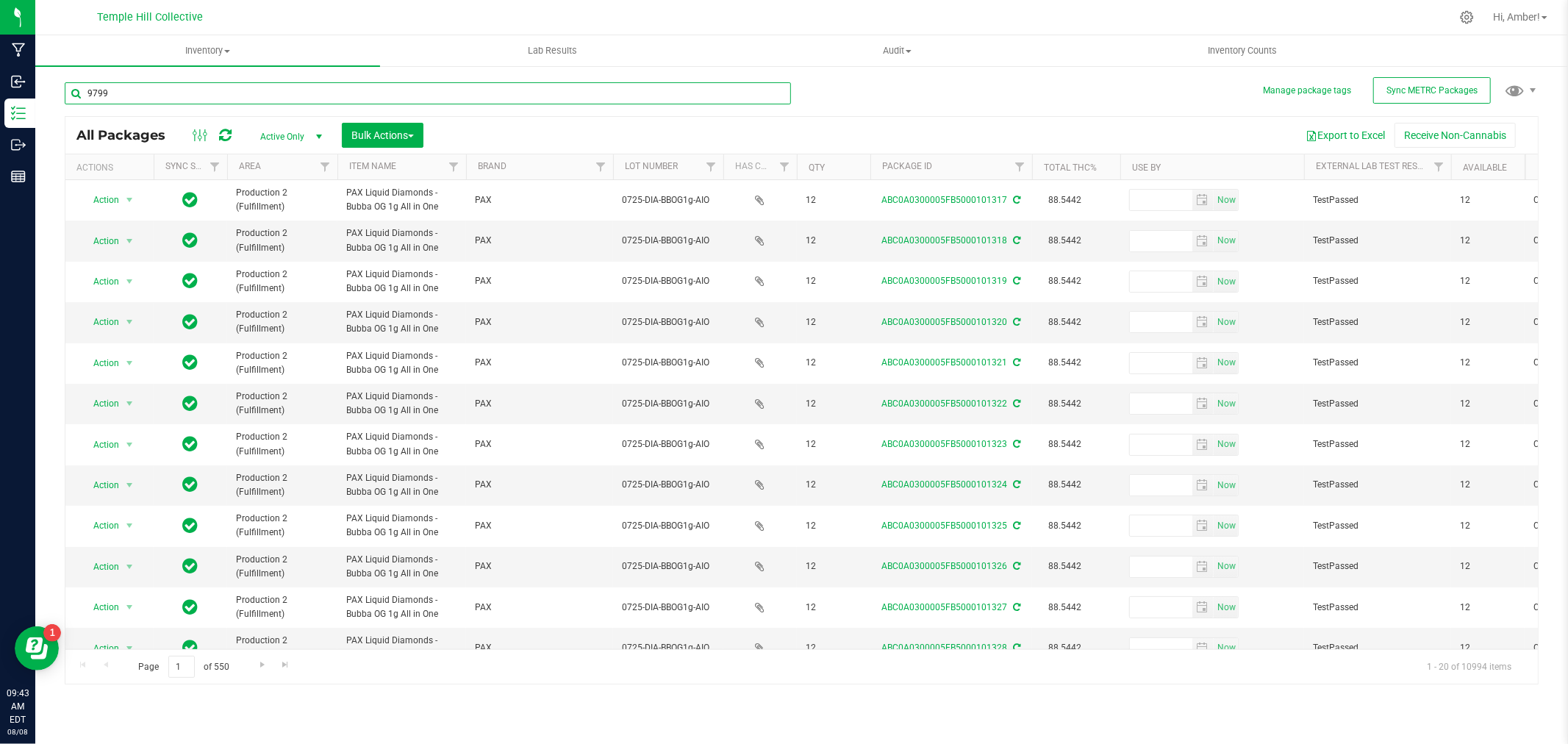 type on "[NUMBER]" 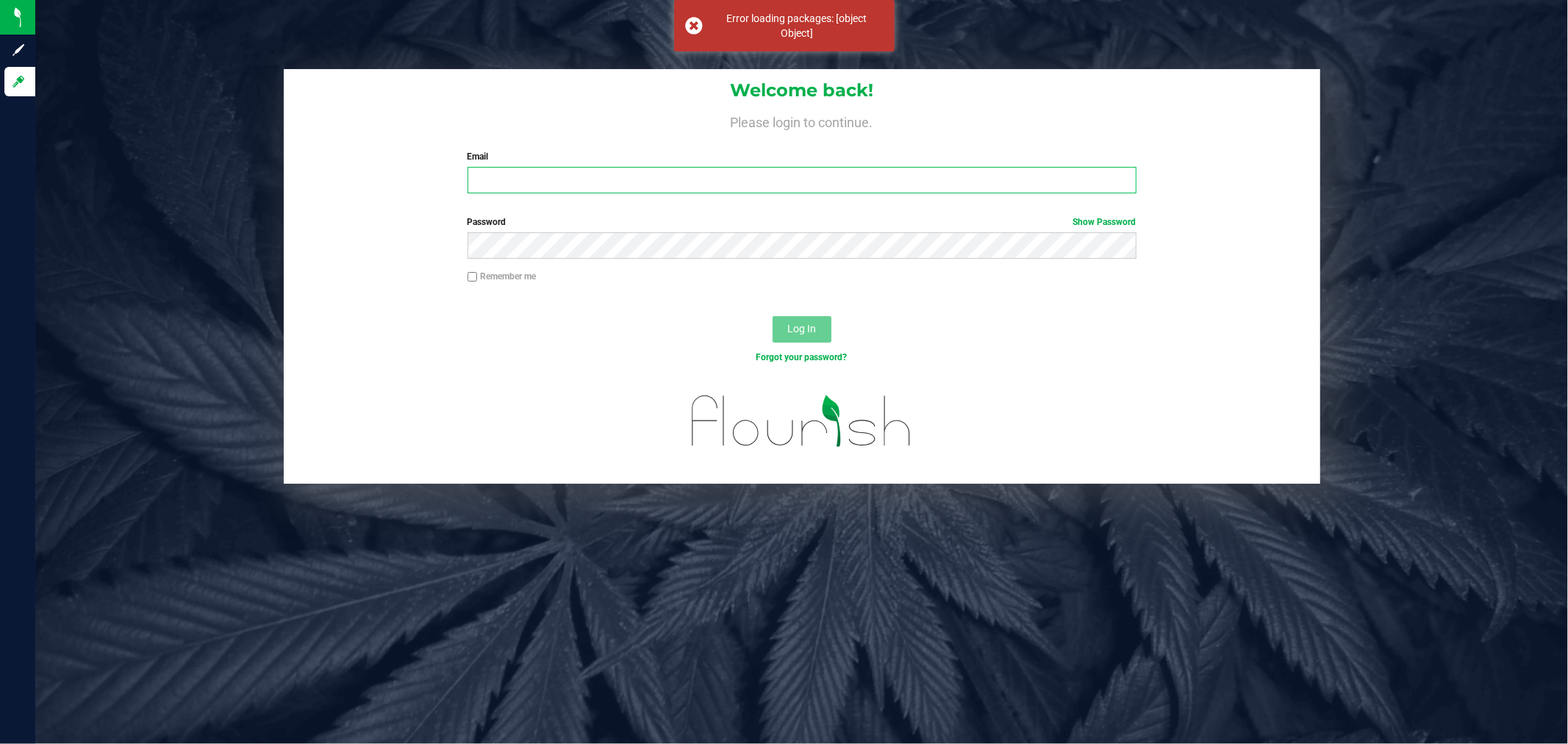 type on "[EMAIL]" 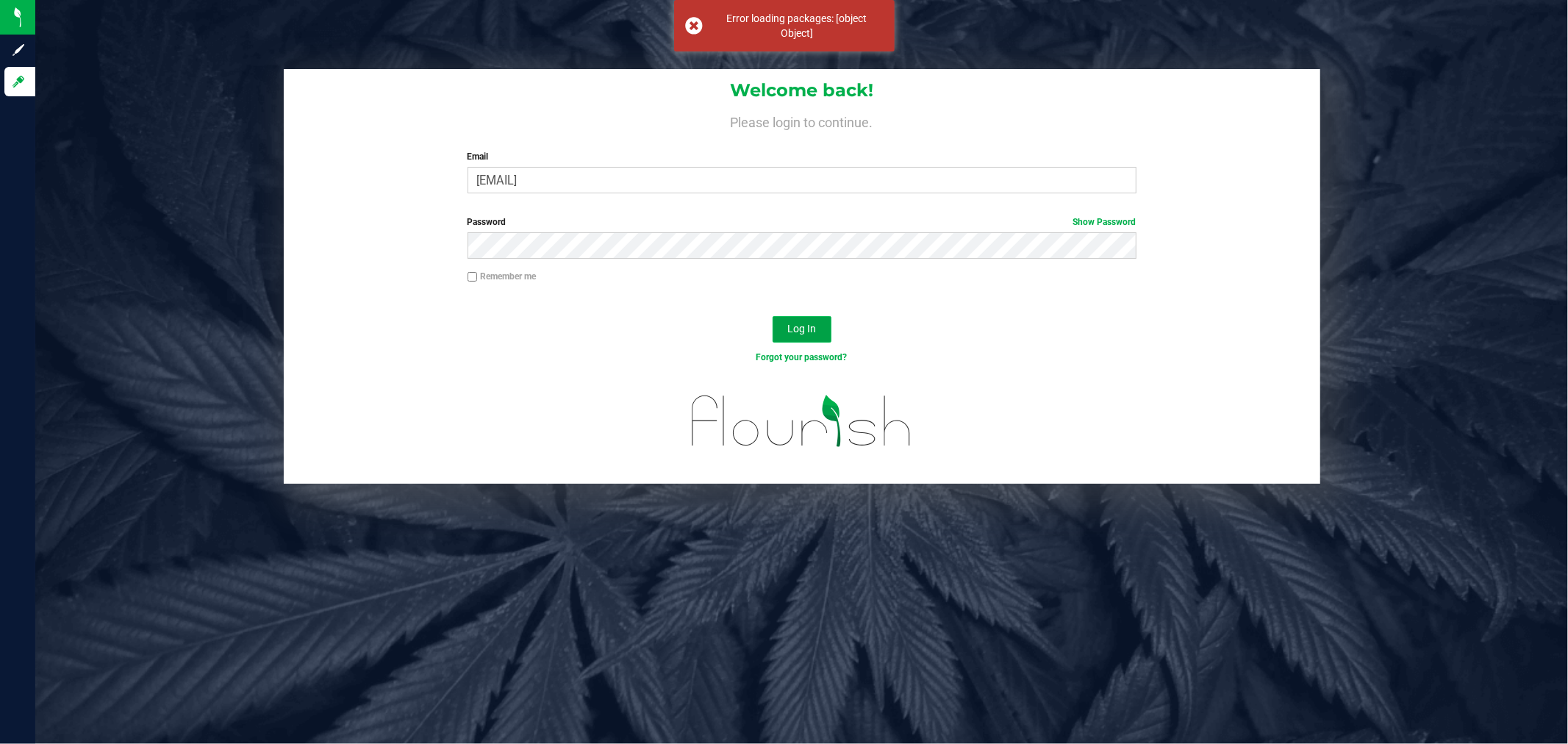 click on "Log In" at bounding box center (801, 329) 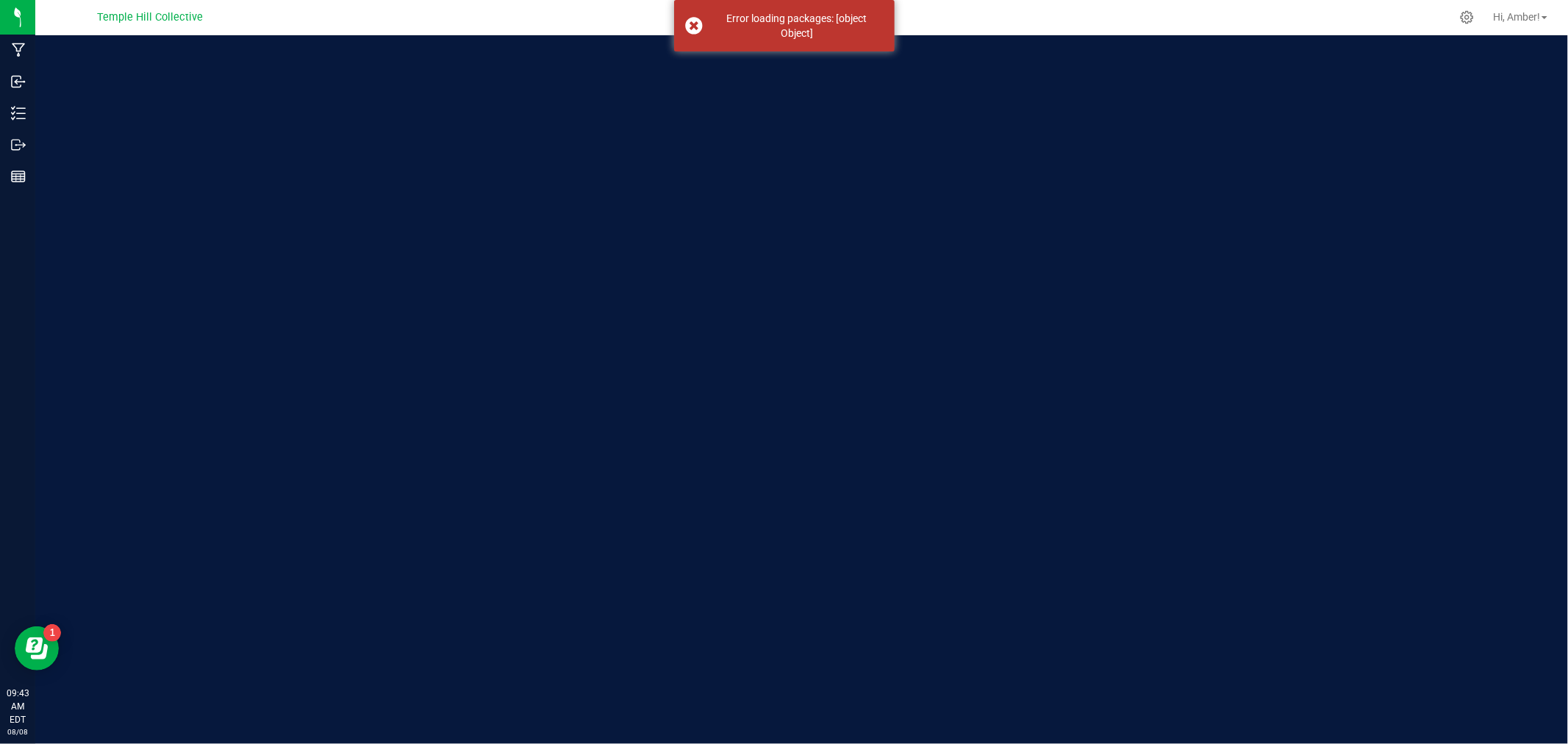 scroll, scrollTop: 0, scrollLeft: 0, axis: both 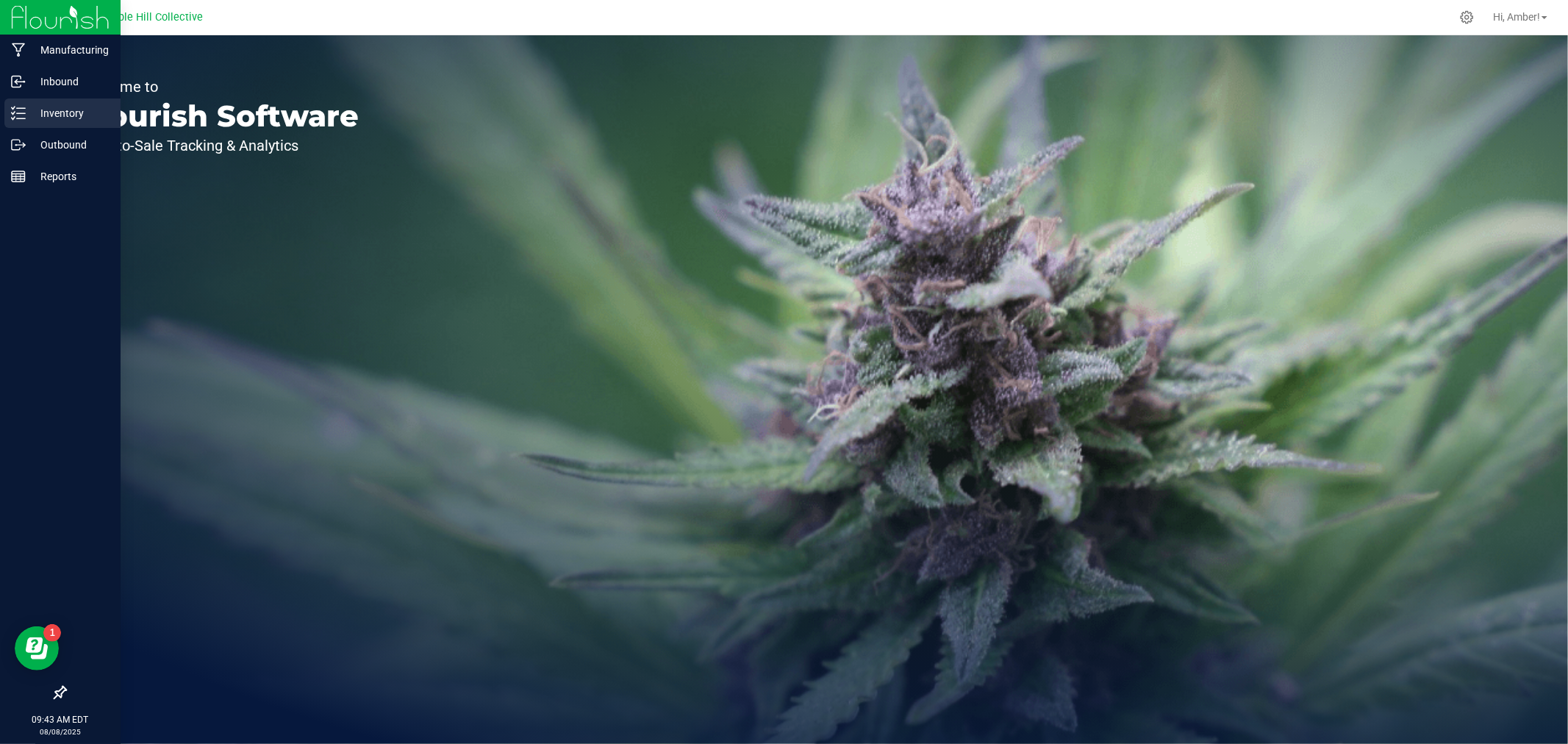 click on "Inventory" at bounding box center (70, 113) 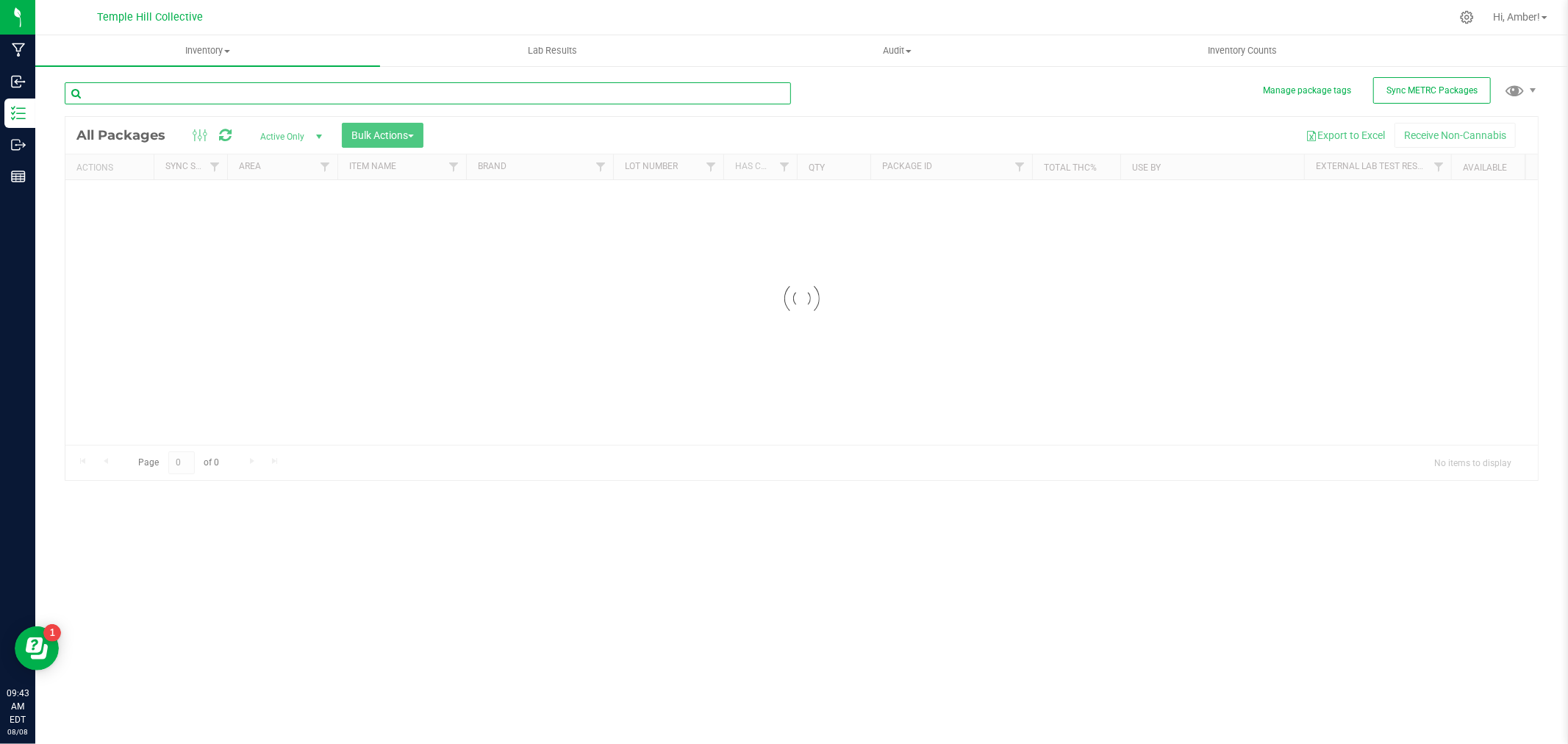 click at bounding box center (428, 93) 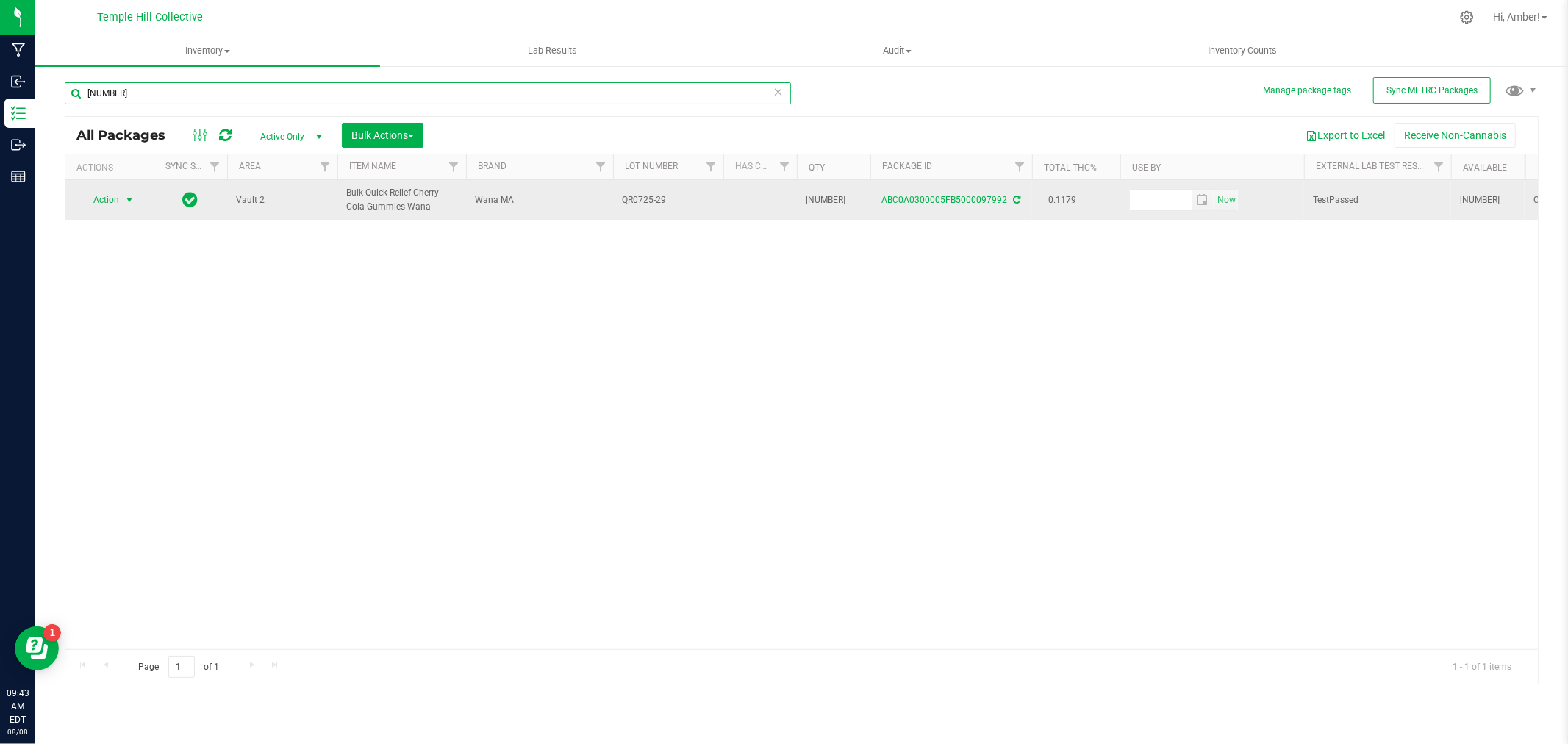 type on "[NUMBER]" 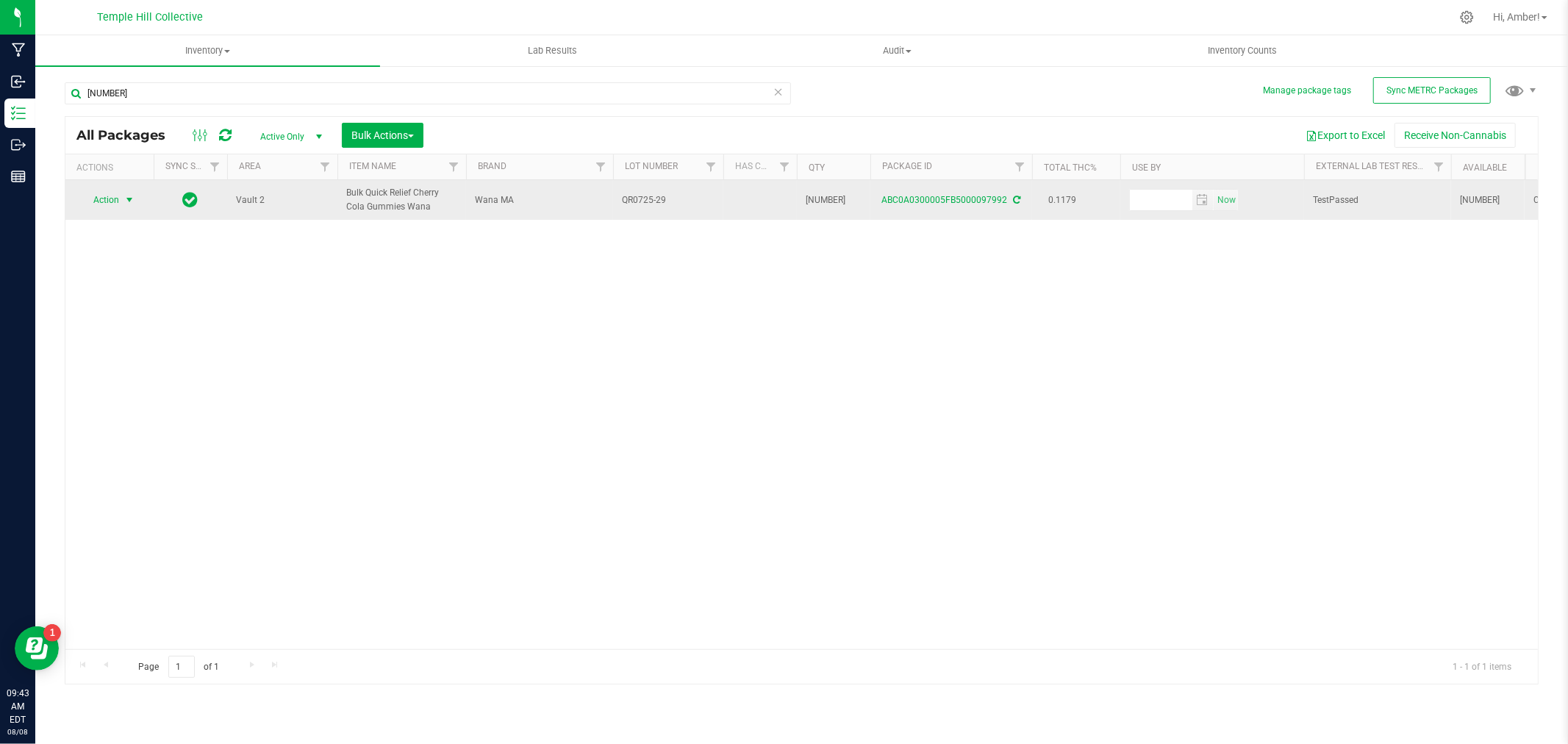 click on "Action" at bounding box center (100, 200) 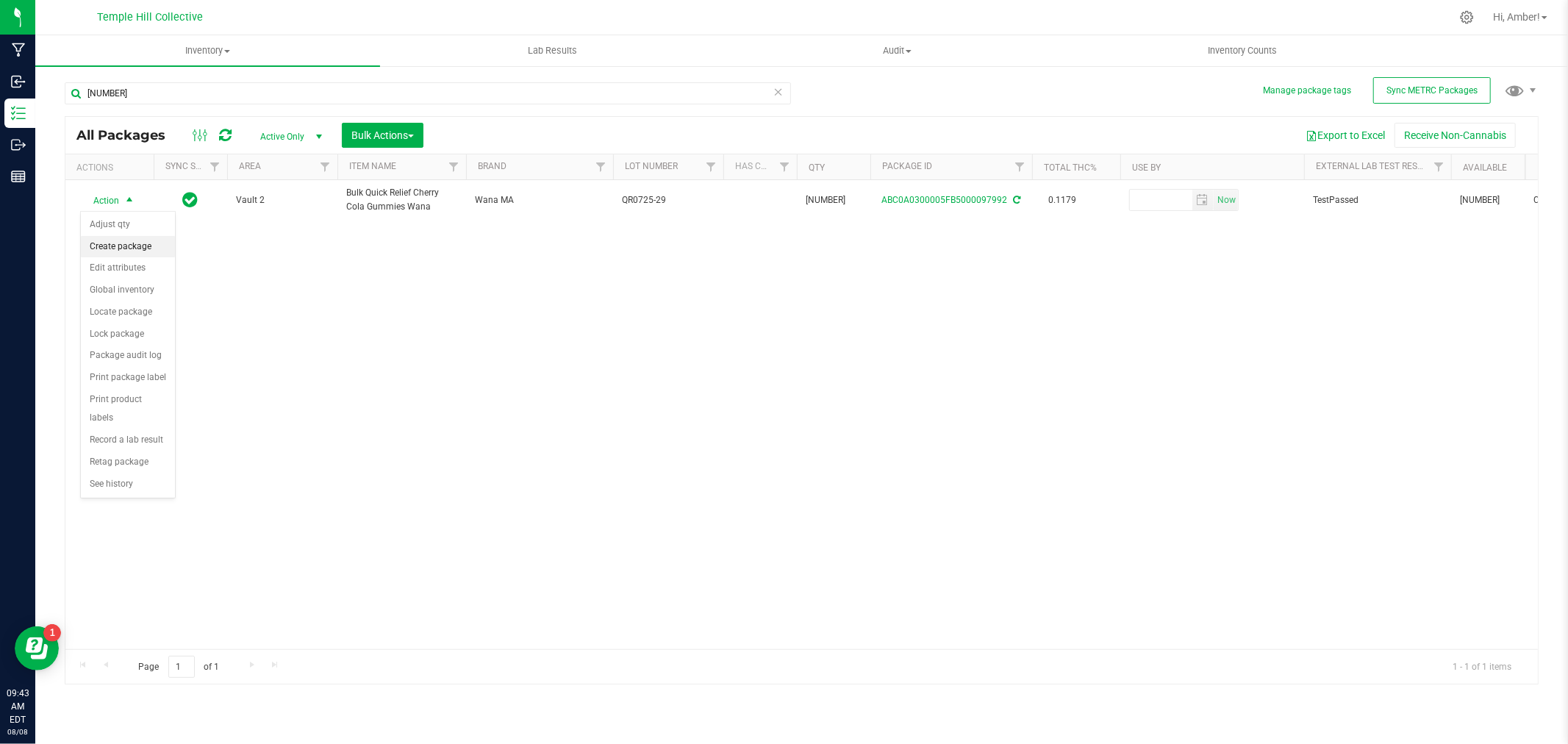 click on "Create package" at bounding box center [128, 247] 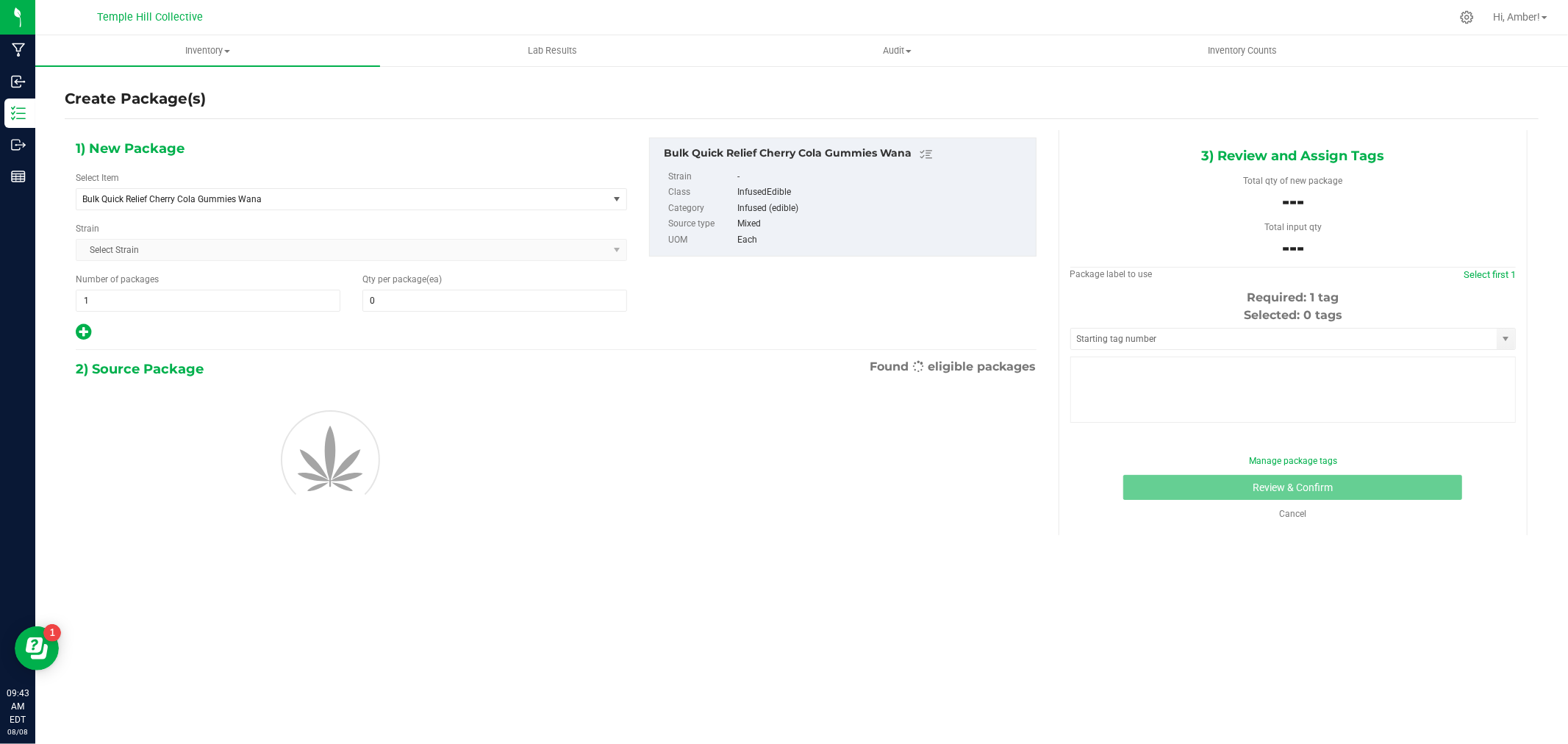 type on "0" 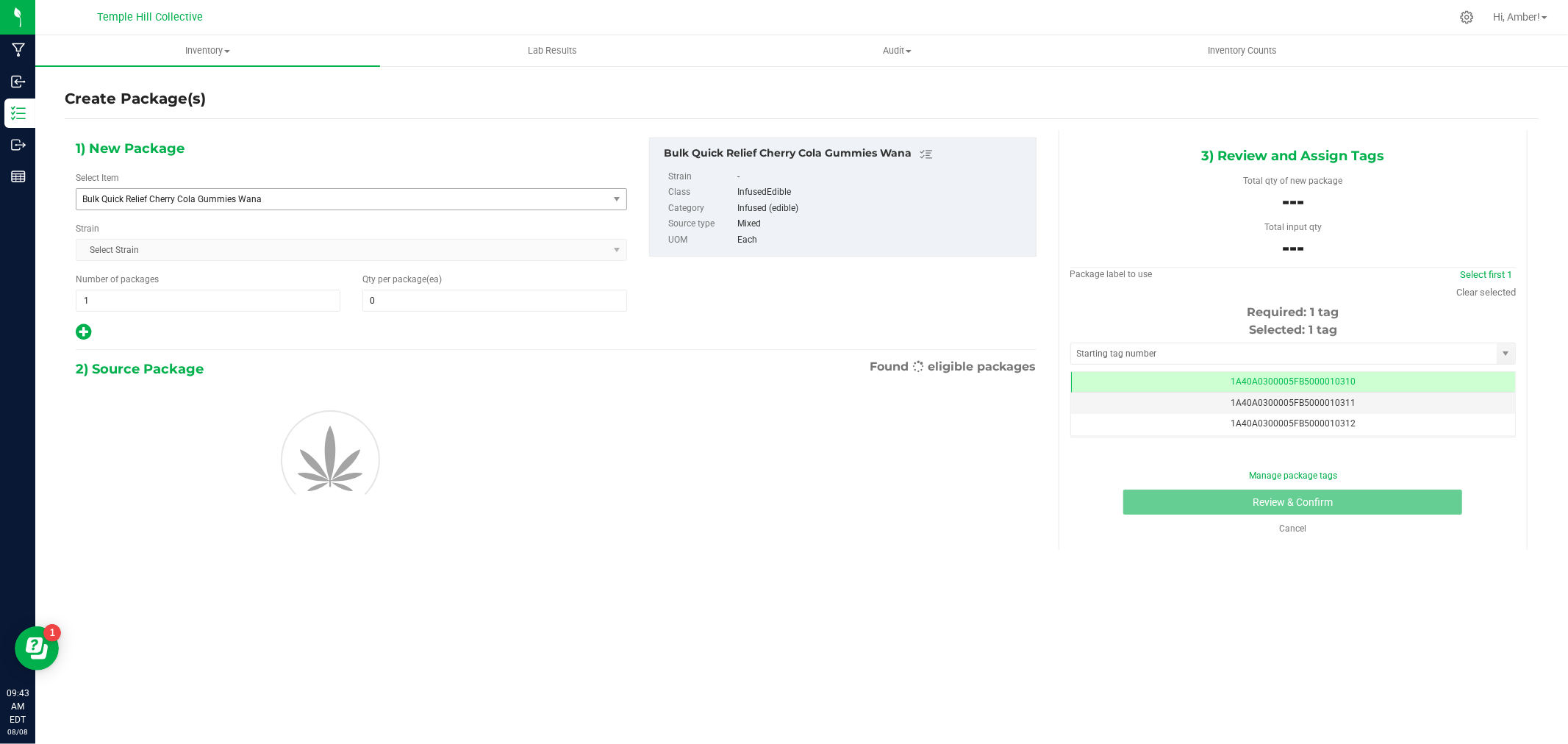 scroll, scrollTop: 0, scrollLeft: -1, axis: horizontal 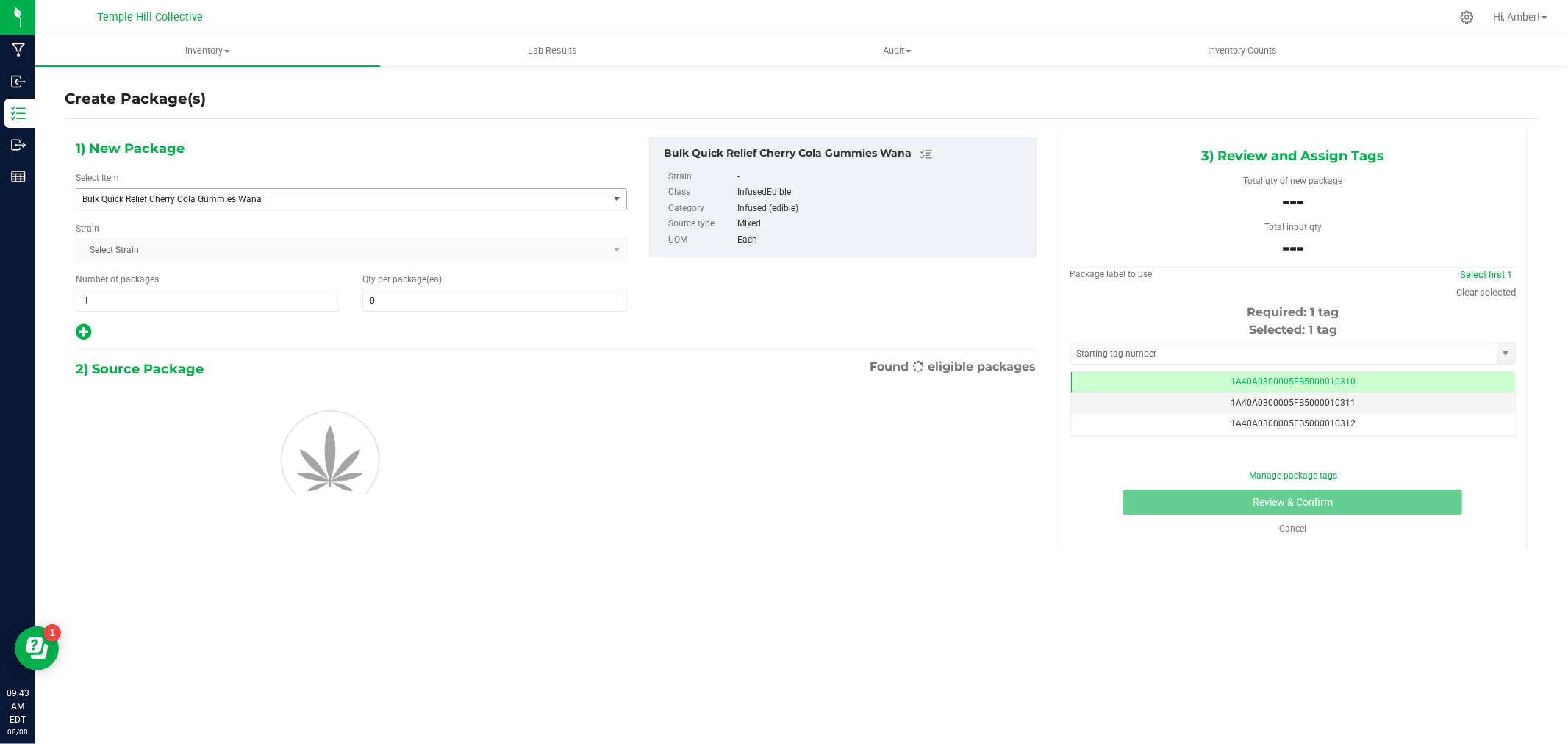 click on "Bulk Quick Relief Cherry Cola Gummies Wana" at bounding box center (342, 199) 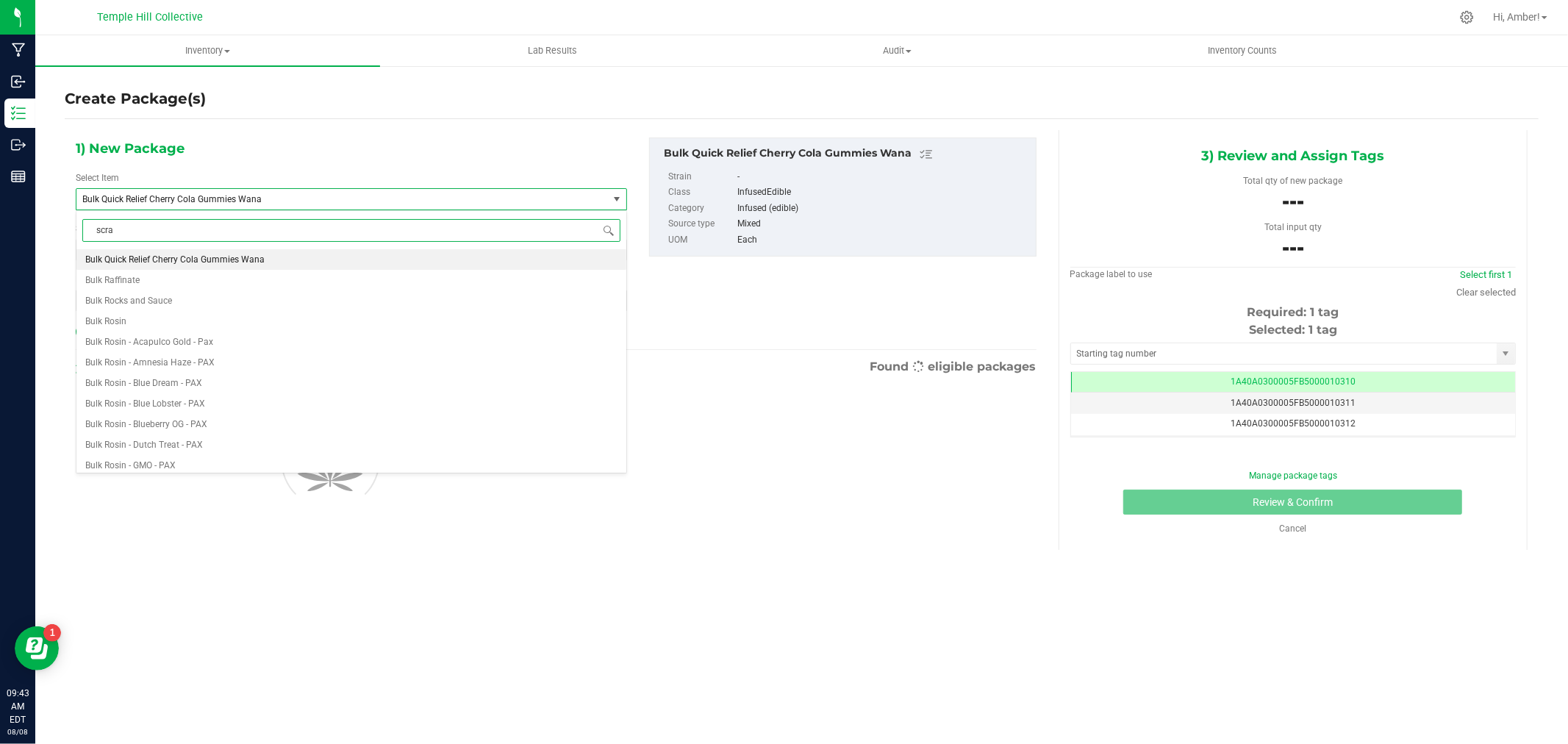 type on "scrap" 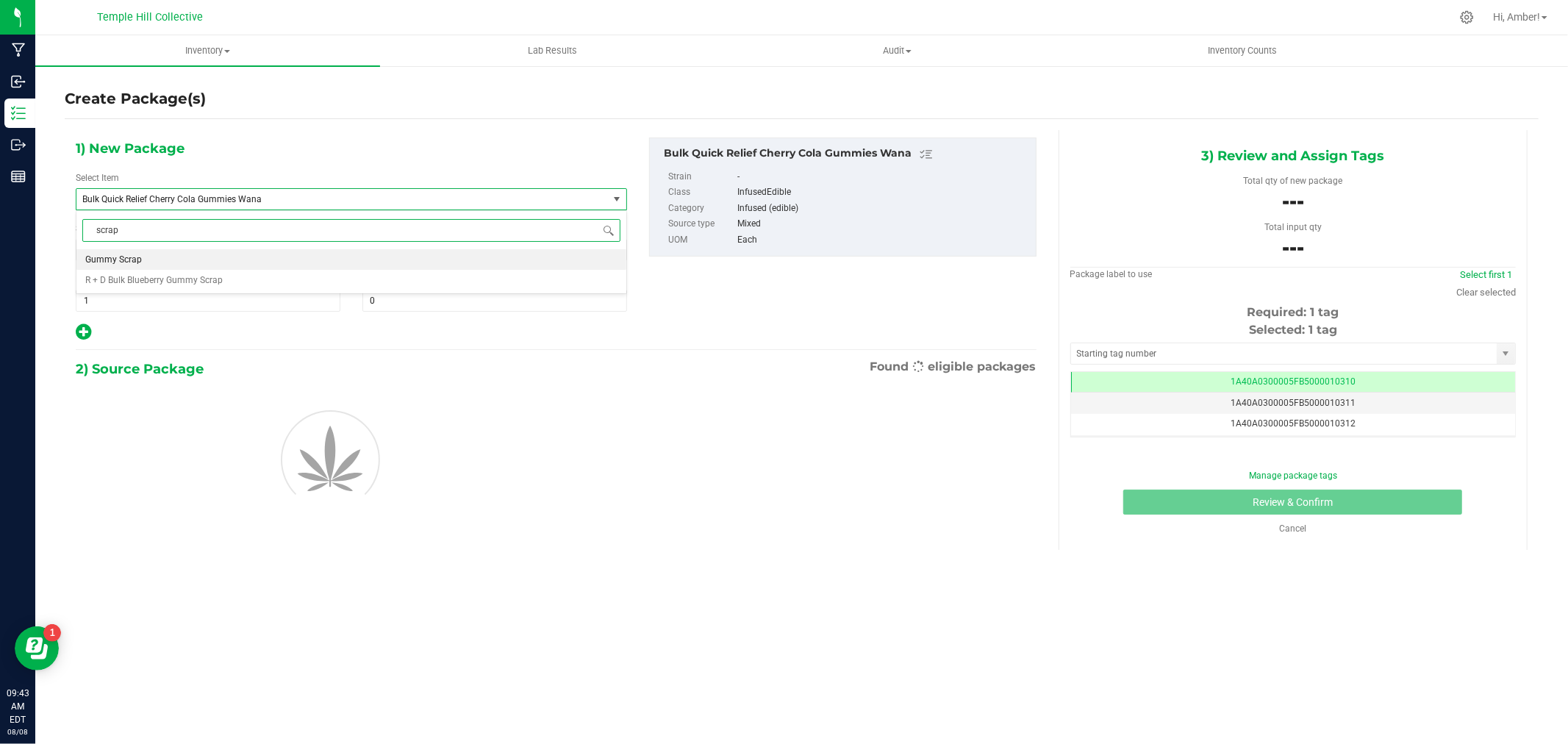 click on "Gummy Scrap" at bounding box center [351, 260] 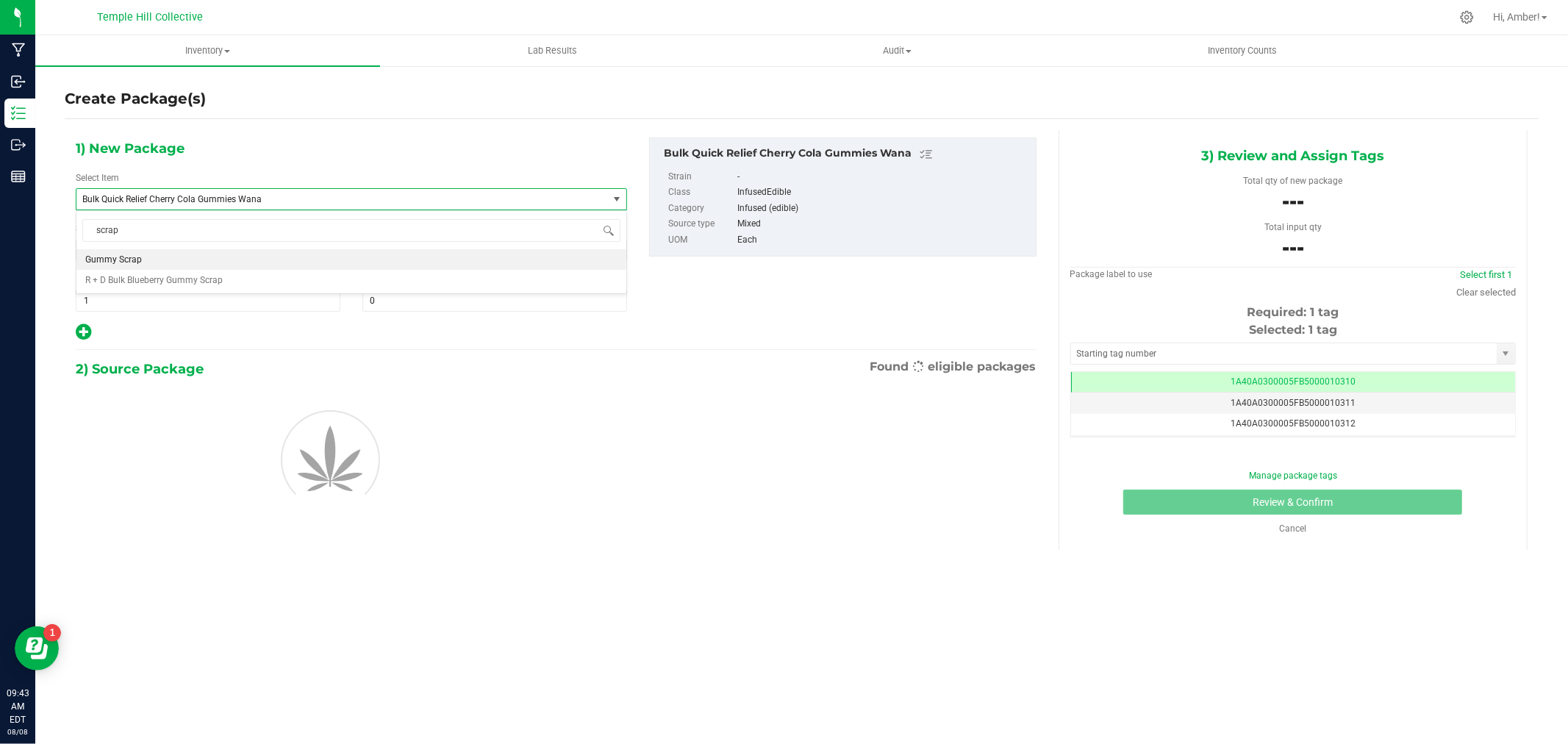 type 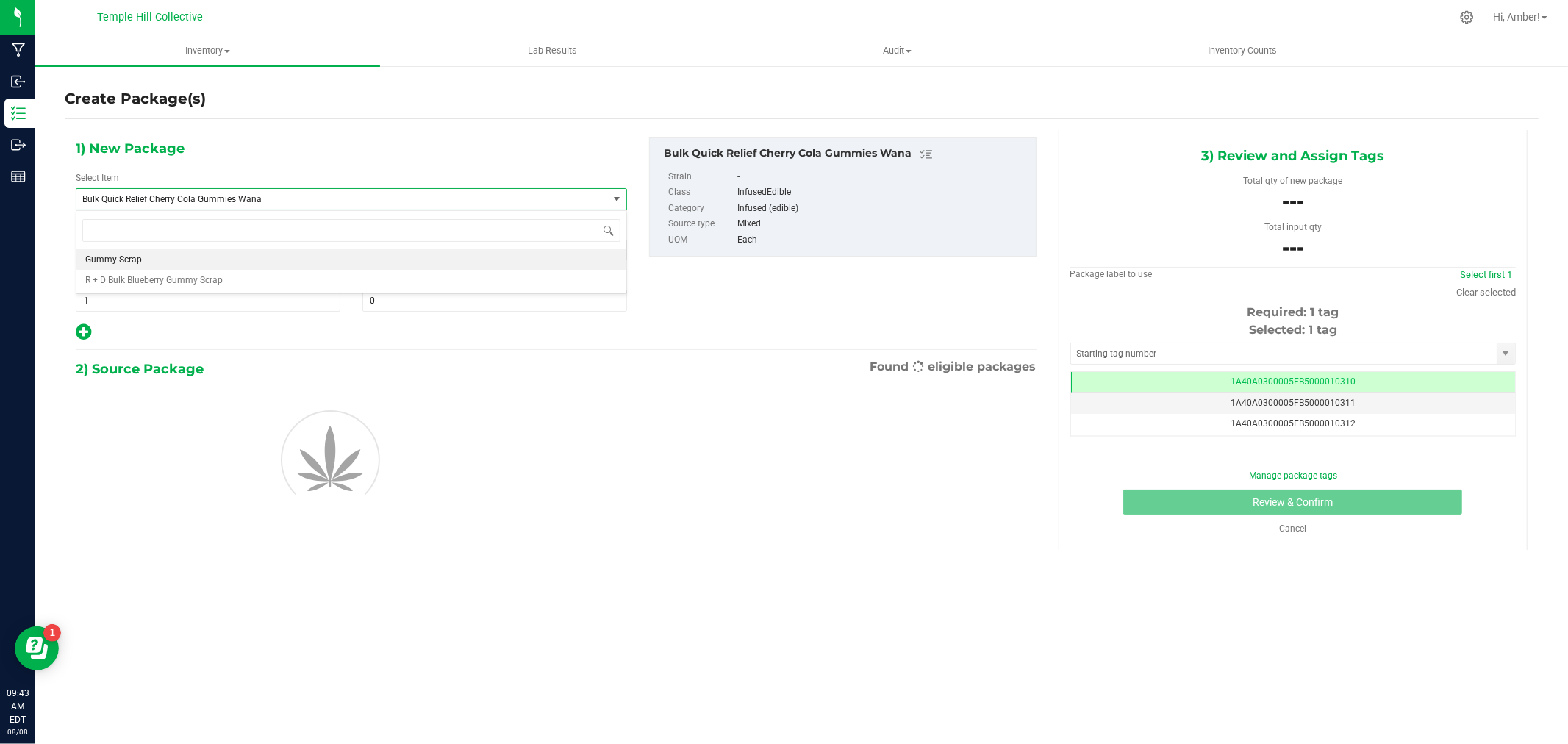 type on "0.0000" 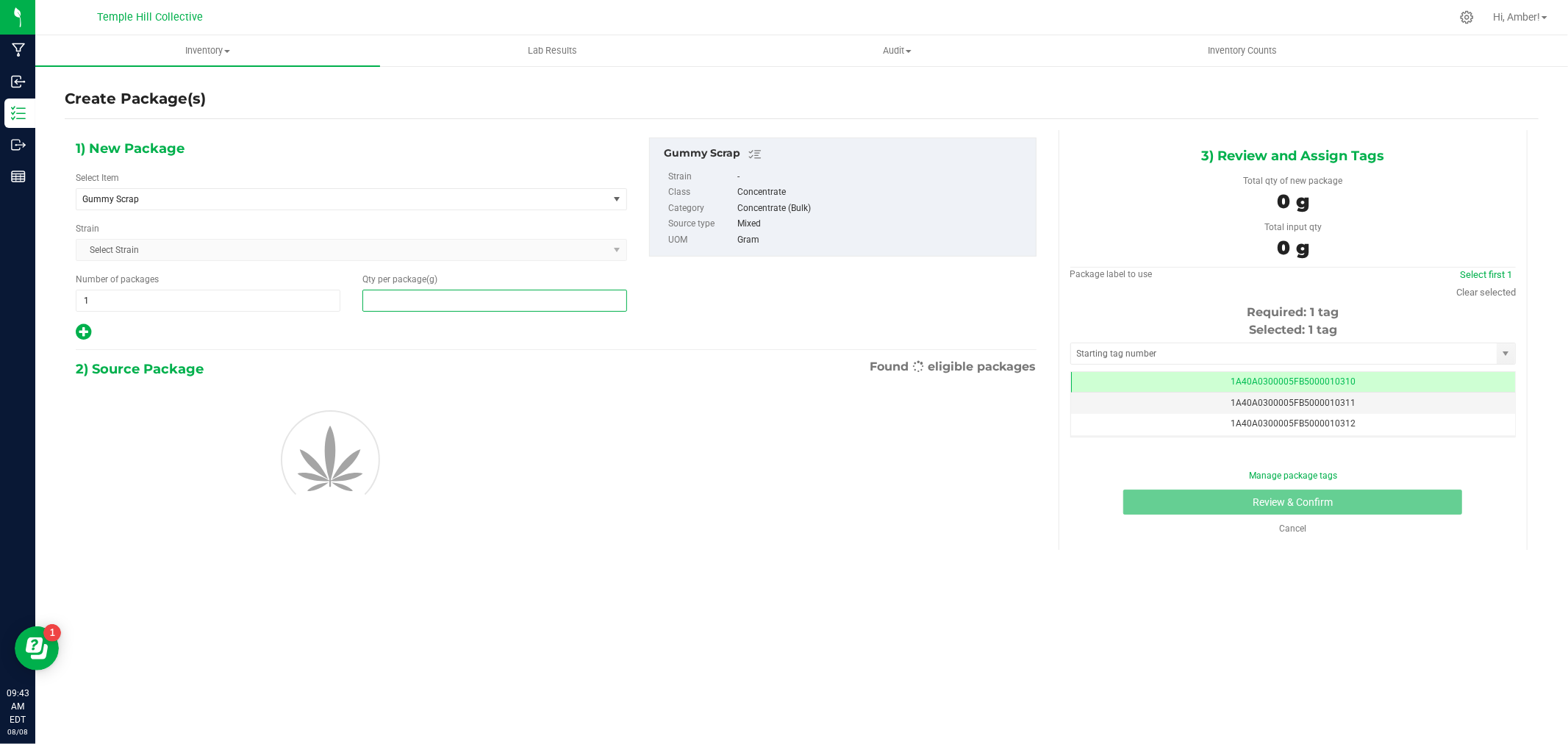 click at bounding box center (495, 301) 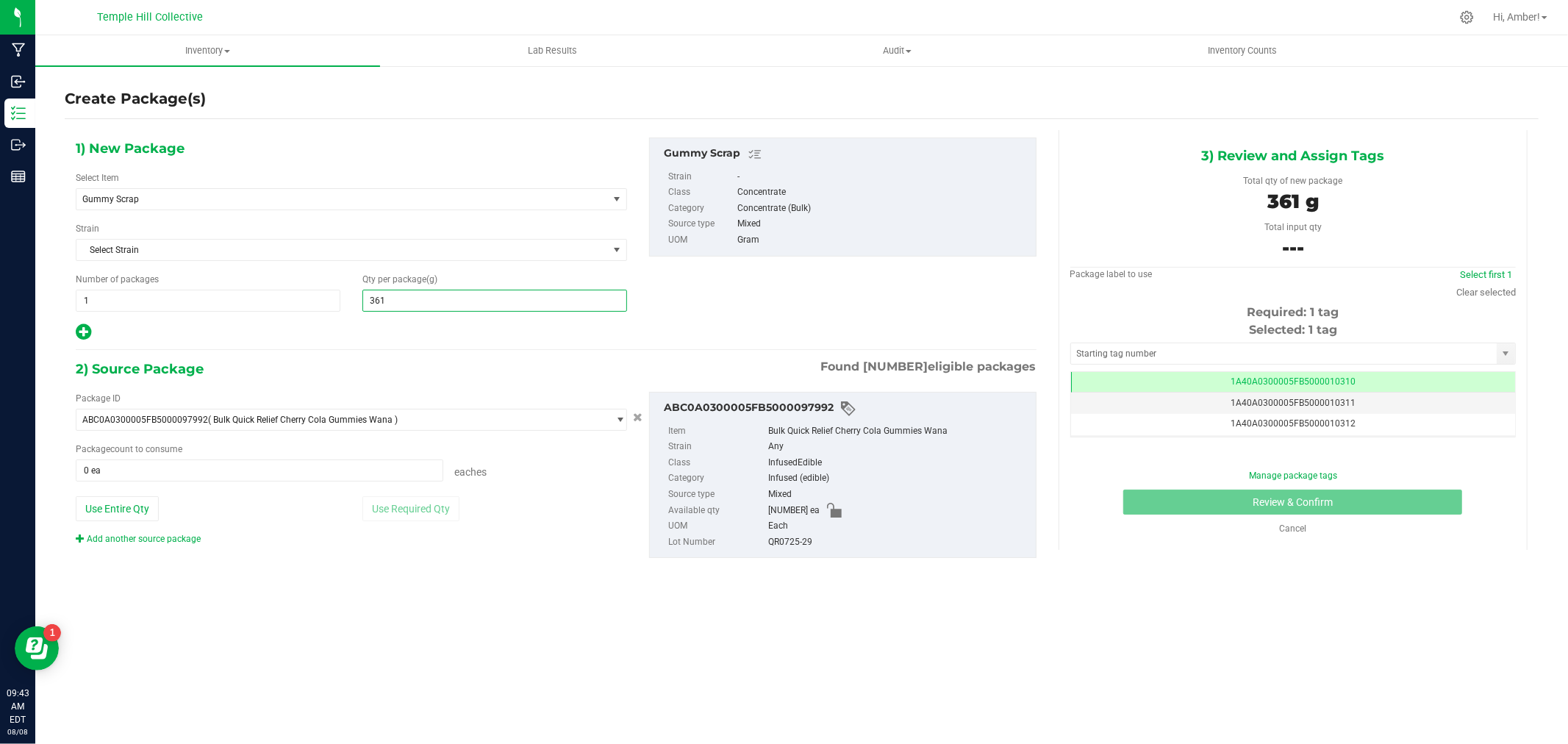 type on "3610" 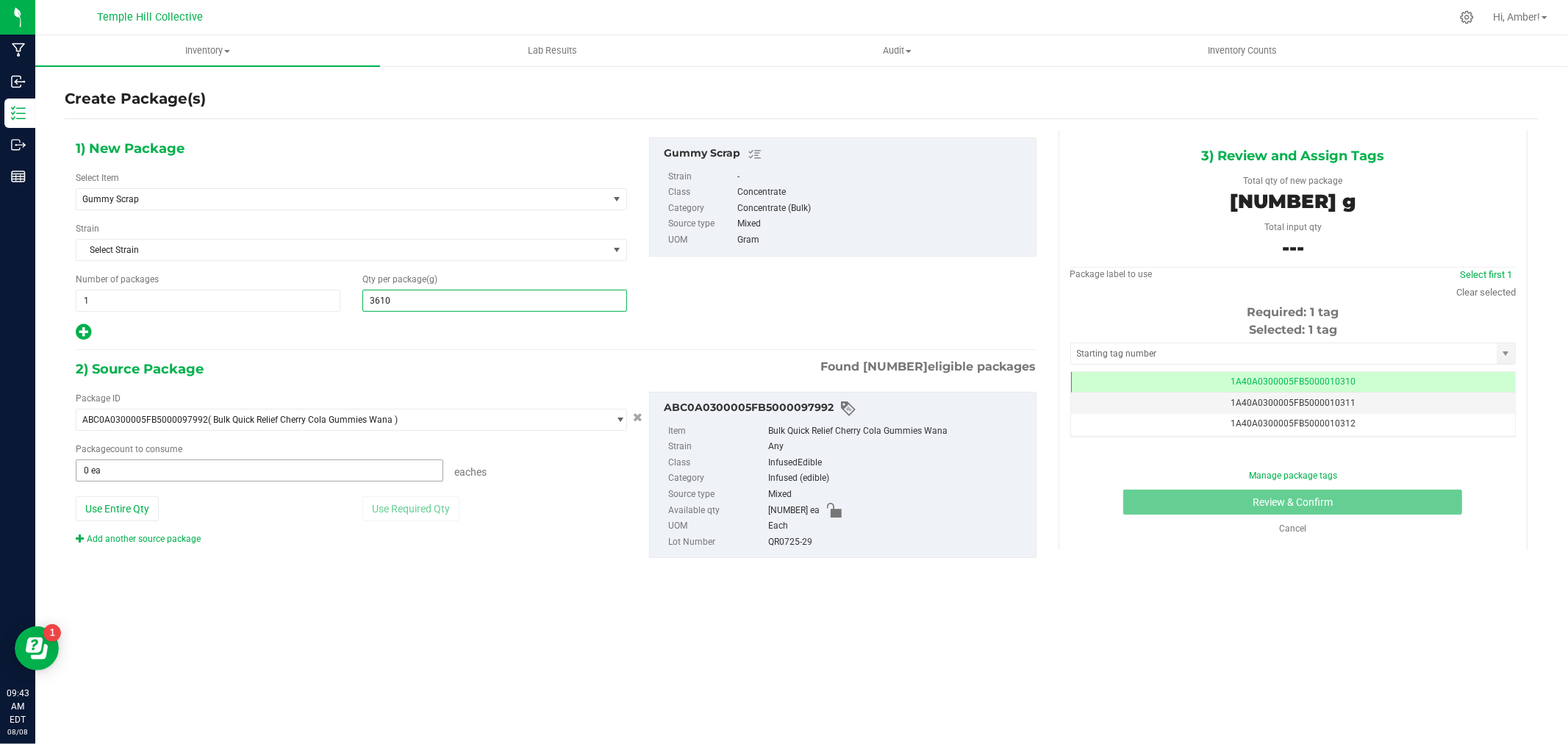 type on "3,610.0000" 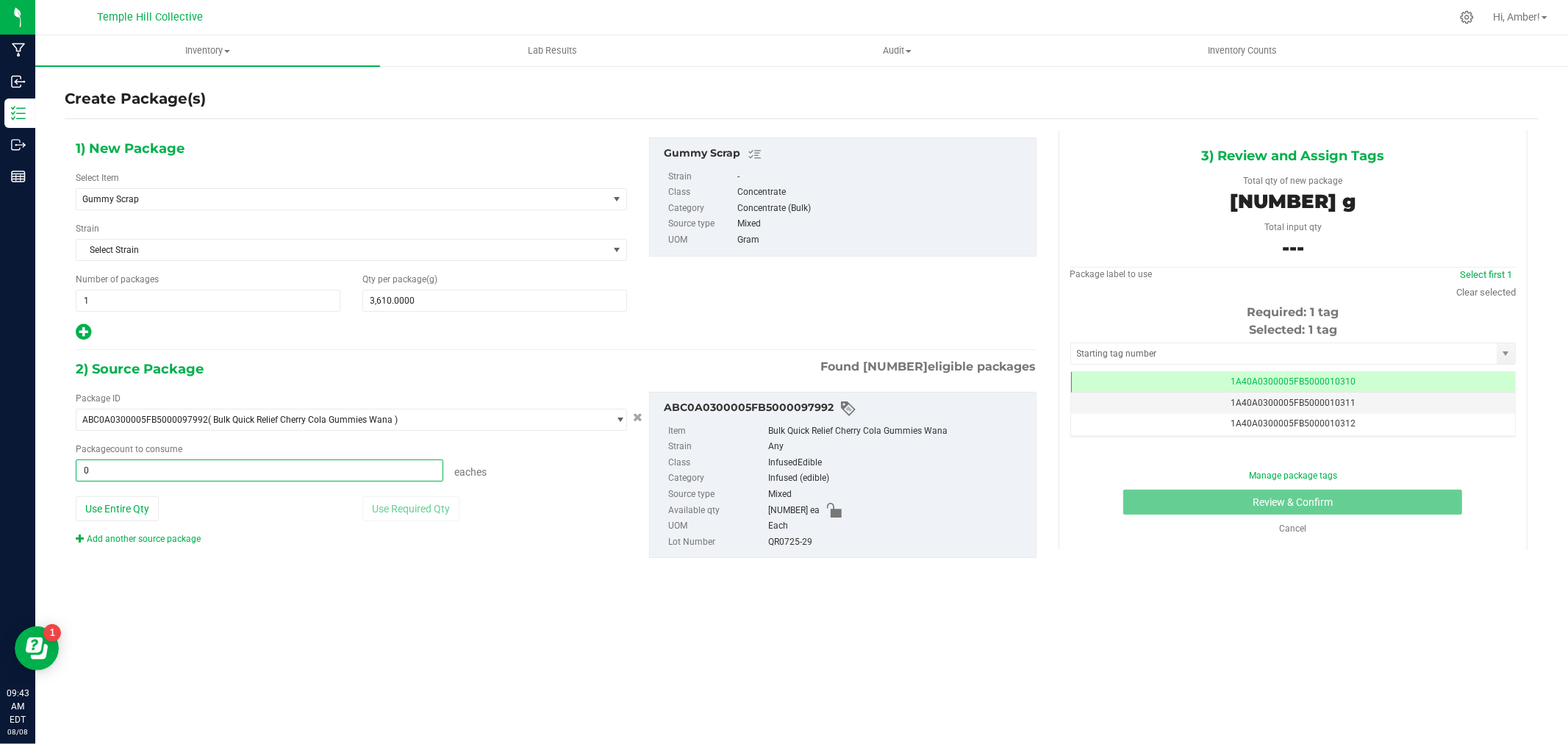 type 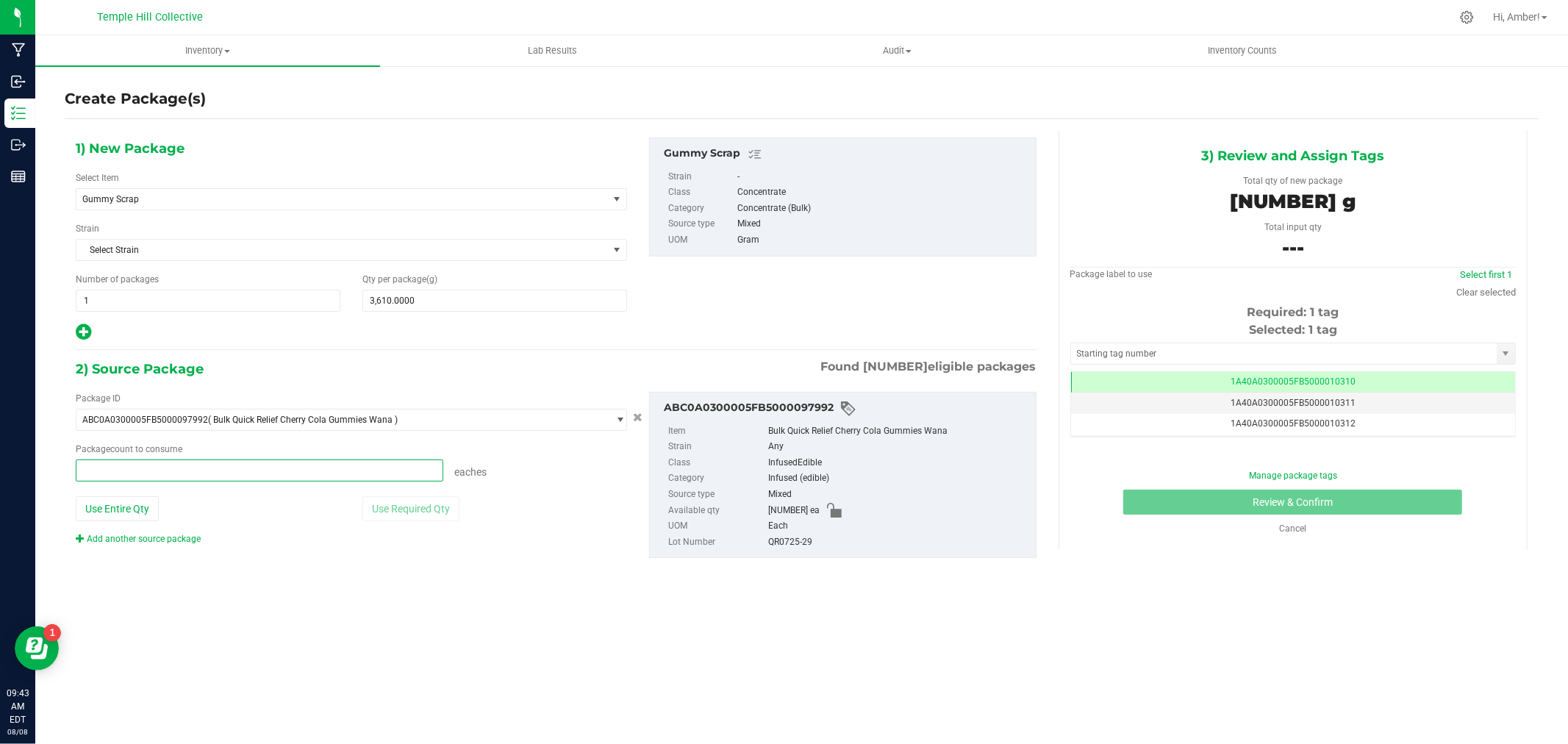 click at bounding box center [259, 471] 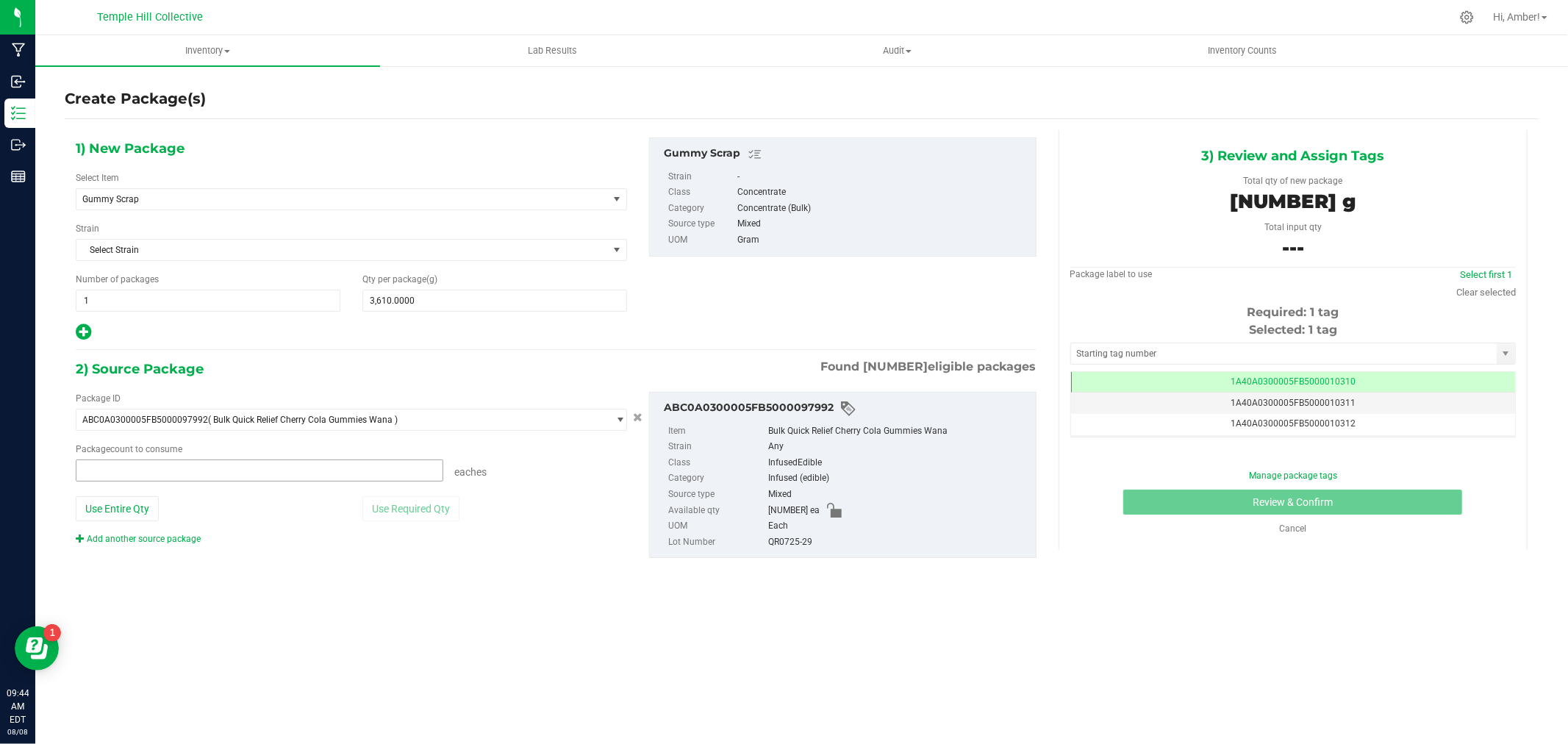 click at bounding box center (259, 471) 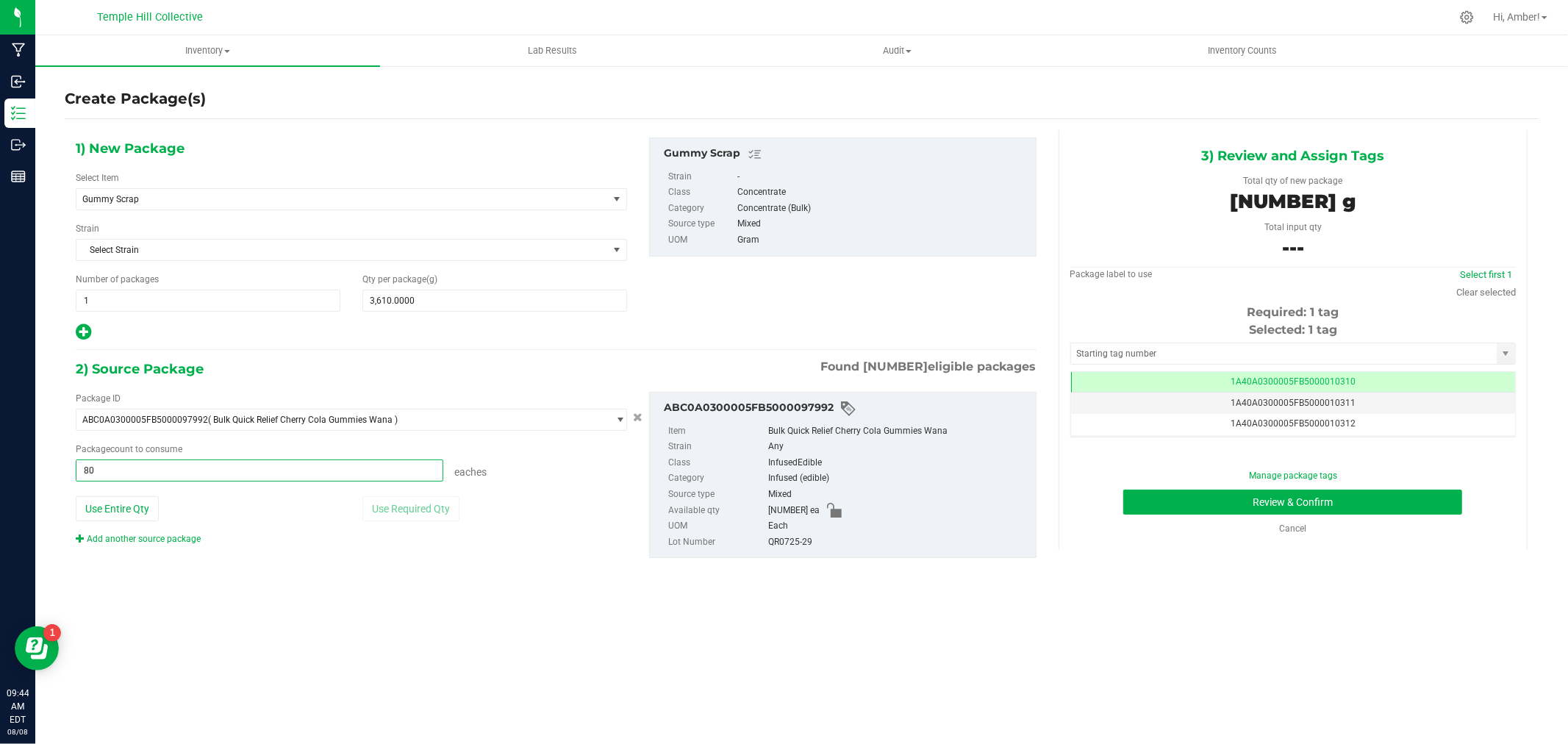 type on "802" 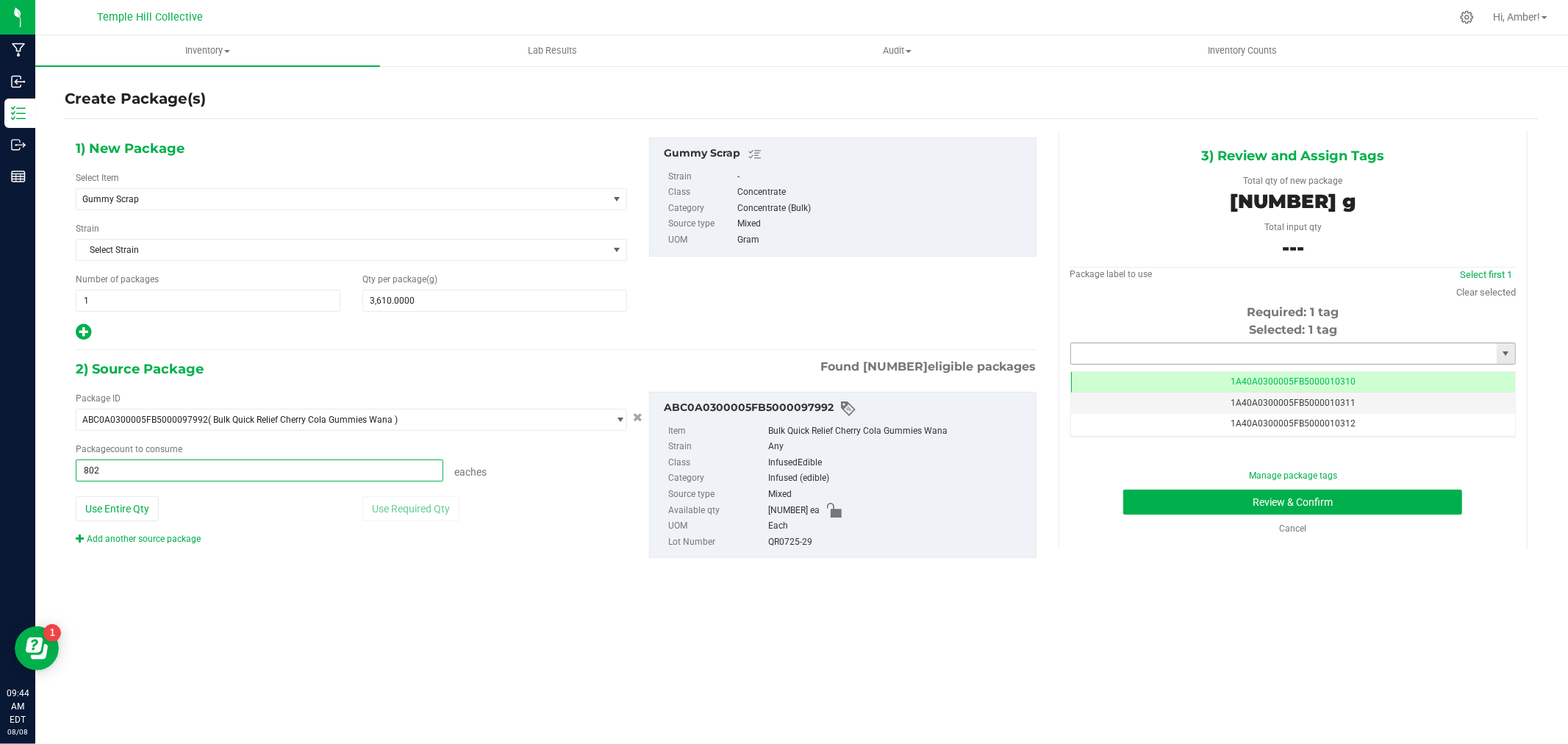 type on "802 ea" 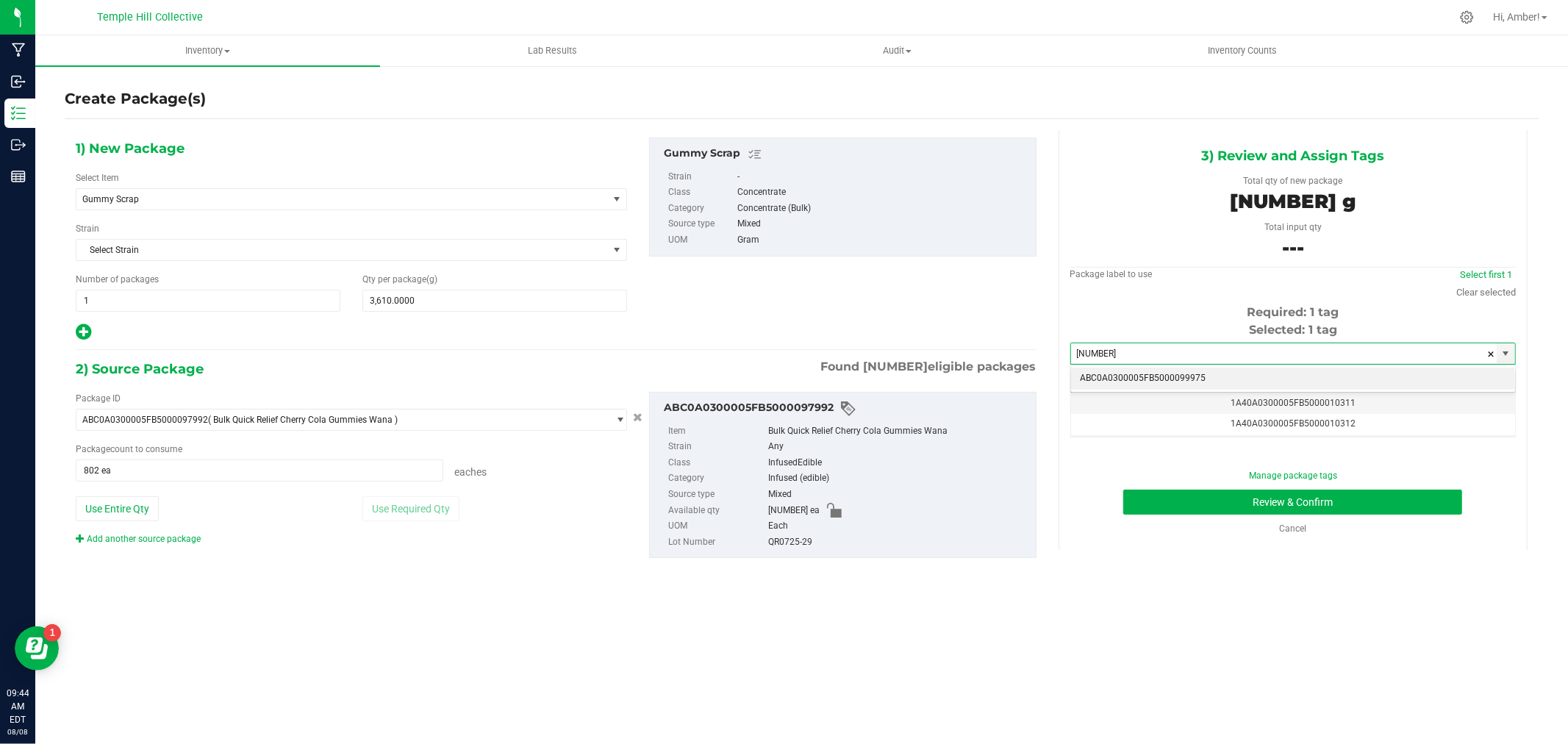 click on "ABC0A0300005FB5000099975" at bounding box center [1293, 379] 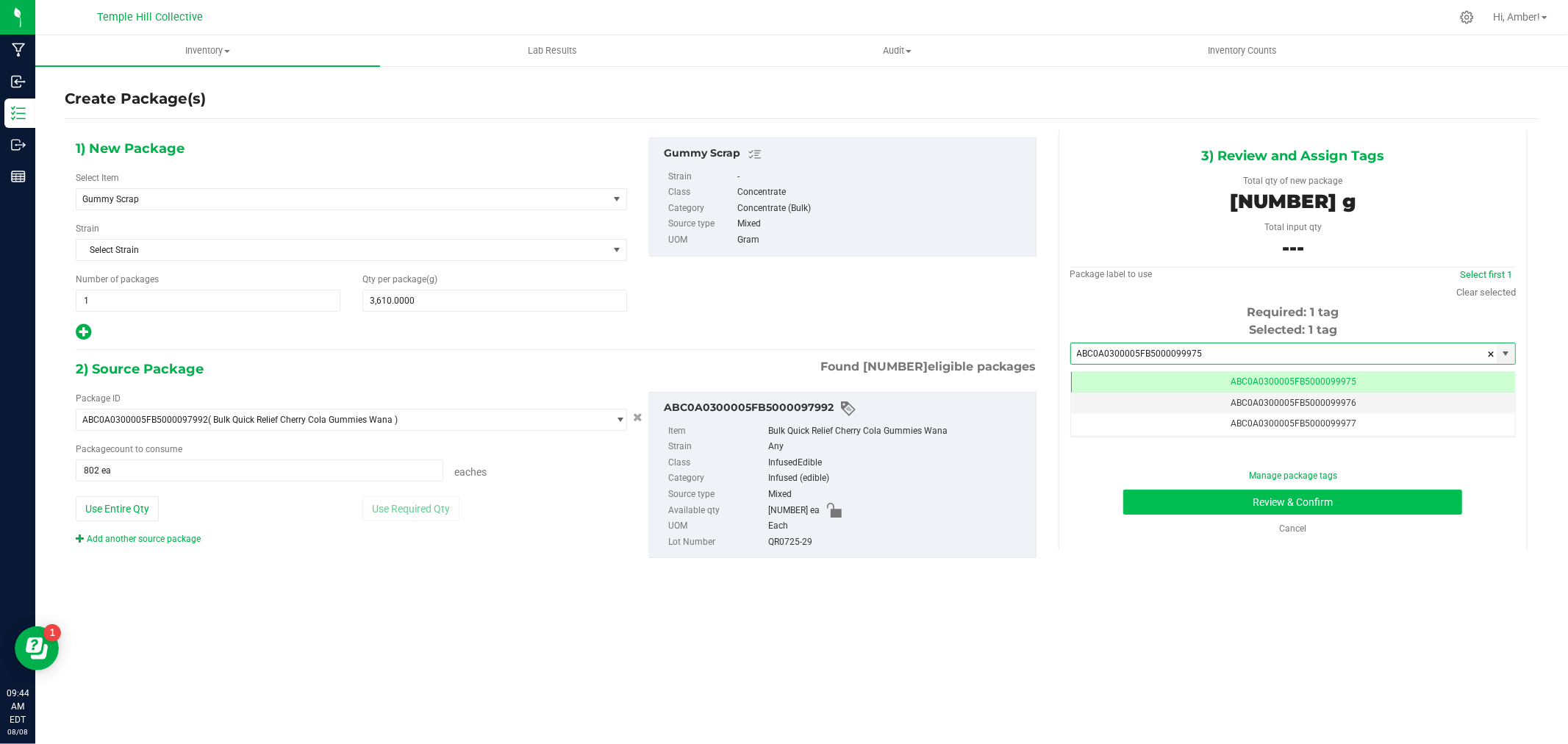 type on "ABC0A0300005FB5000099975" 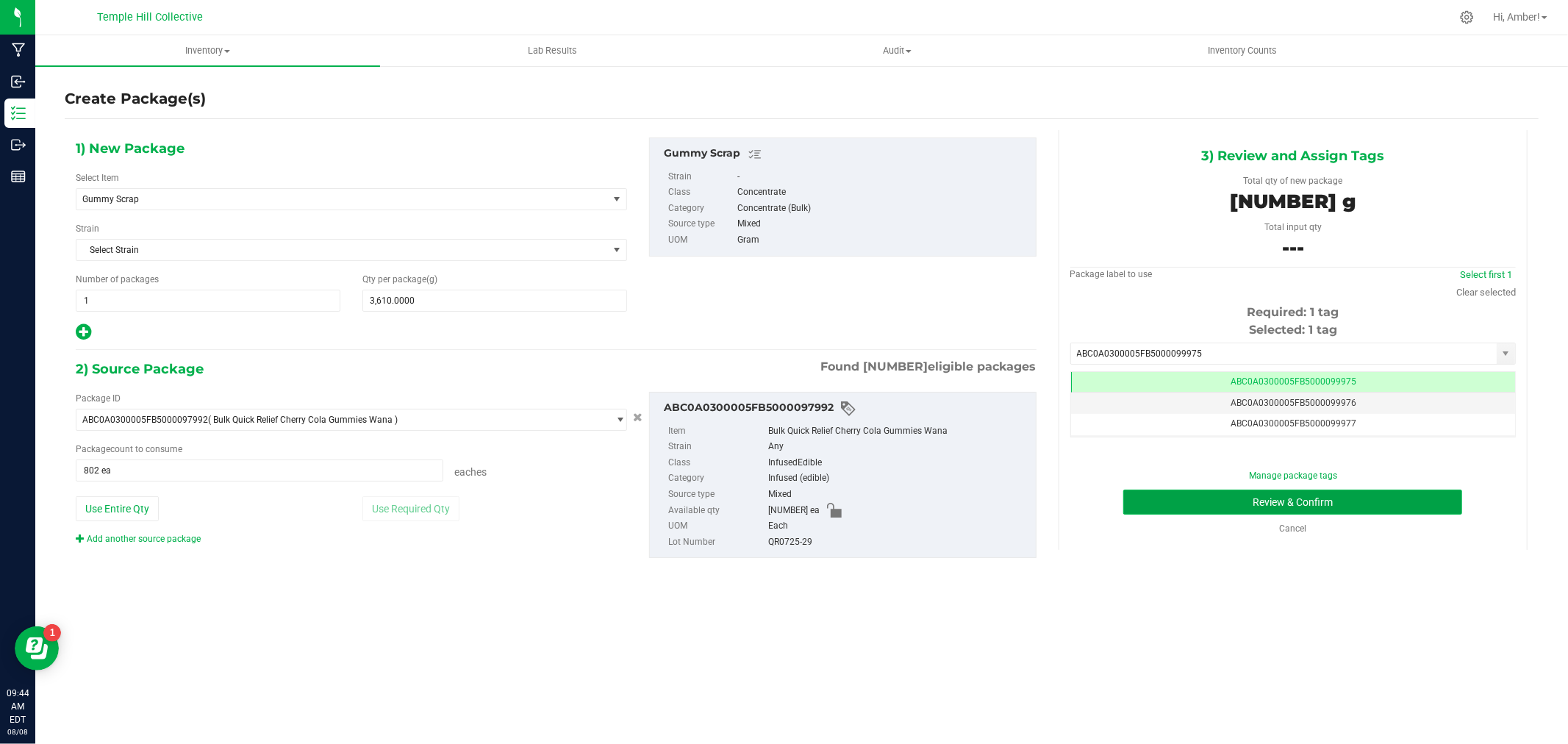 click on "Review & Confirm" at bounding box center (1292, 502) 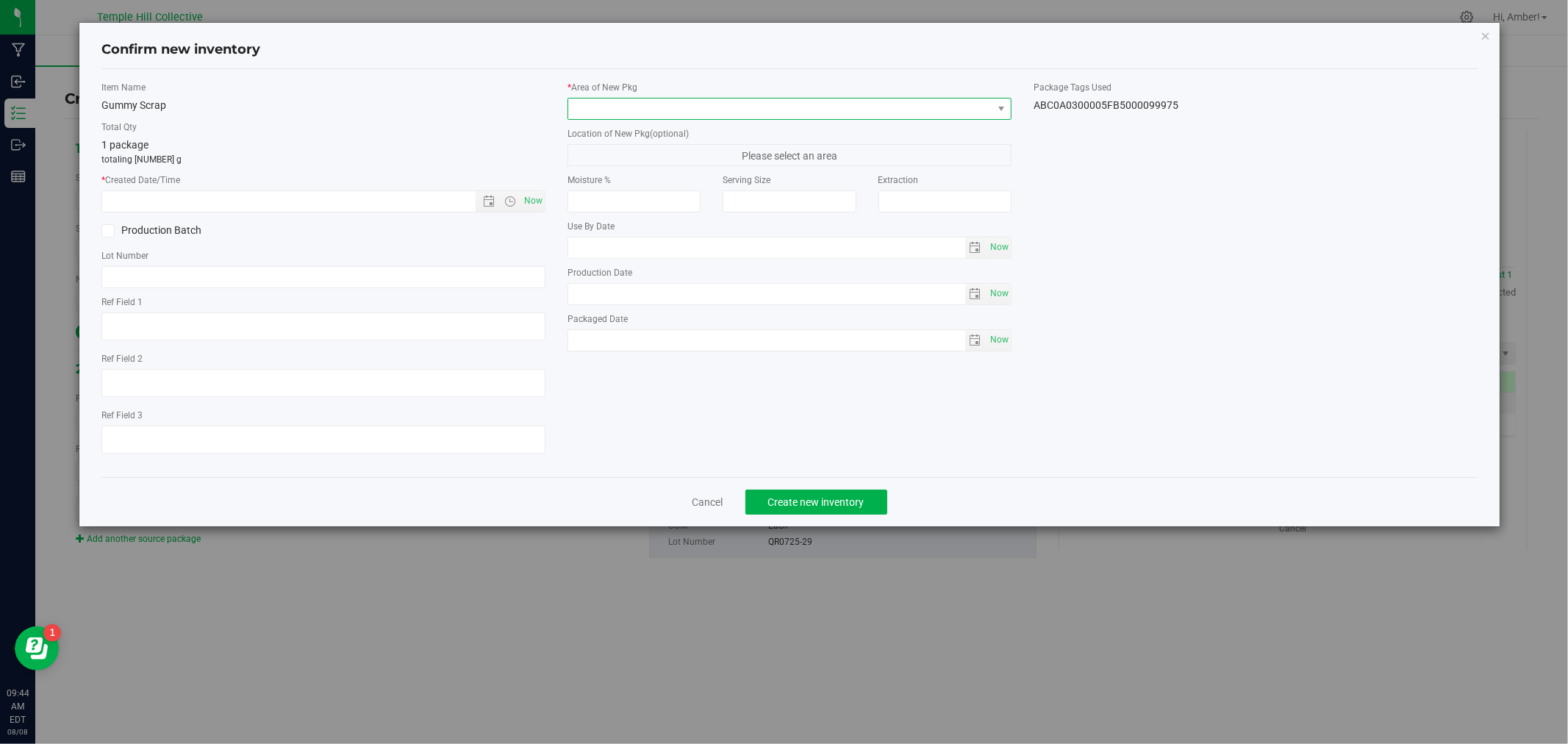 click at bounding box center [780, 109] 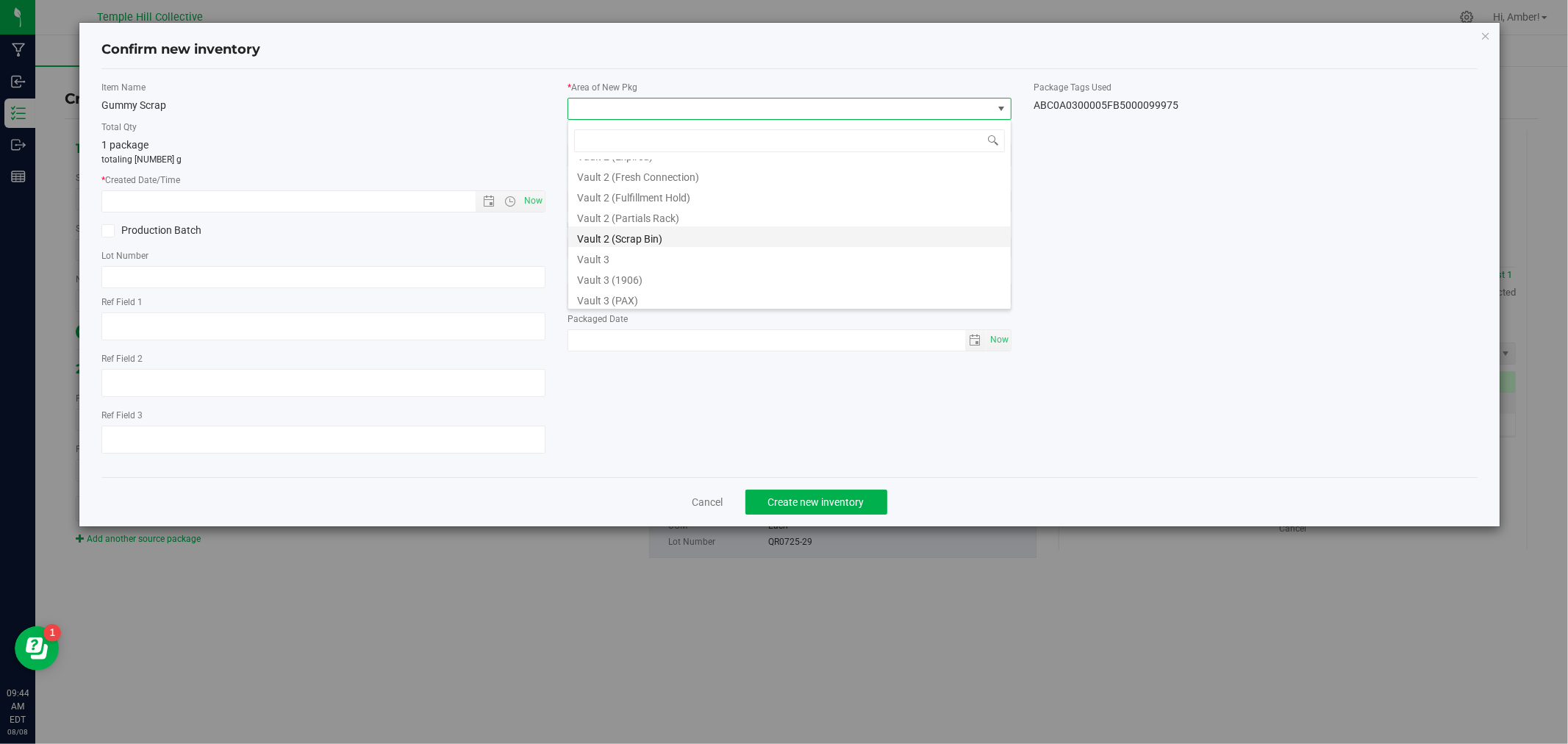 click on "Vault 2 (Scrap Bin)" at bounding box center [790, 237] 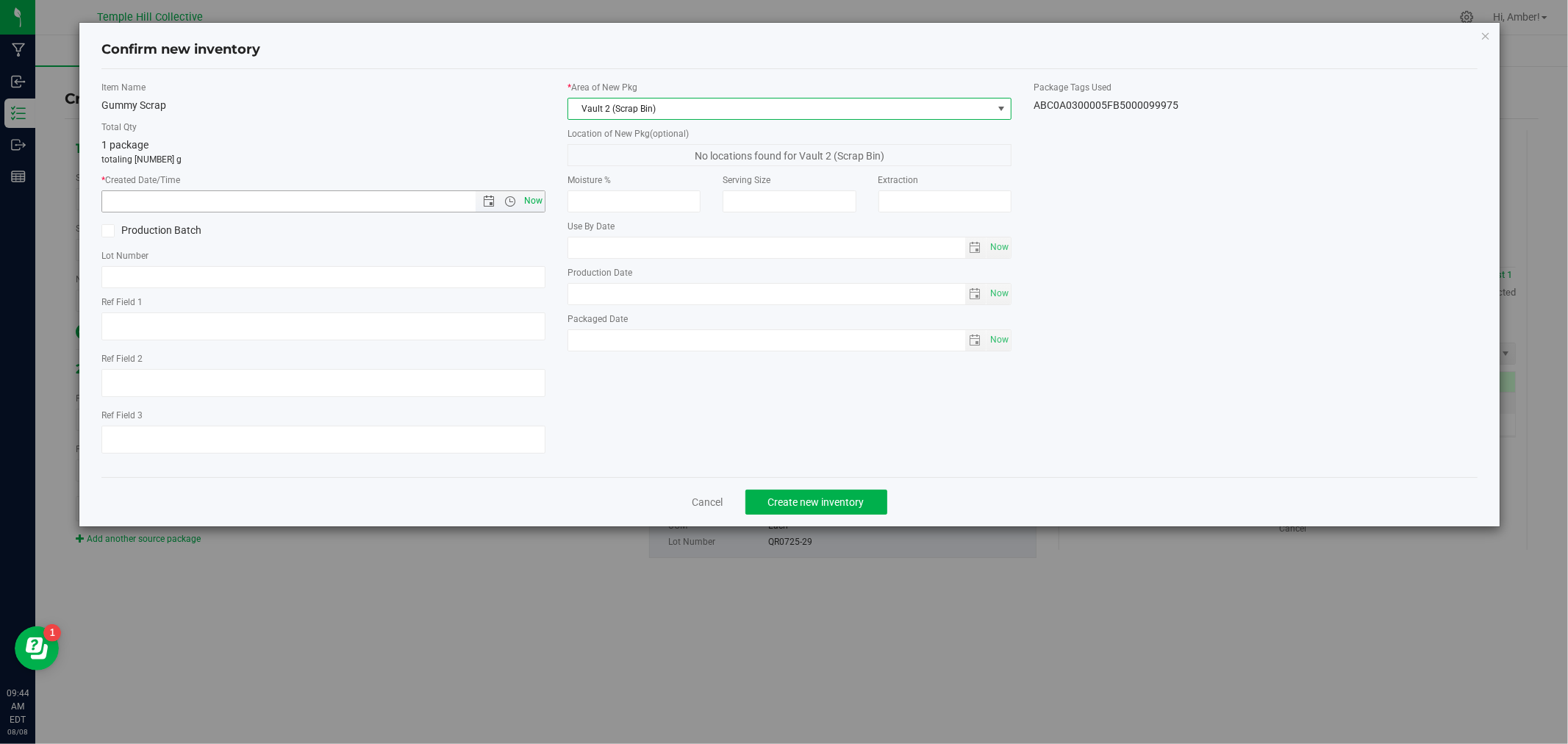 click on "Now" at bounding box center (534, 201) 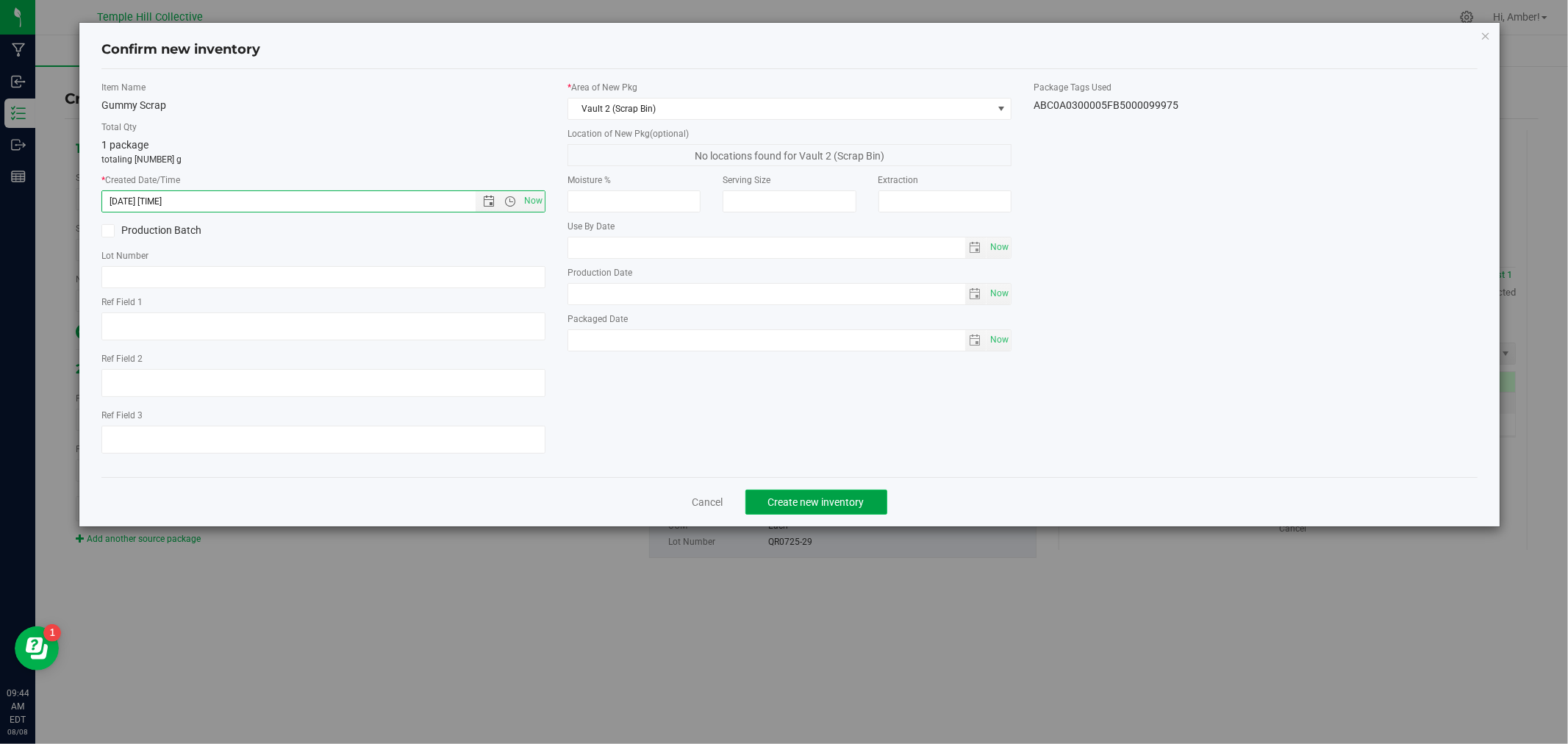 click on "Create new inventory" 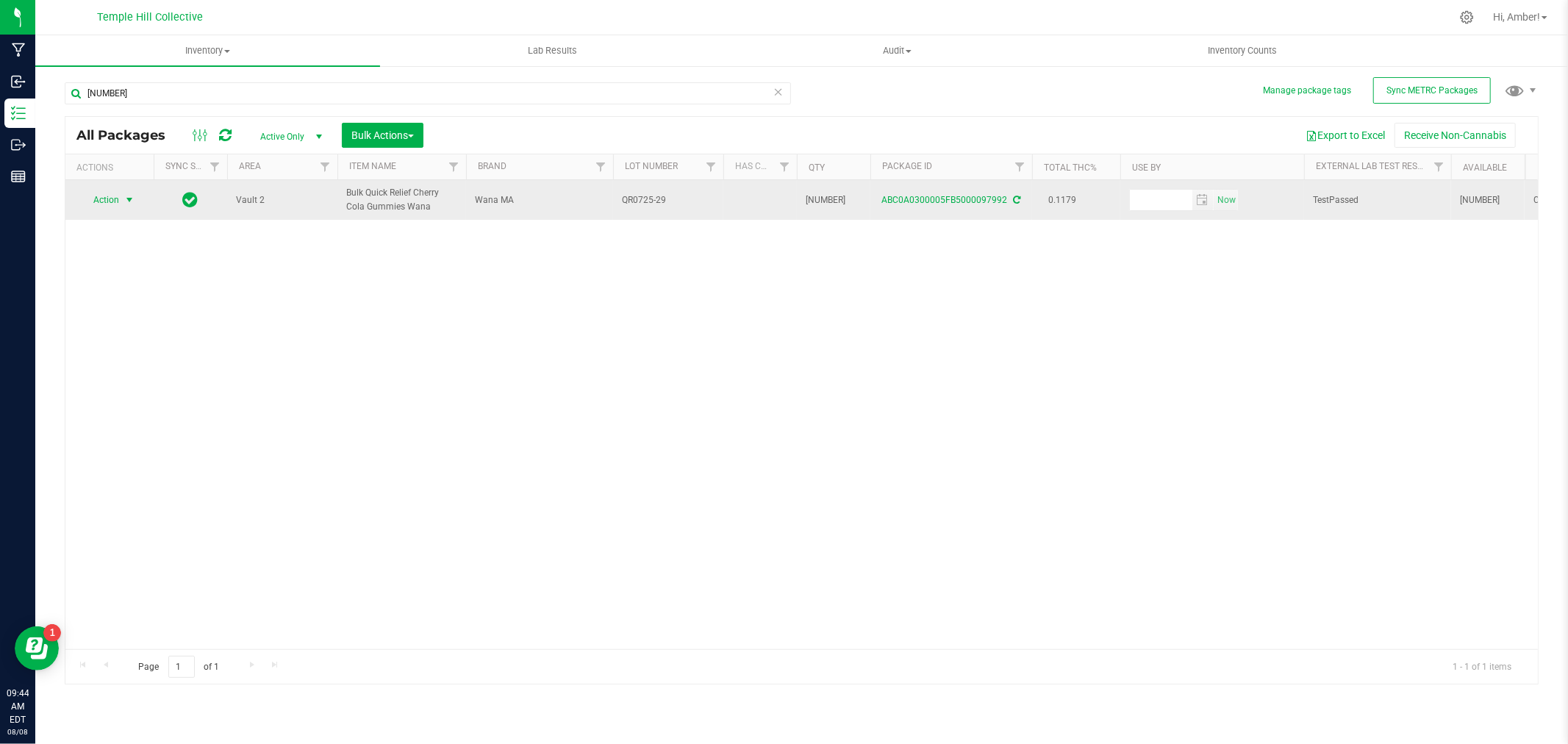 click on "Action" at bounding box center [100, 200] 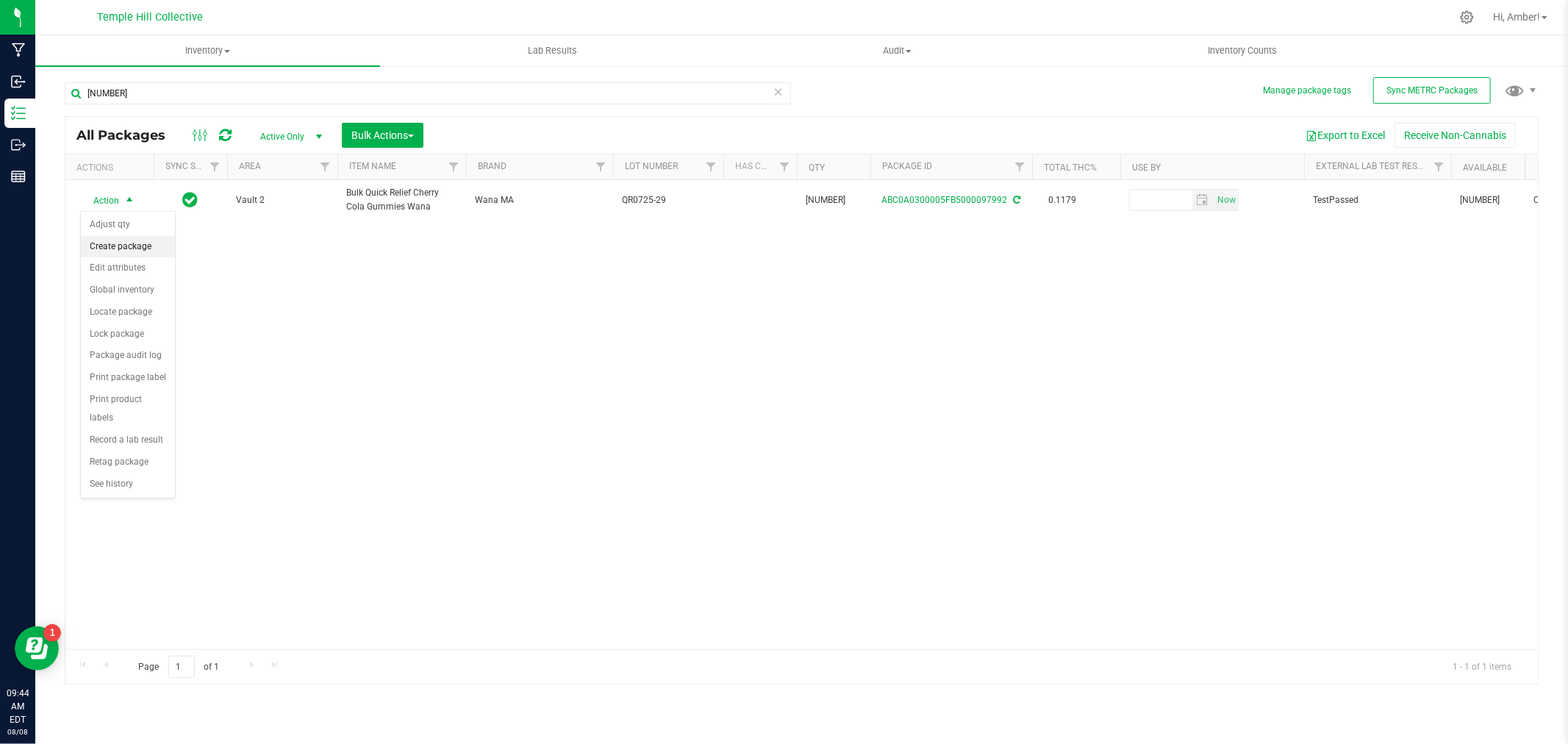 click on "Create package" at bounding box center [128, 247] 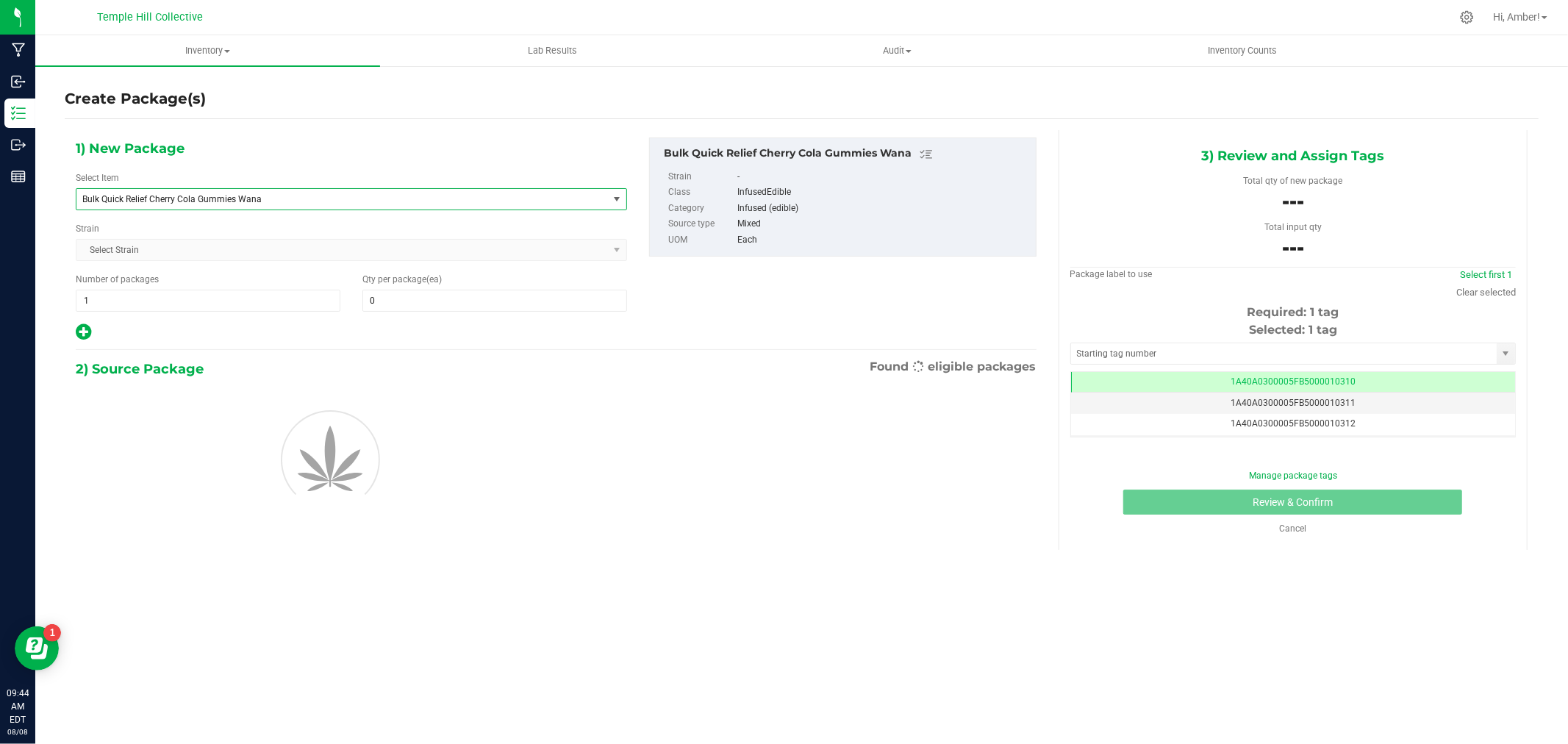 click on "Bulk Quick Relief Cherry Cola Gummies Wana" at bounding box center [332, 199] 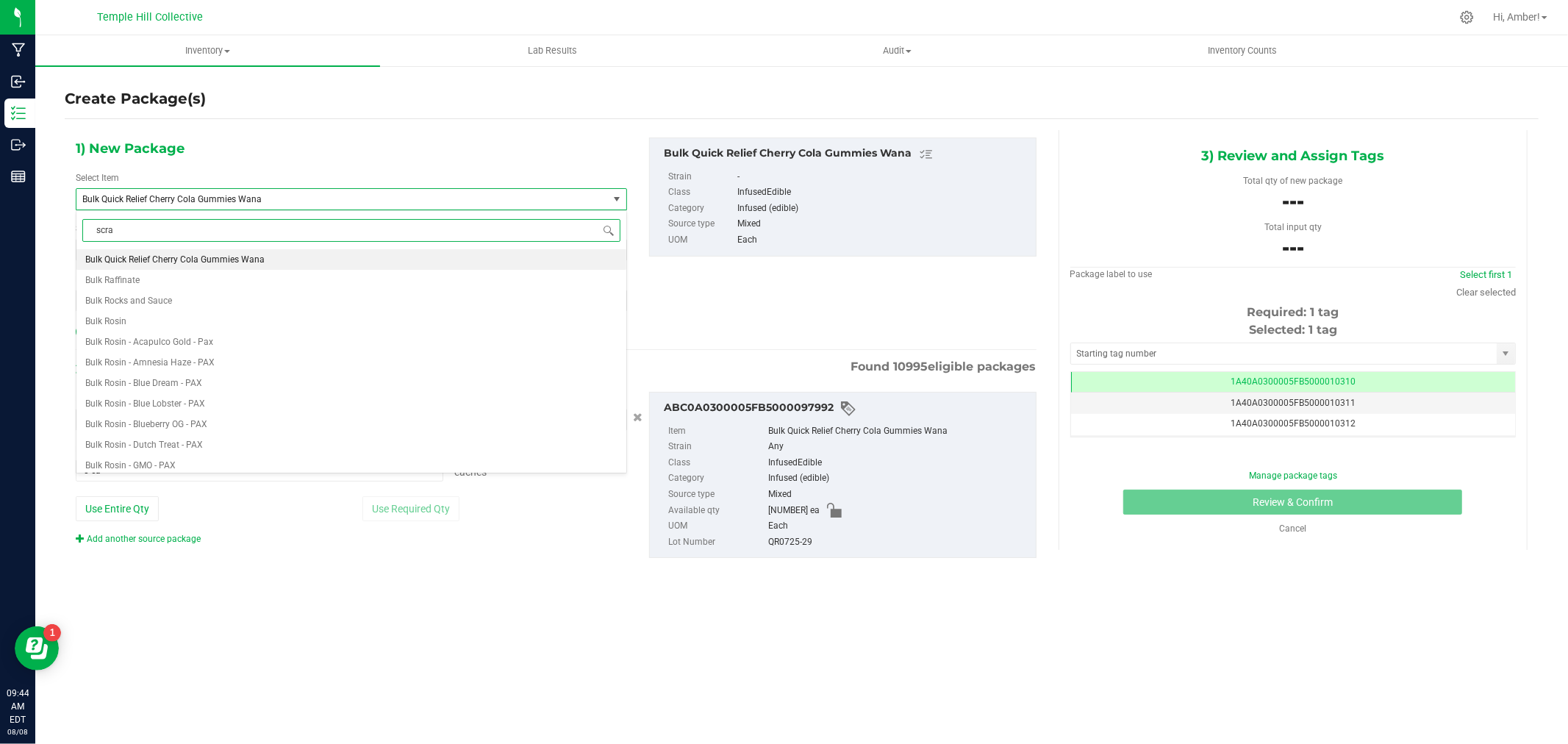 type on "scrap" 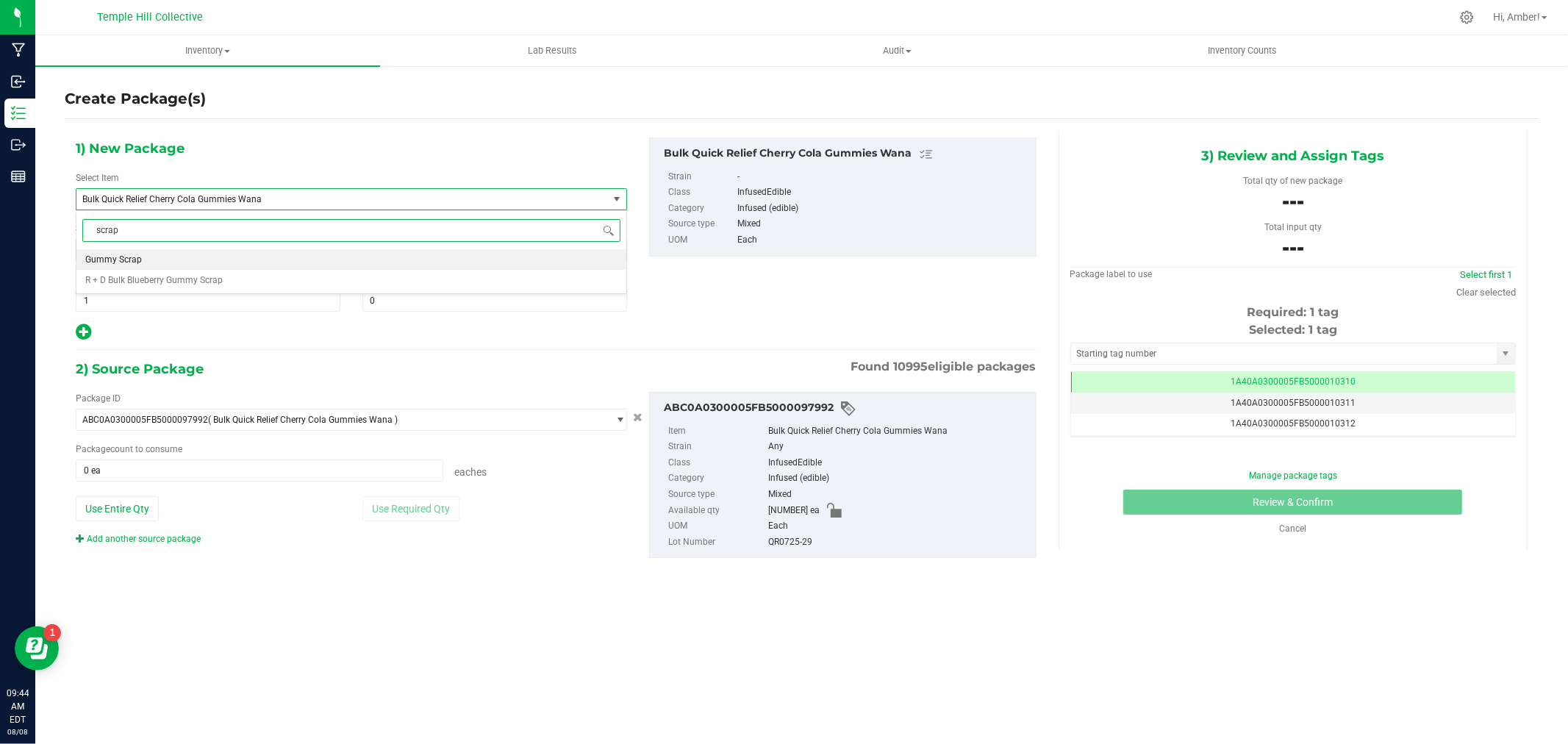 click on "Gummy Scrap" at bounding box center (351, 260) 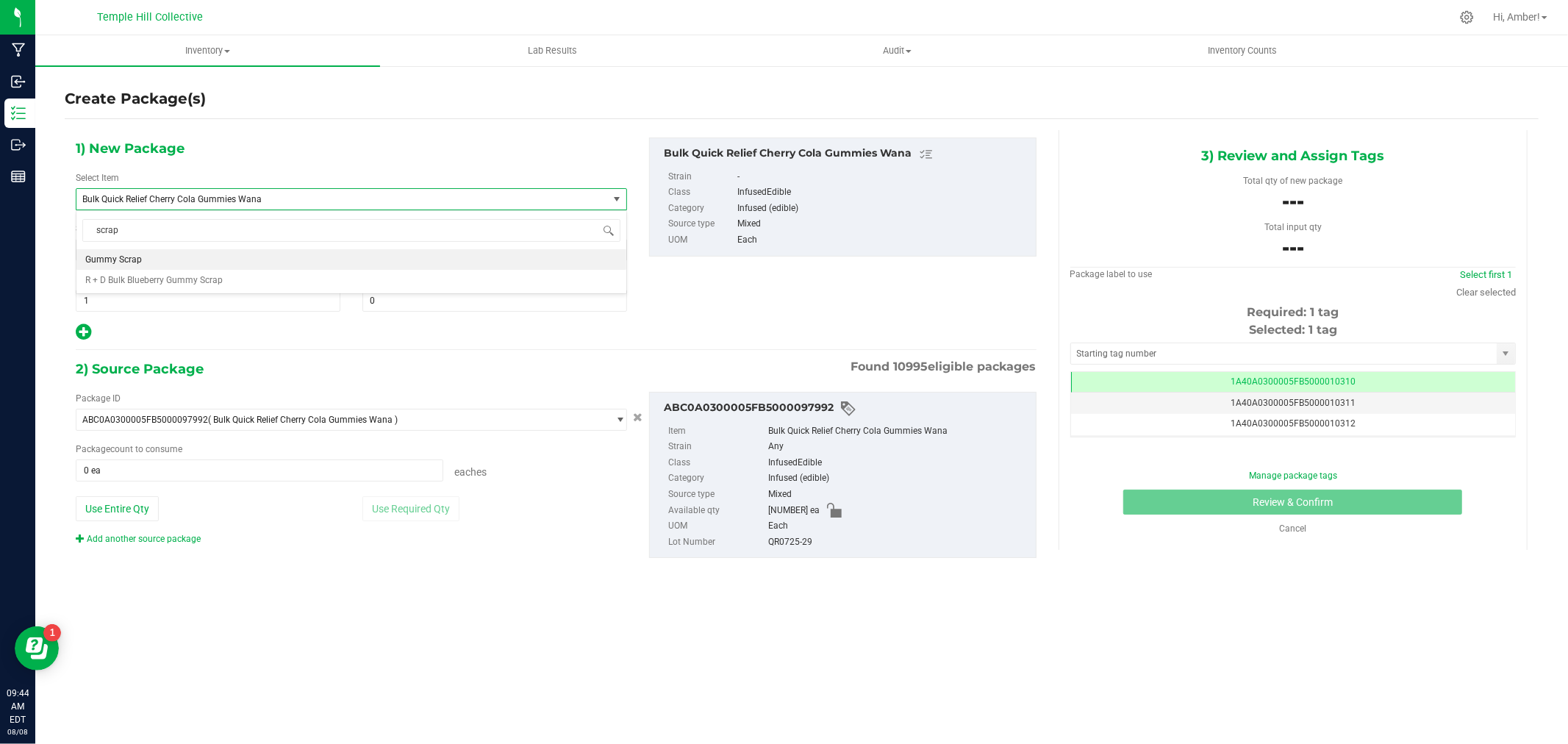 type 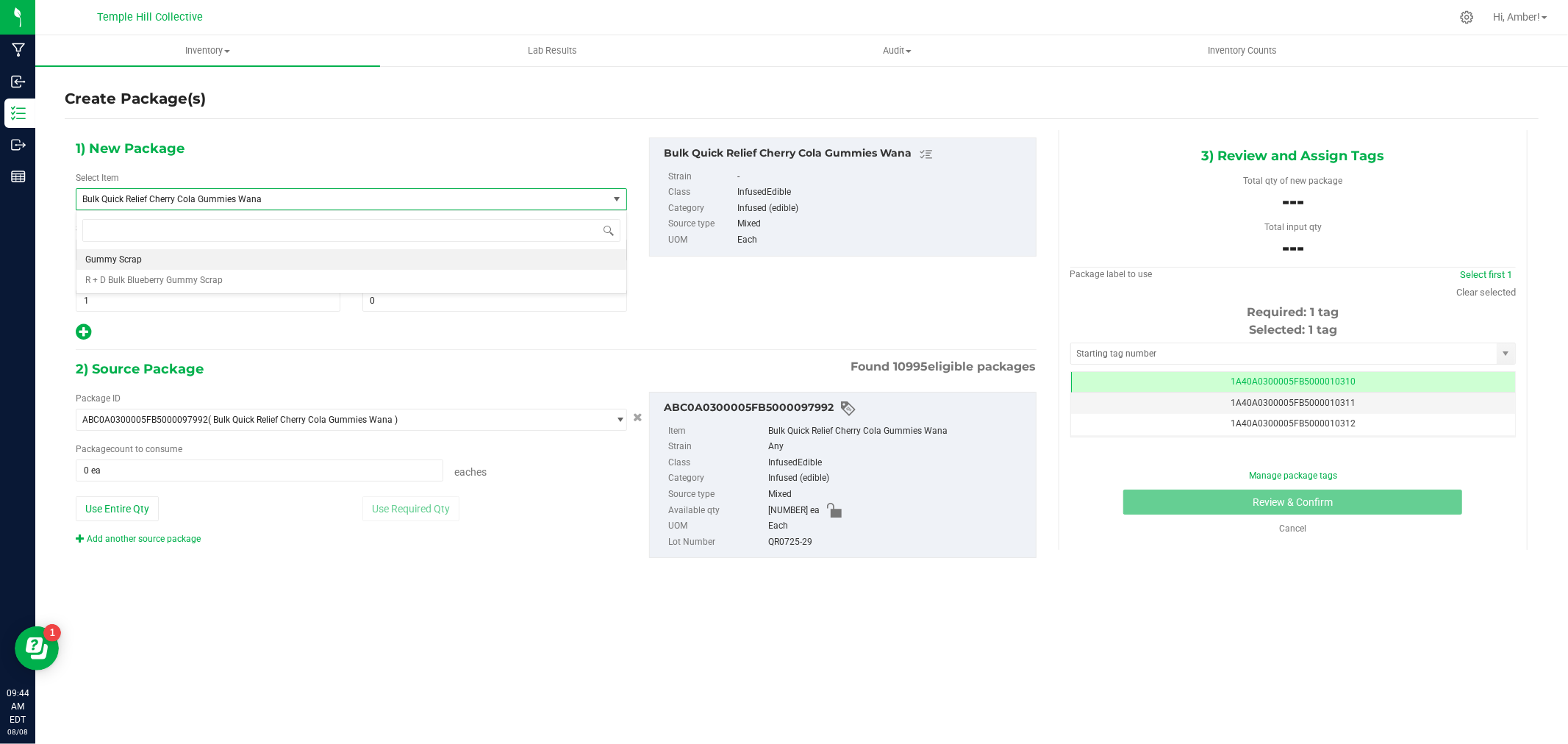 type on "0.0000" 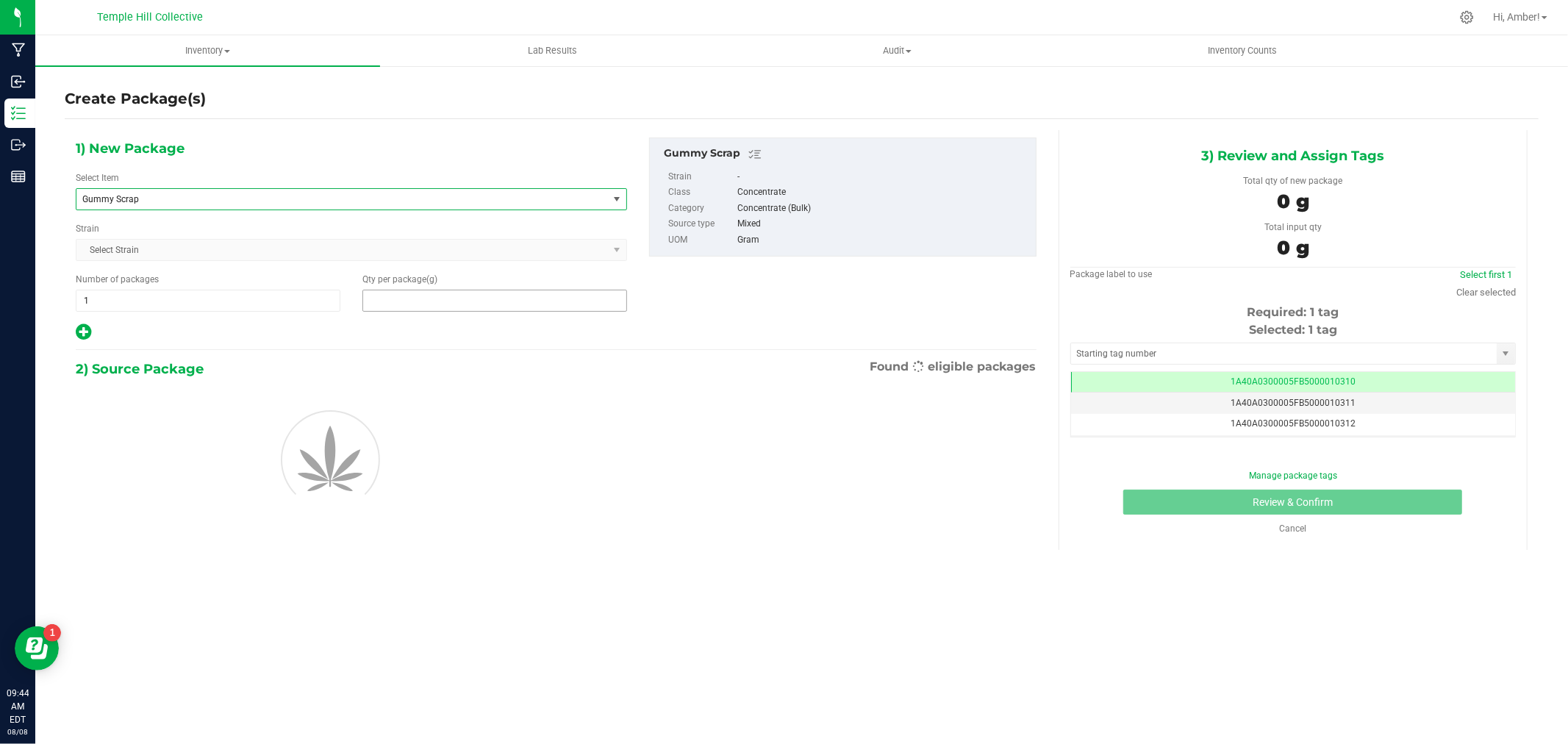 click at bounding box center (495, 301) 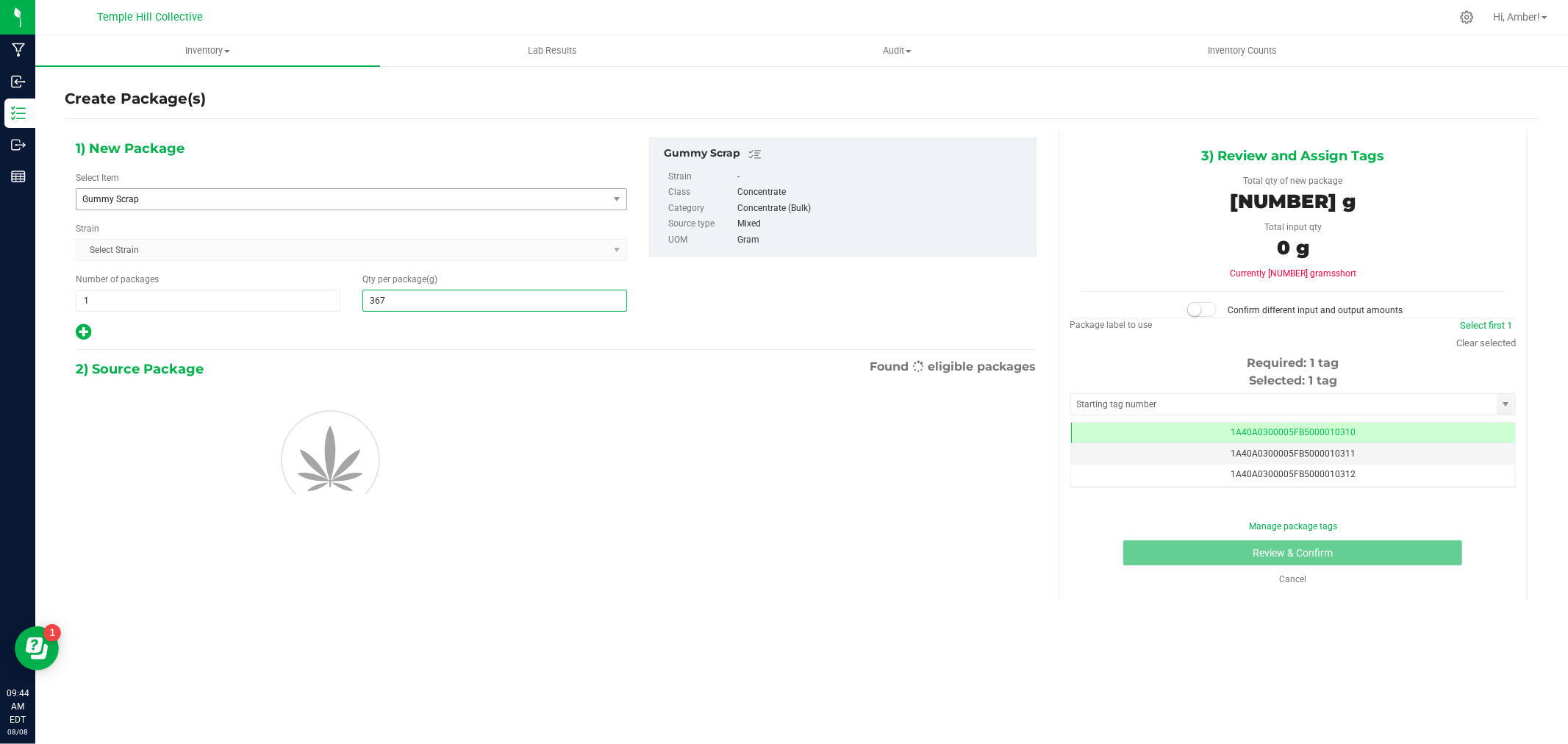 type on "3670" 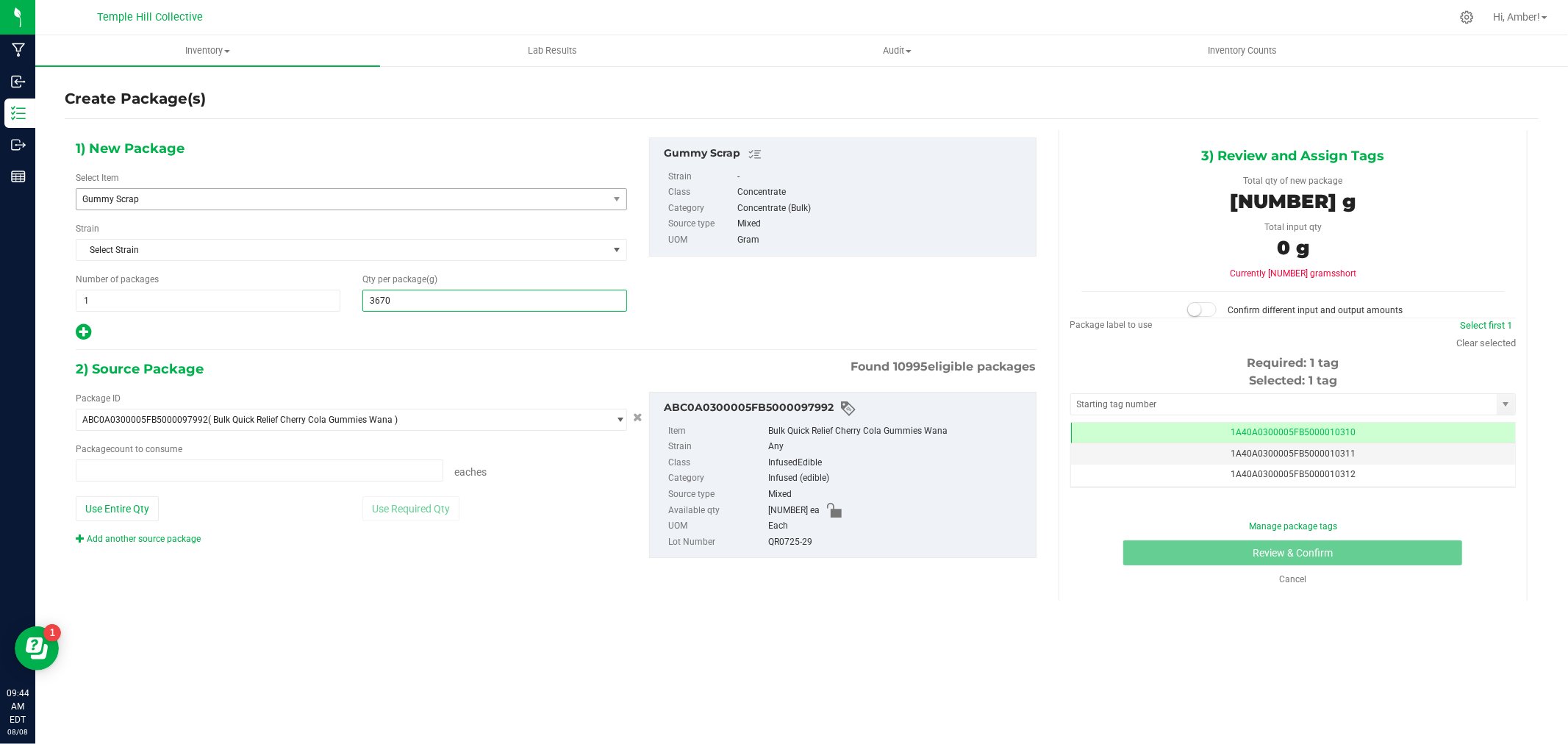 type on "0 ea" 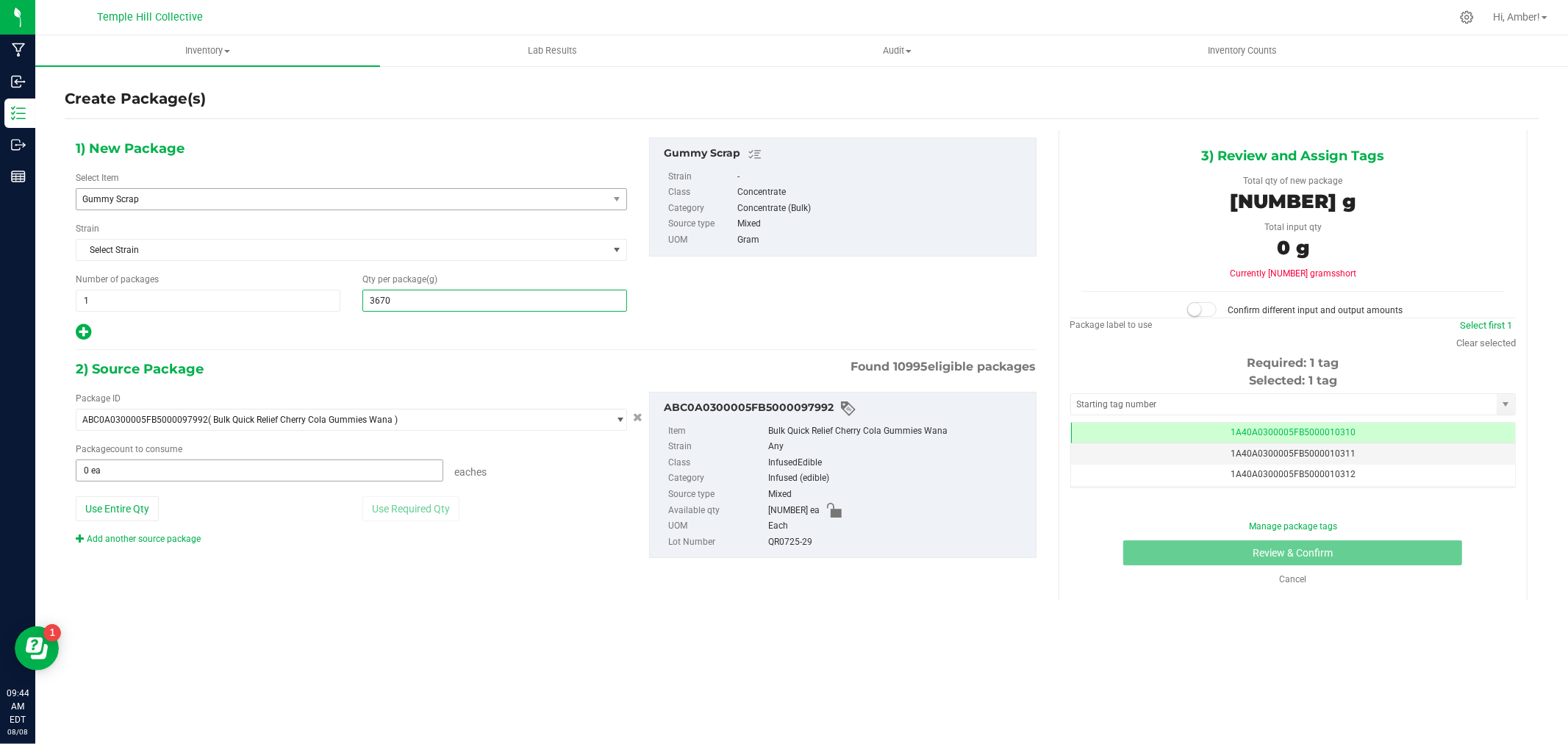 type on "[NUMBER]" 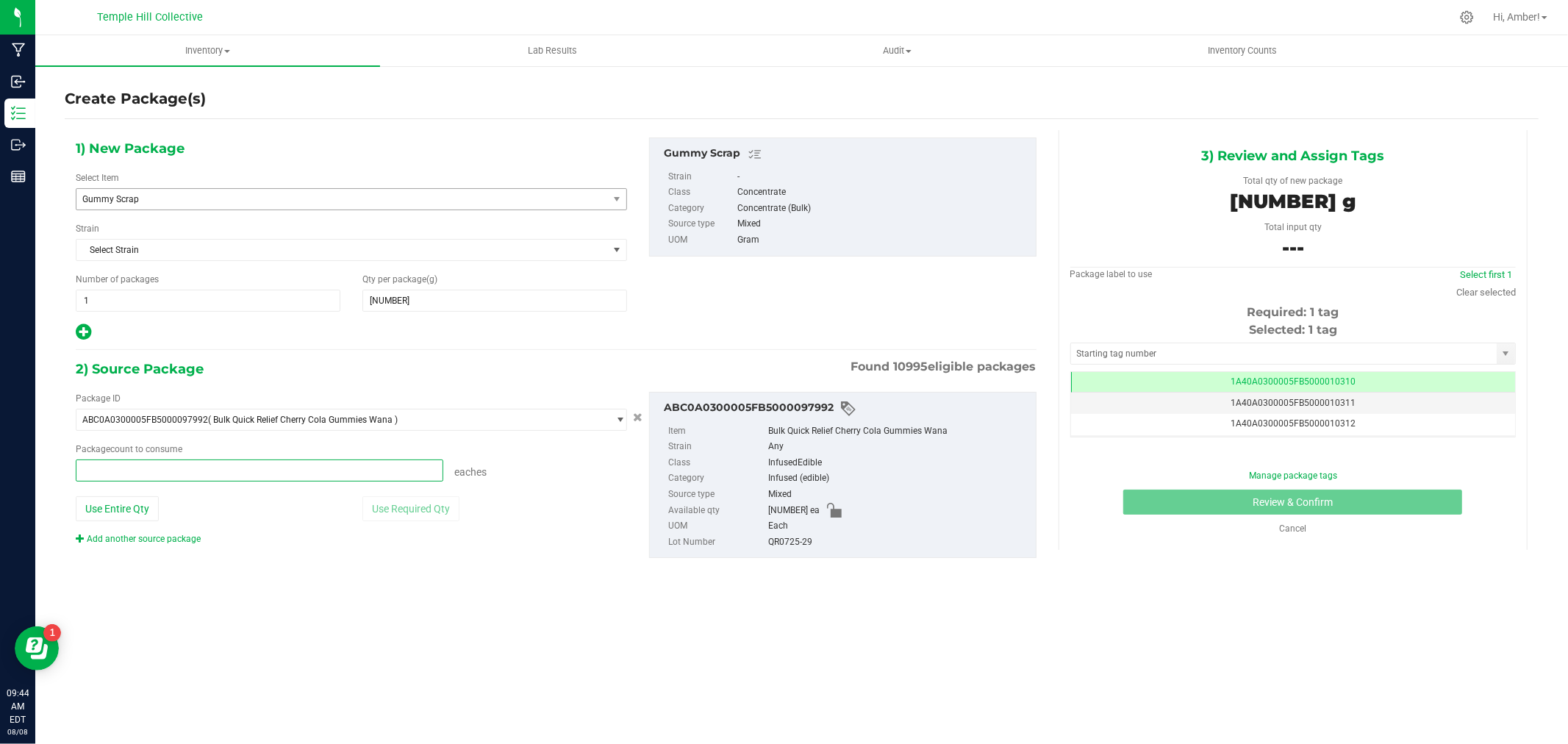 click at bounding box center [259, 471] 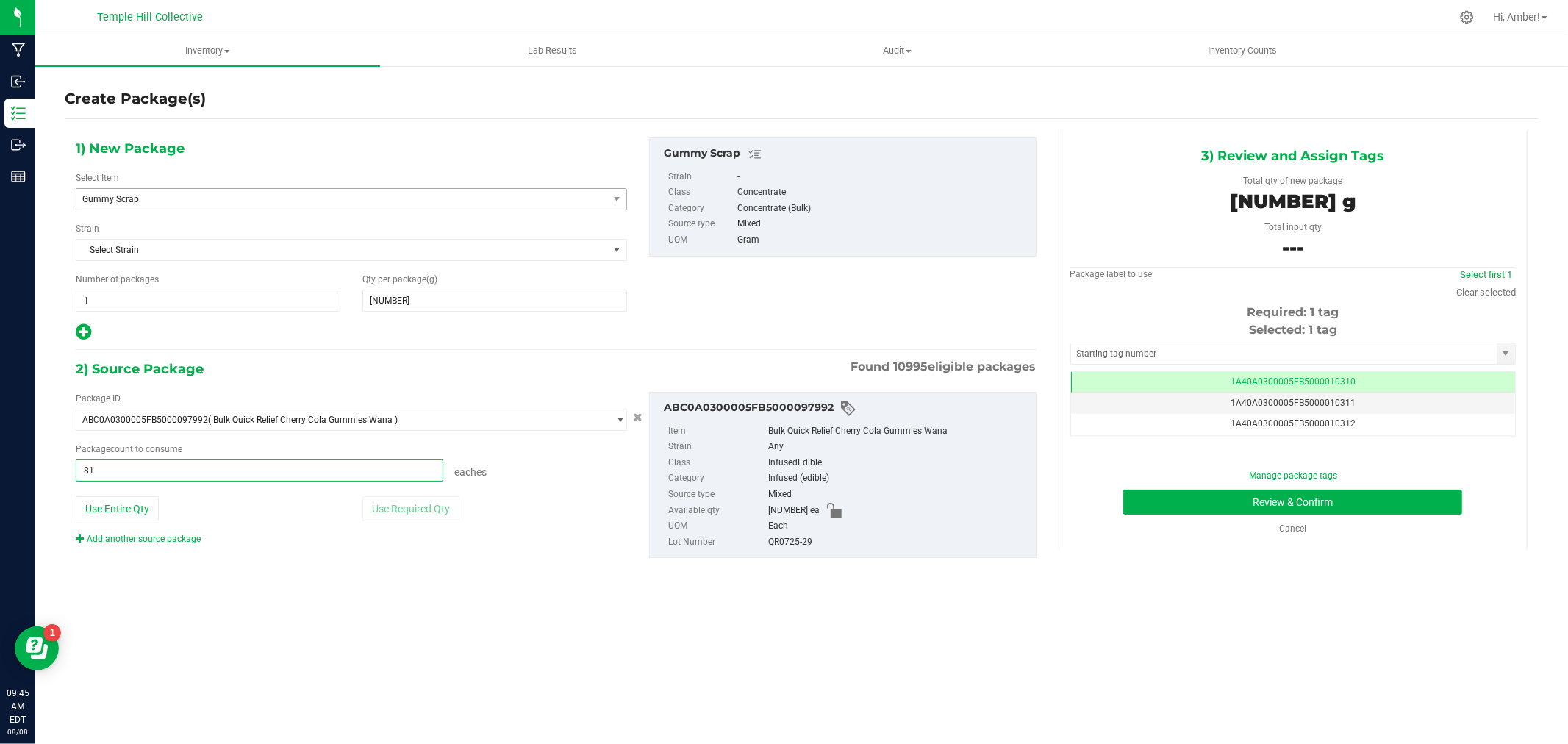type on "816" 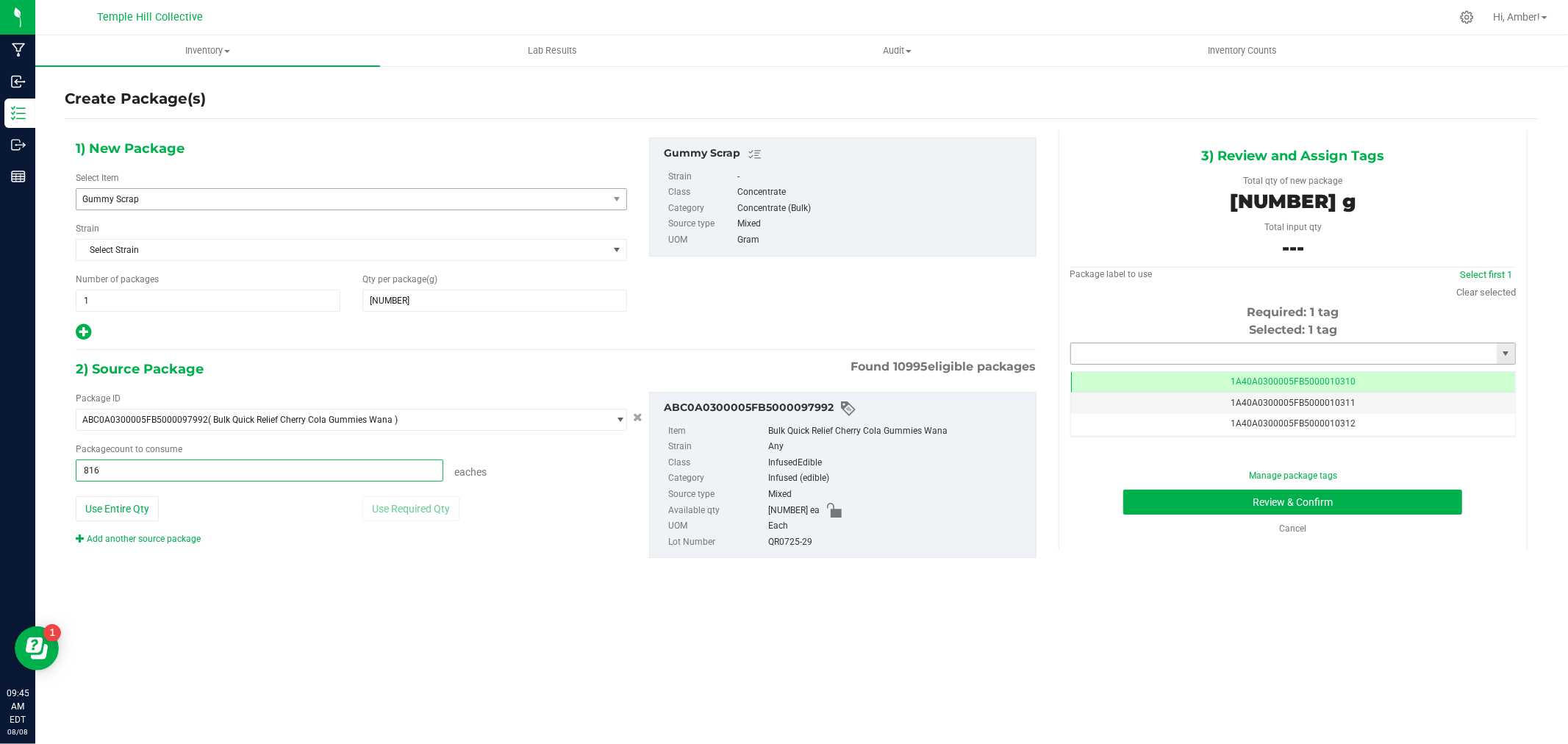 type on "816 ea" 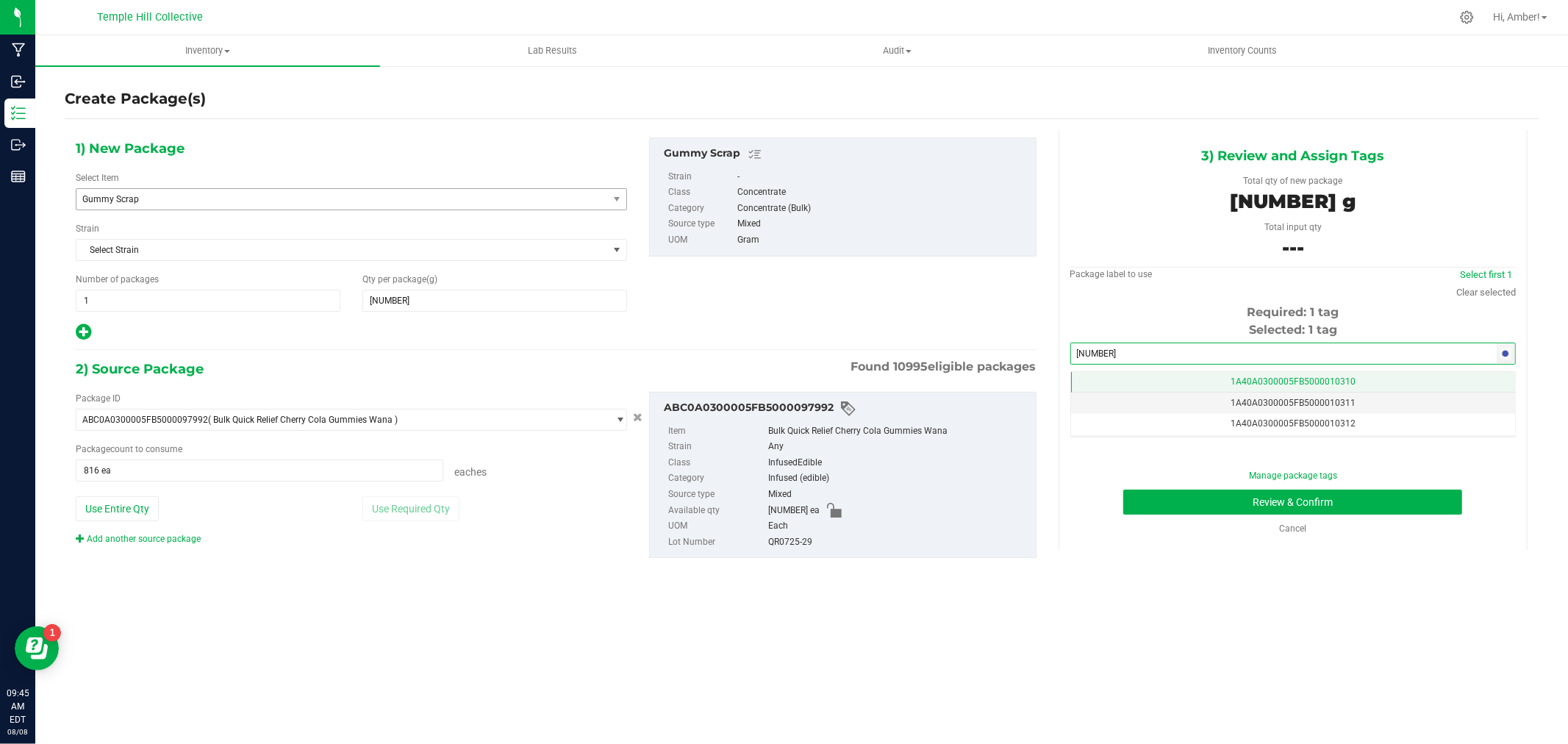 type on "[NUMBER]" 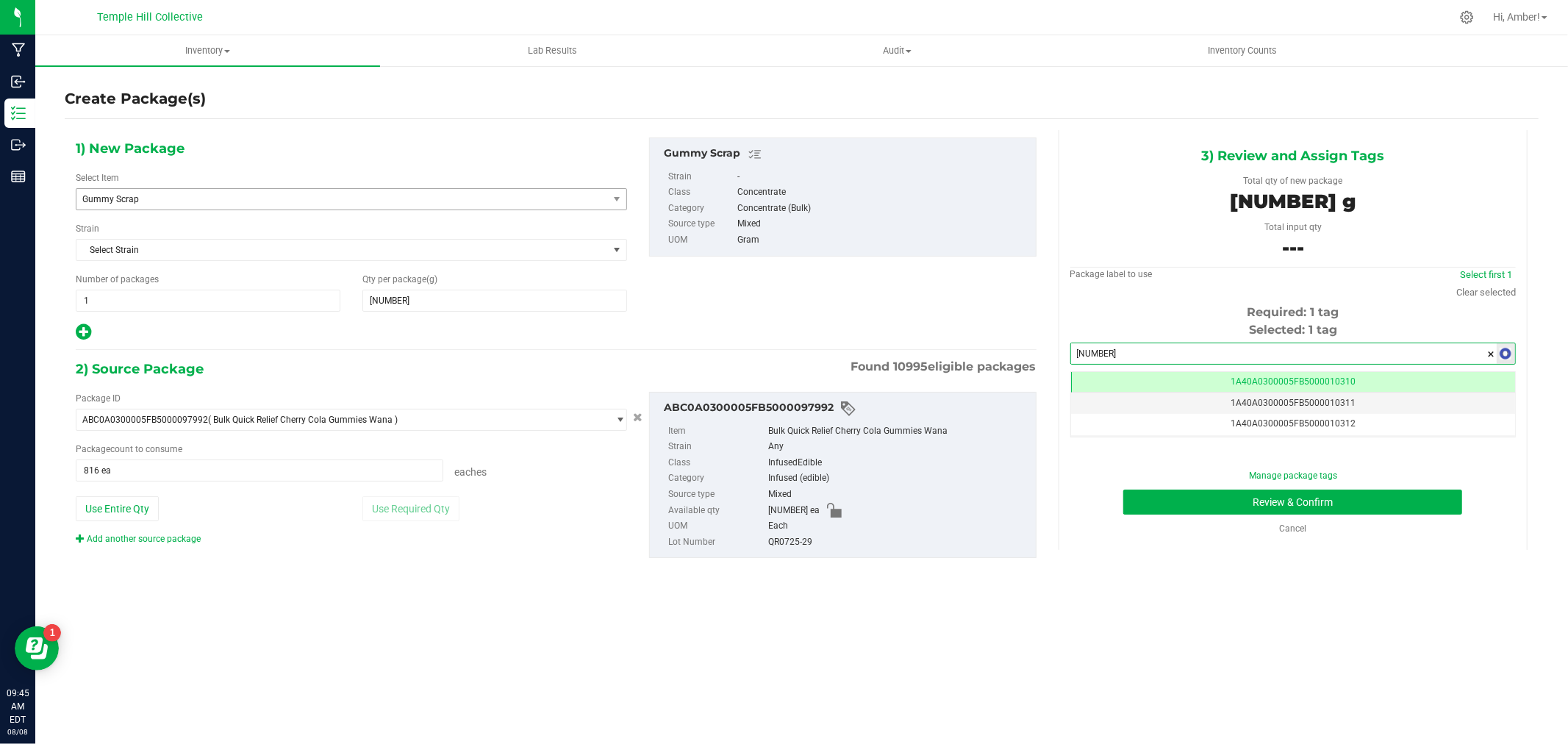 click on "[NUMBER]" at bounding box center (1284, 354) 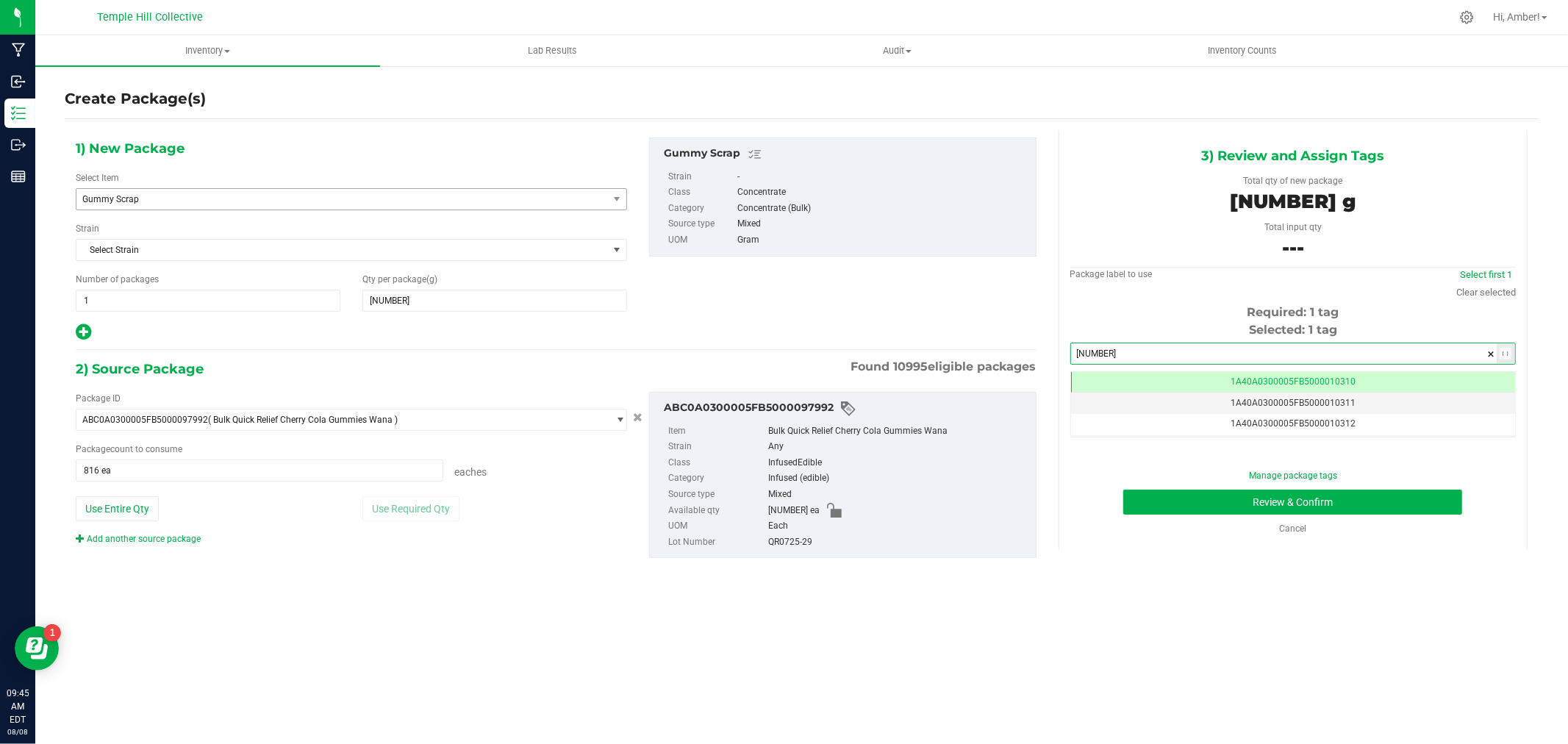 drag, startPoint x: 1123, startPoint y: 355, endPoint x: 1009, endPoint y: 362, distance: 114.21471 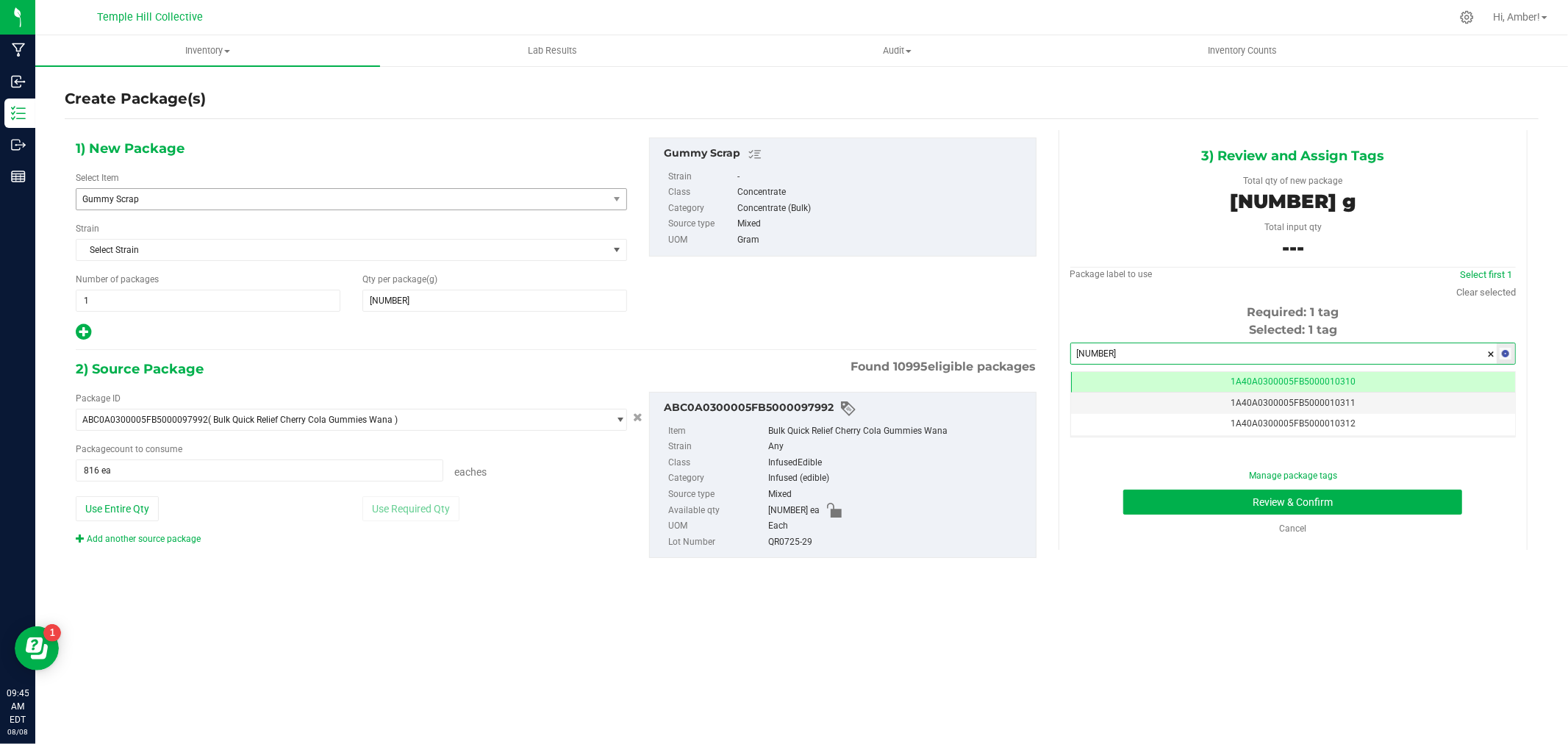 click on "1) New Package
Select Item
Gummy Scrap
Gentlemen Smugglers Garlic Z 3.5g Flower Gentlemen Smugglers Mimosa 3.5g Flower Gentlemen Smugglers Project 4516 3.5g Flower Ghost Dawg 1g preroll Root & Bloom Ghost Dog 1g Pre-roll Go Cool Mint - Click Go Cool Mint - Click (ea) Green Monke' Mango Guava 12oz 5/10mg Green Monke' Orange Passionfruit 12oz 5/10mg Green Monke' Tropical Citrus 12oz 5/10mg GSD Pucks HUUE Gummy Scrap High Tide - Classic Margarita 5mg 12oz High Tide Classic Margarita 5mg 12oz High Tide Classic Margarita 5mg 12oz (24 Case pk) High Tide Diablo Spicy Margarita 5mg 12oz High Tide Diablo Spicy Margarita 5mg 12oz (24 Case pk) HUUE (GSD)" at bounding box center (801, 360) 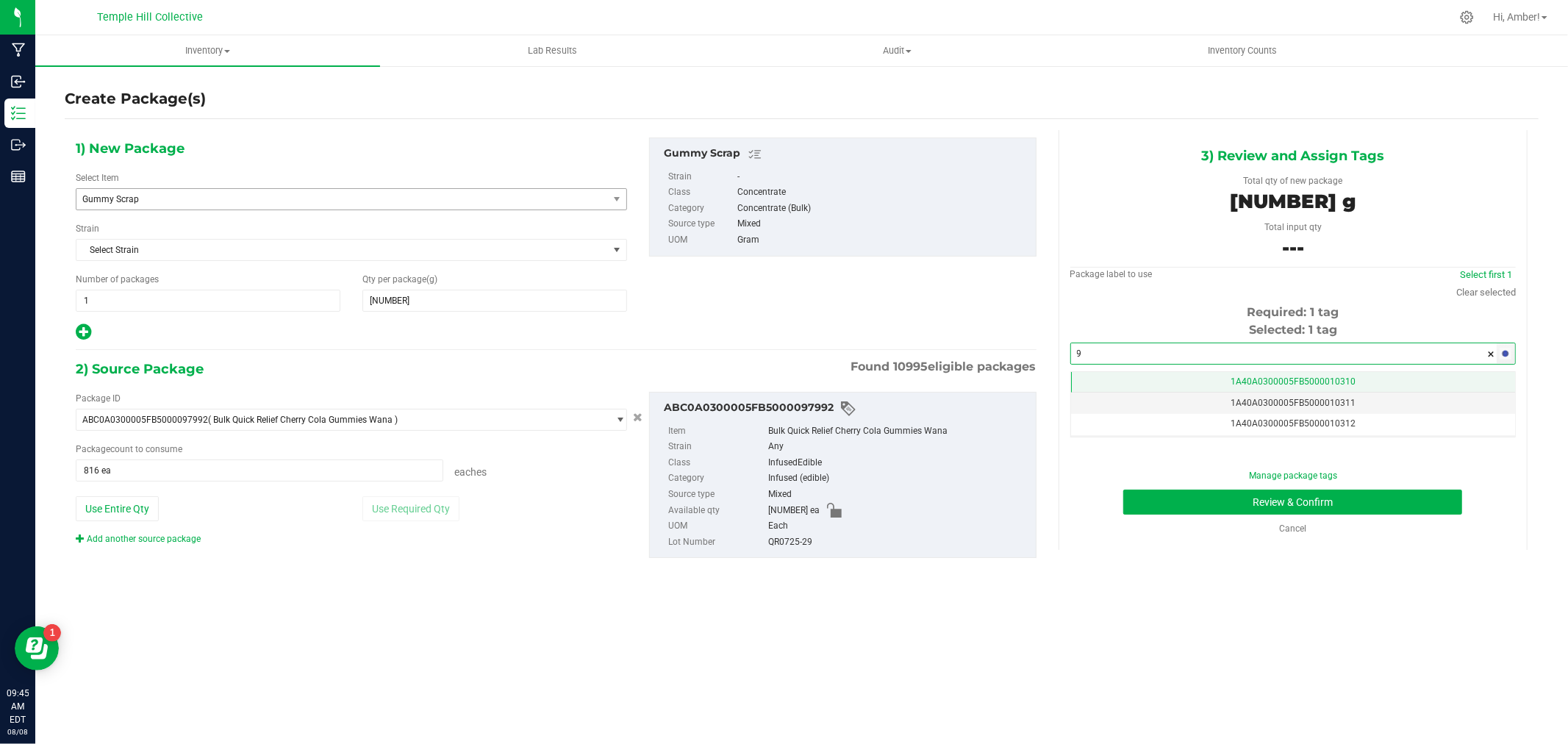 click on "1A40A0300005FB5000010310" at bounding box center [1293, 382] 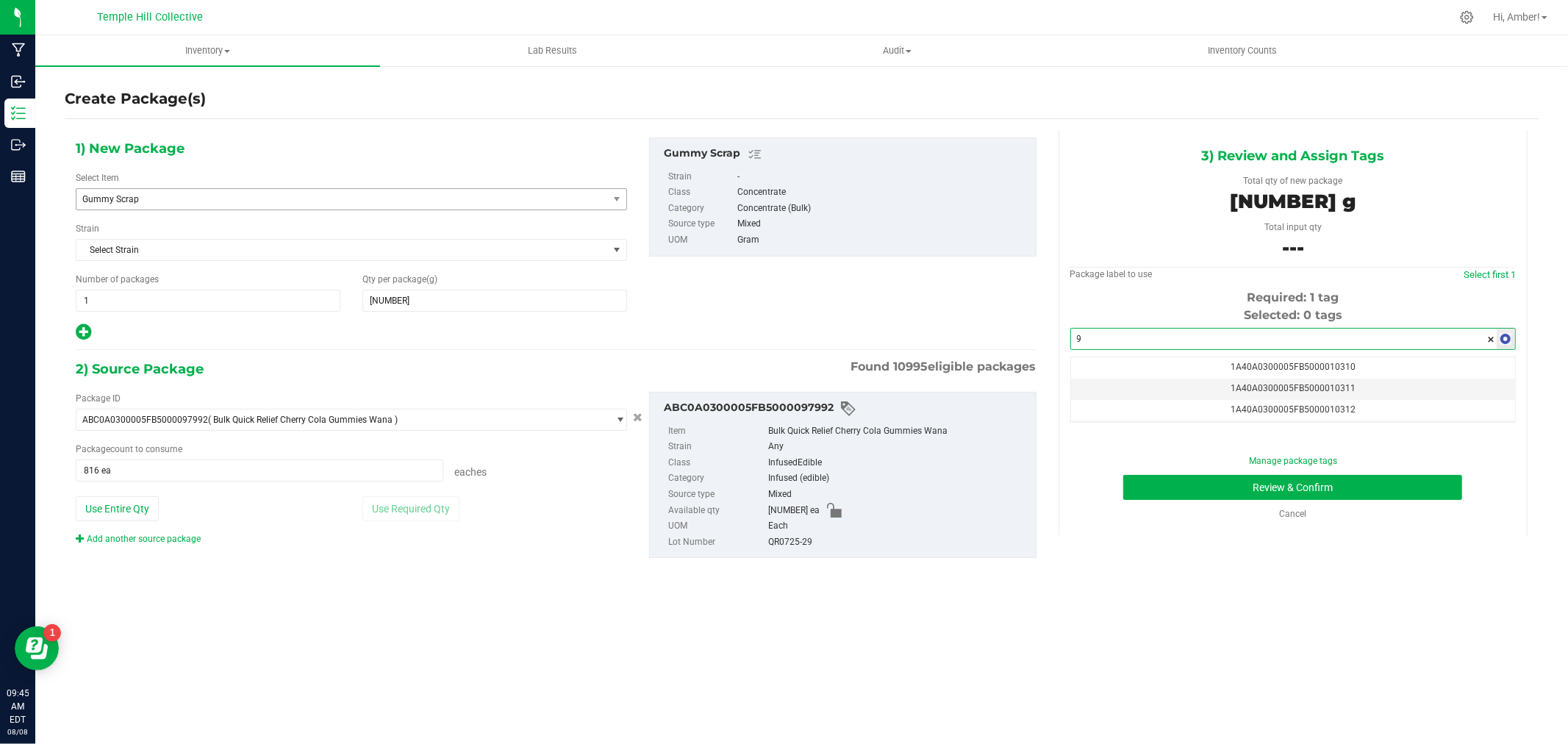 drag, startPoint x: 1118, startPoint y: 343, endPoint x: 1049, endPoint y: 340, distance: 69.06519 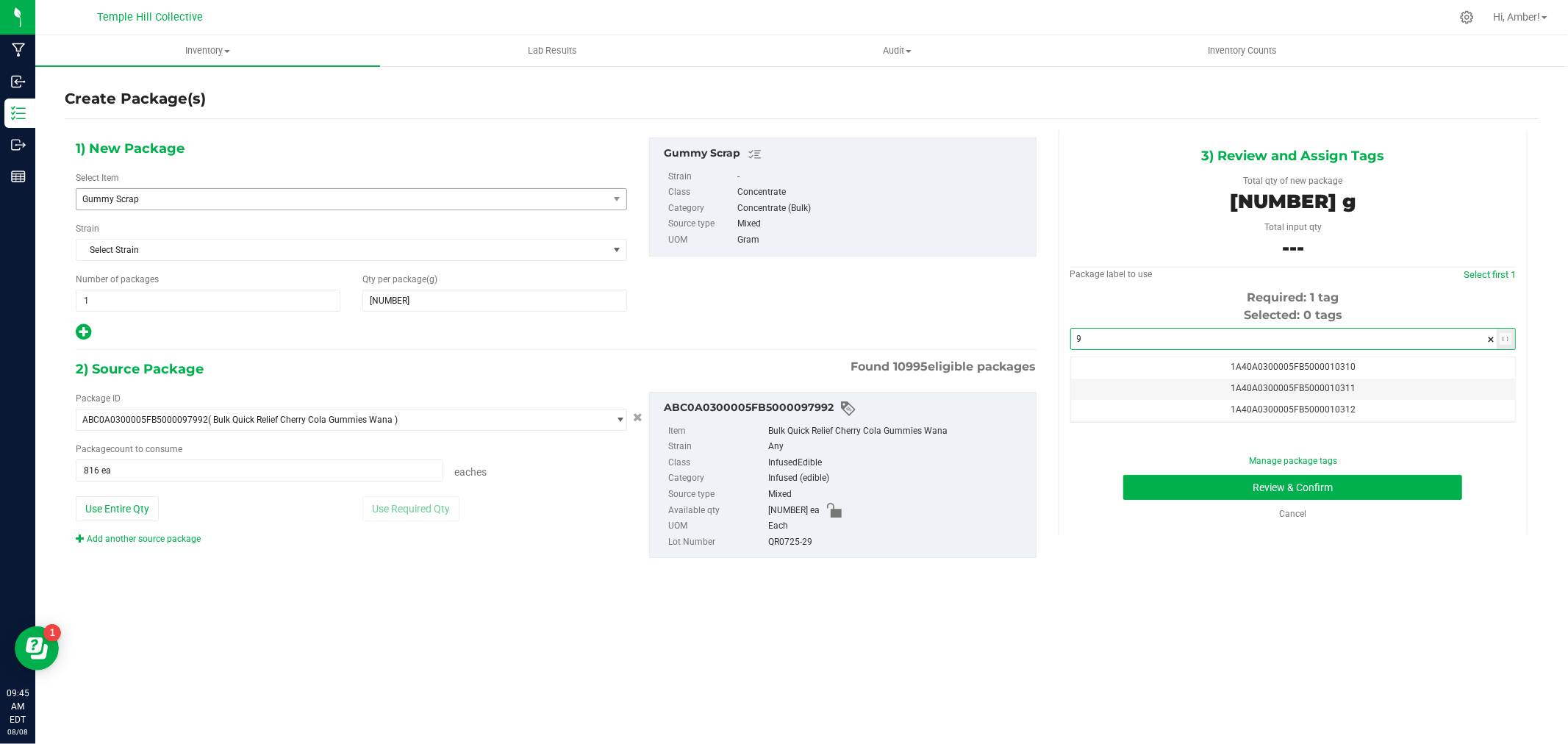 click on "3) Review and Assign Tags
Total qty of new package
3670 g
Total input qty
---
Package label to use
Select first 1
9 9" at bounding box center (1293, 333) 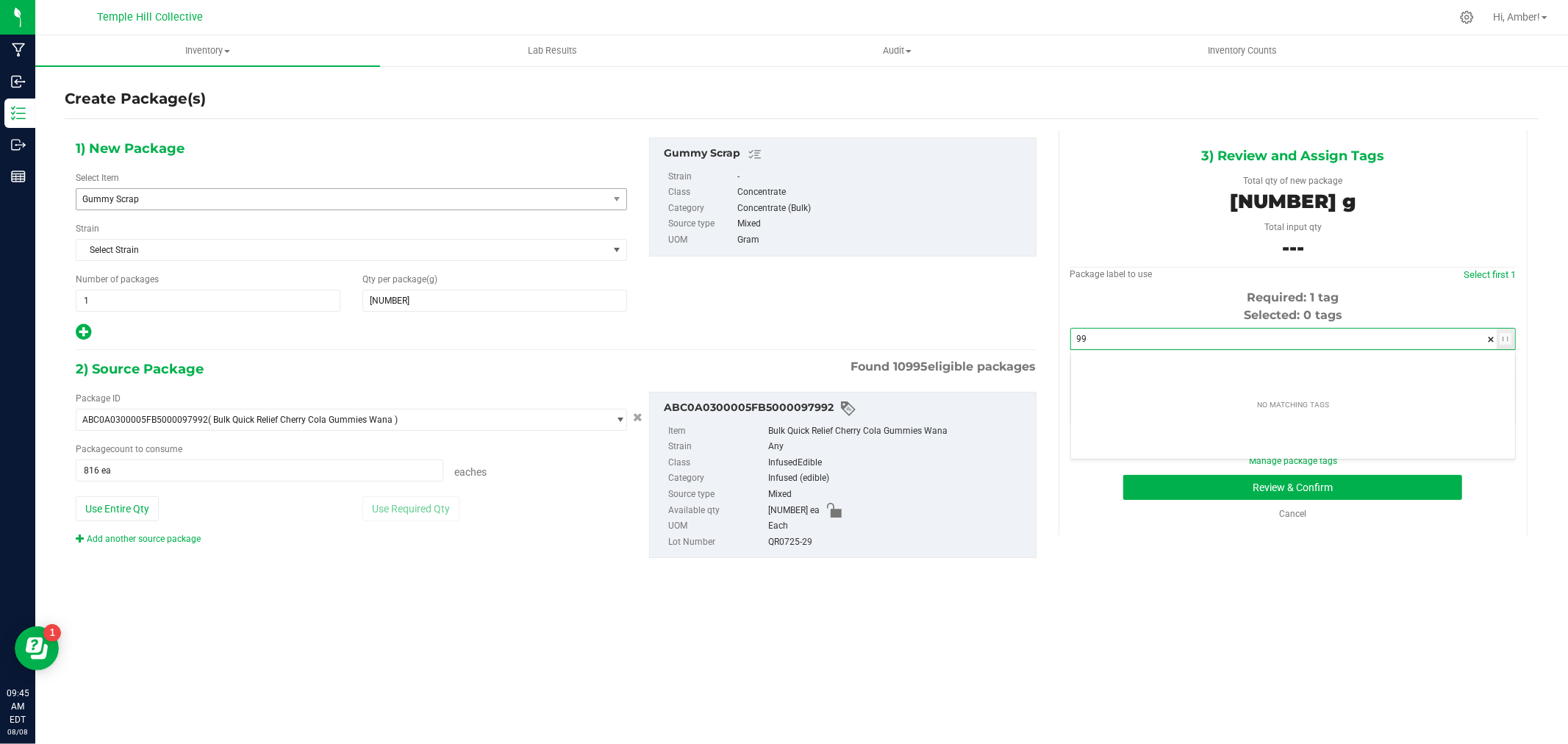 type on "9" 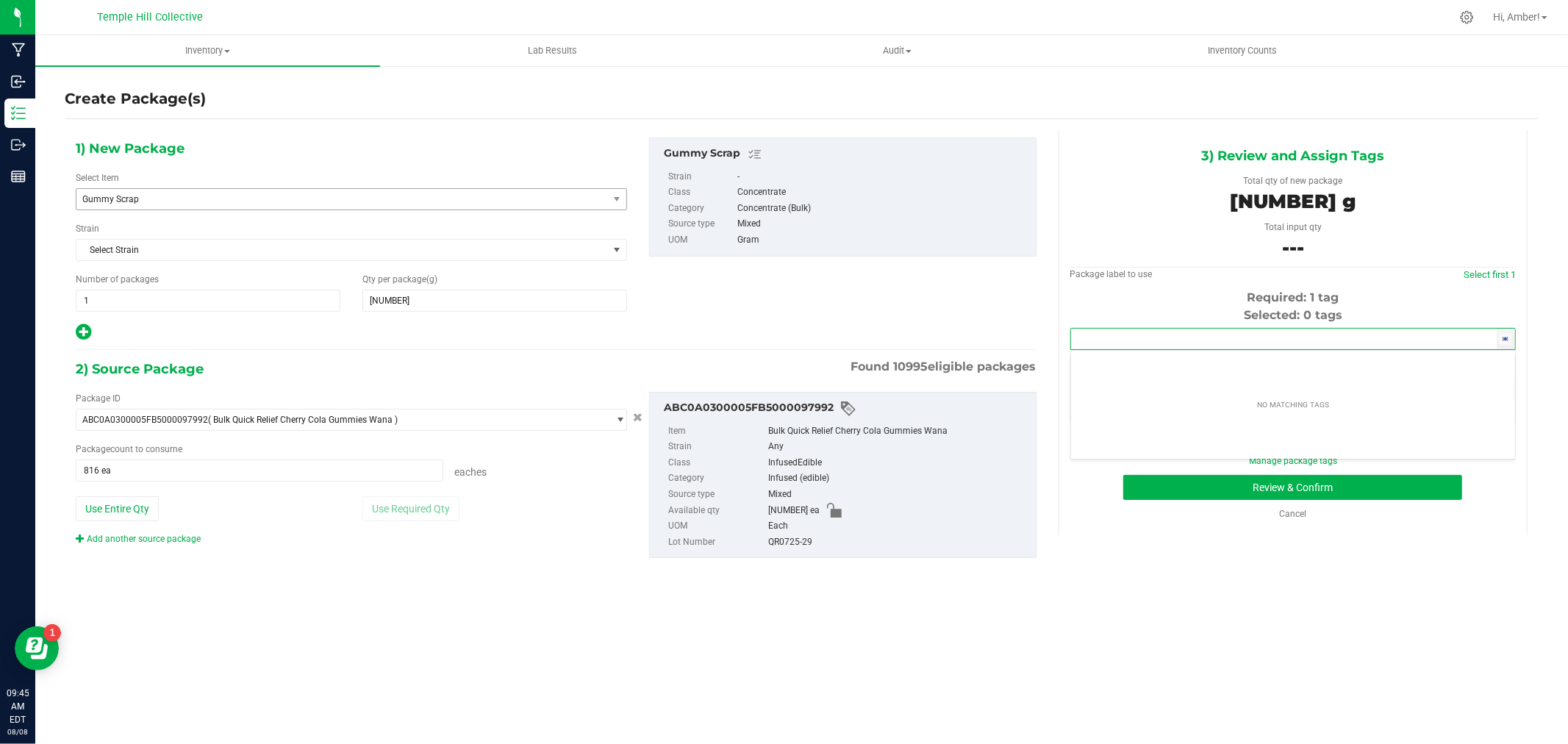 type 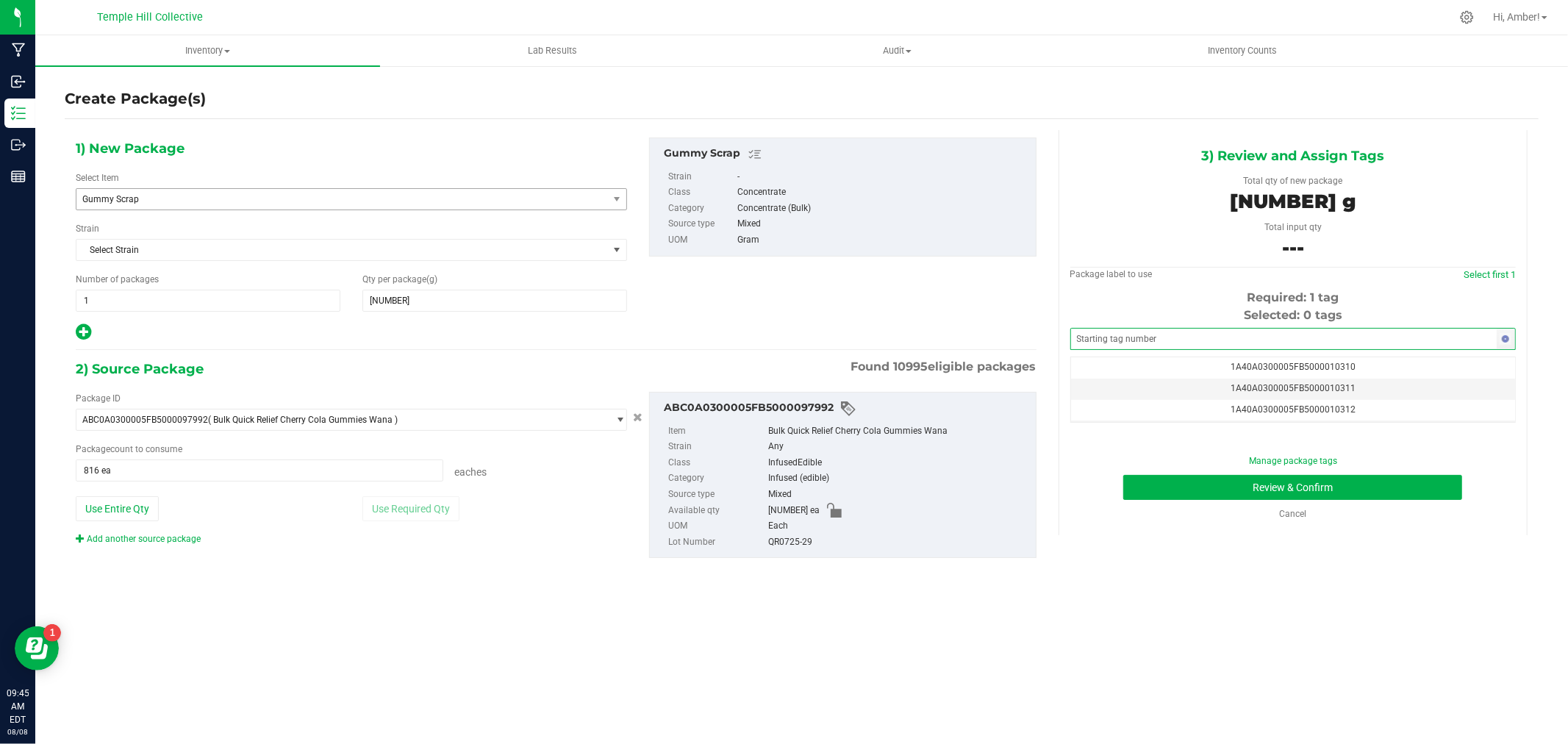 click on "Required: 1 tag" at bounding box center [1293, 298] 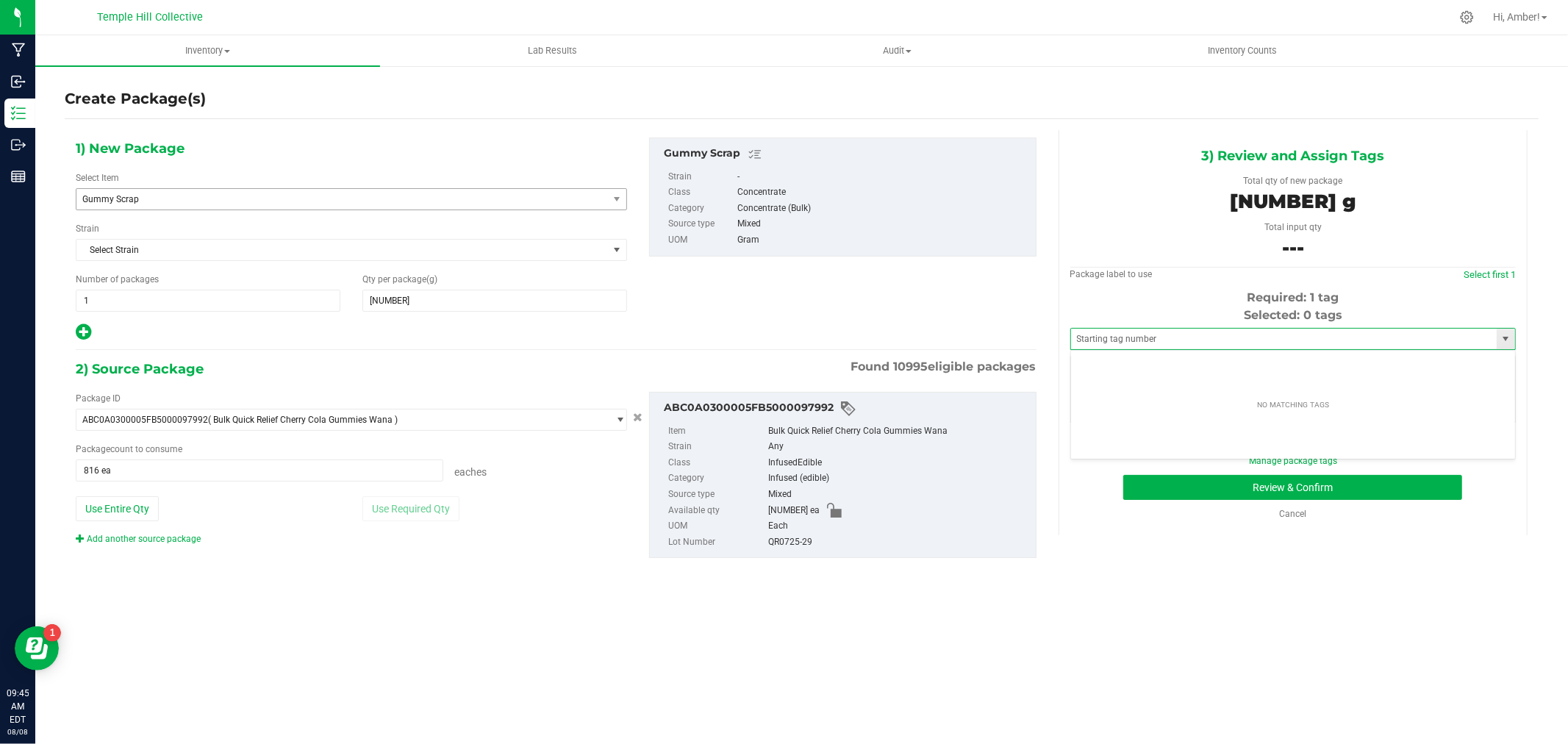 click at bounding box center (1506, 339) 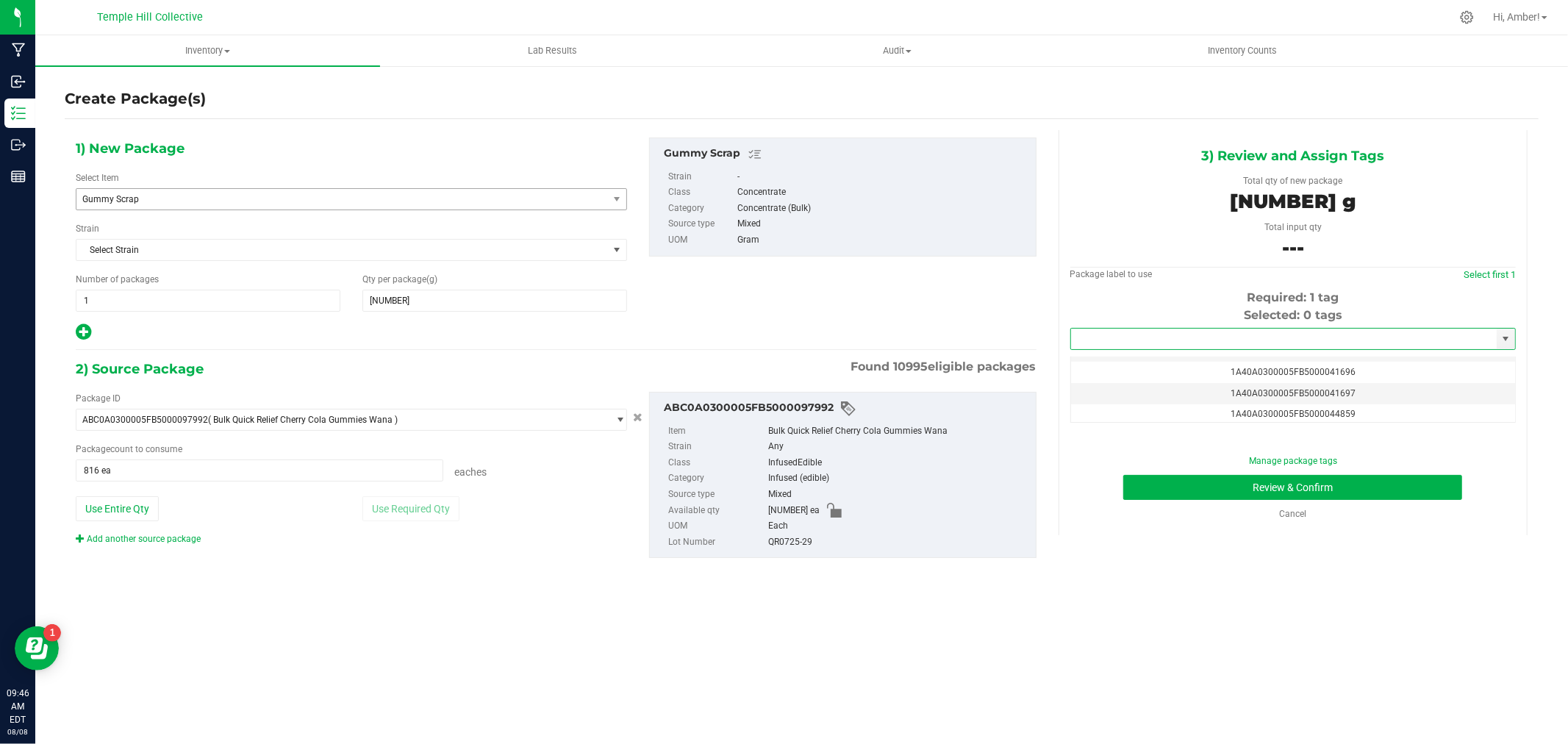 scroll, scrollTop: 0, scrollLeft: 0, axis: both 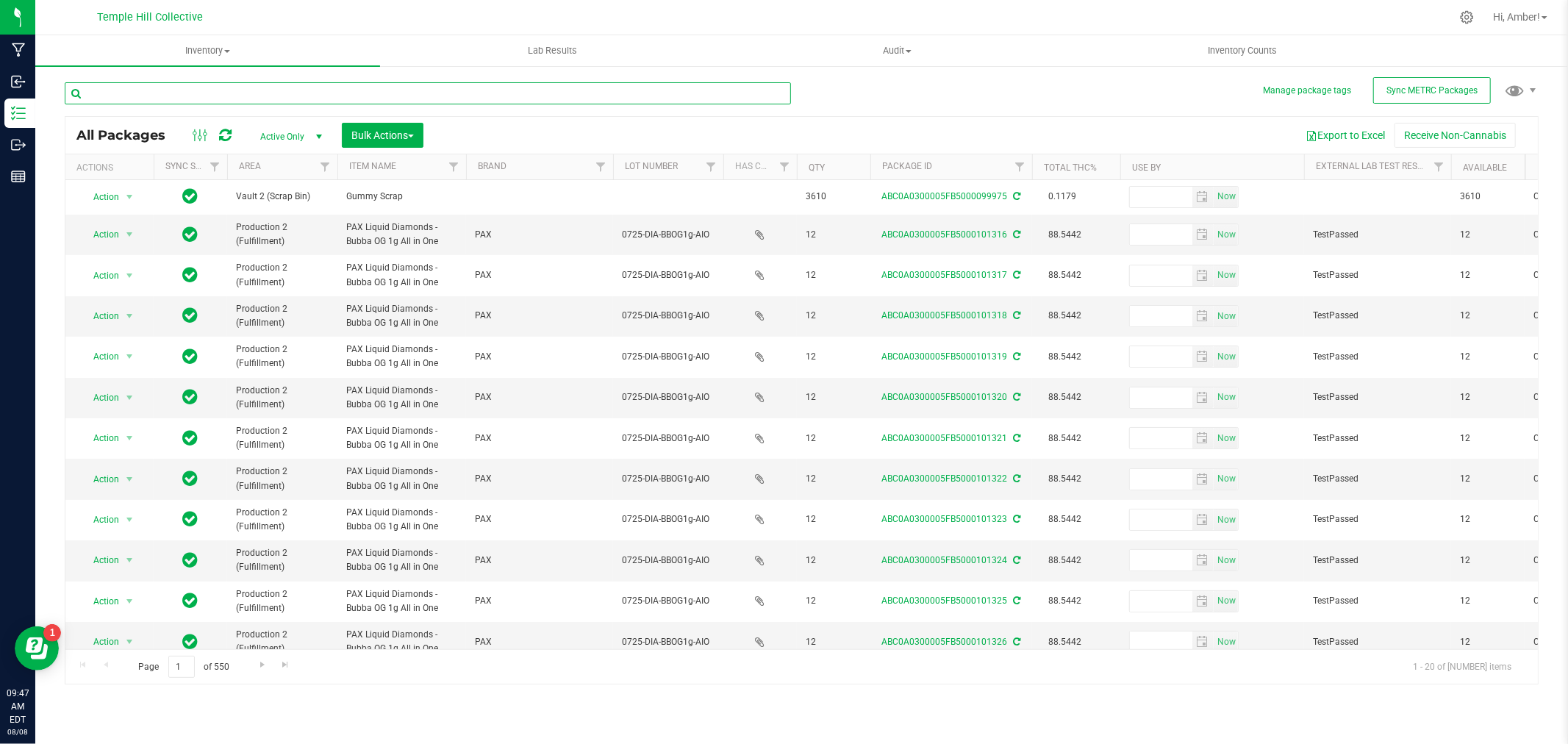 click at bounding box center [428, 93] 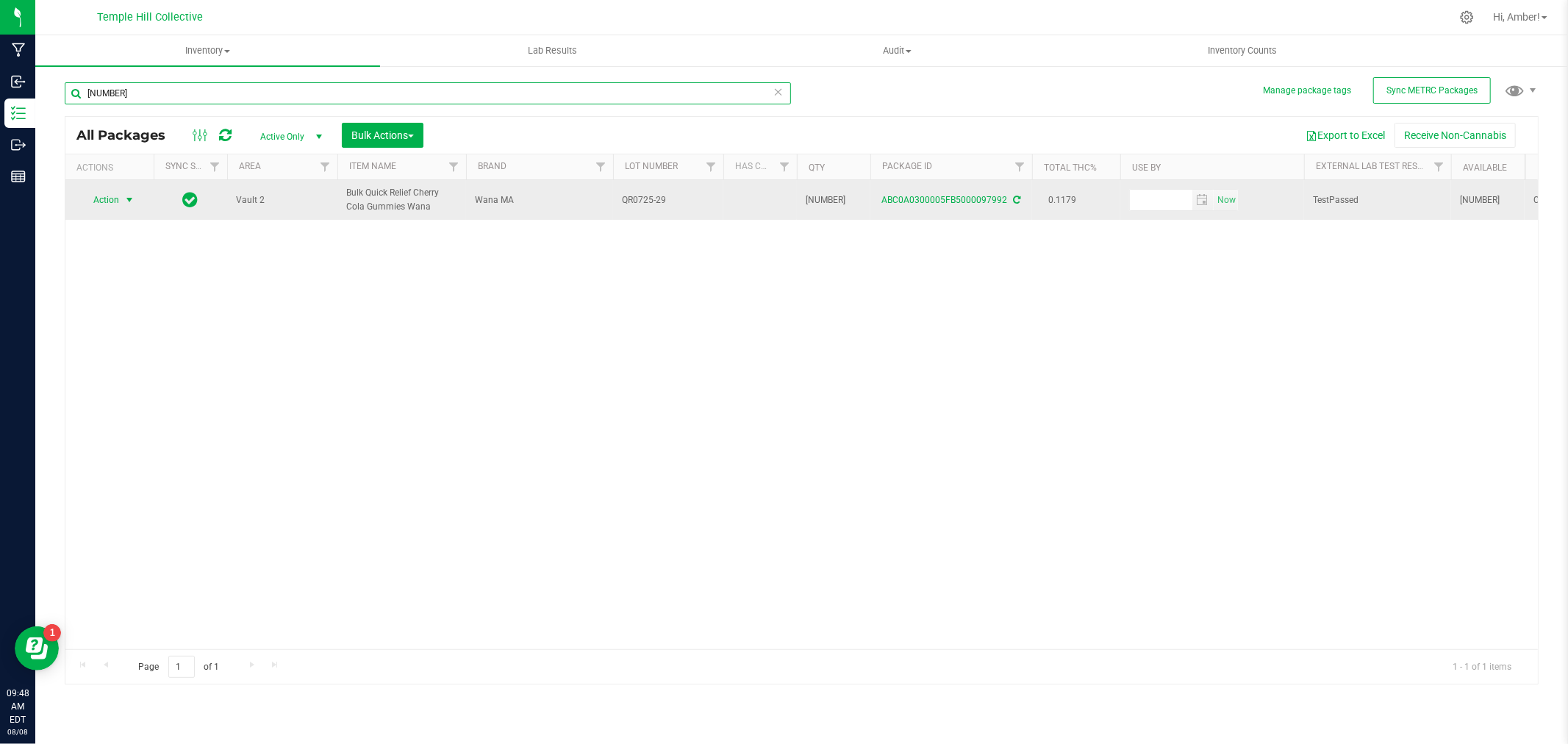 type on "[NUMBER]" 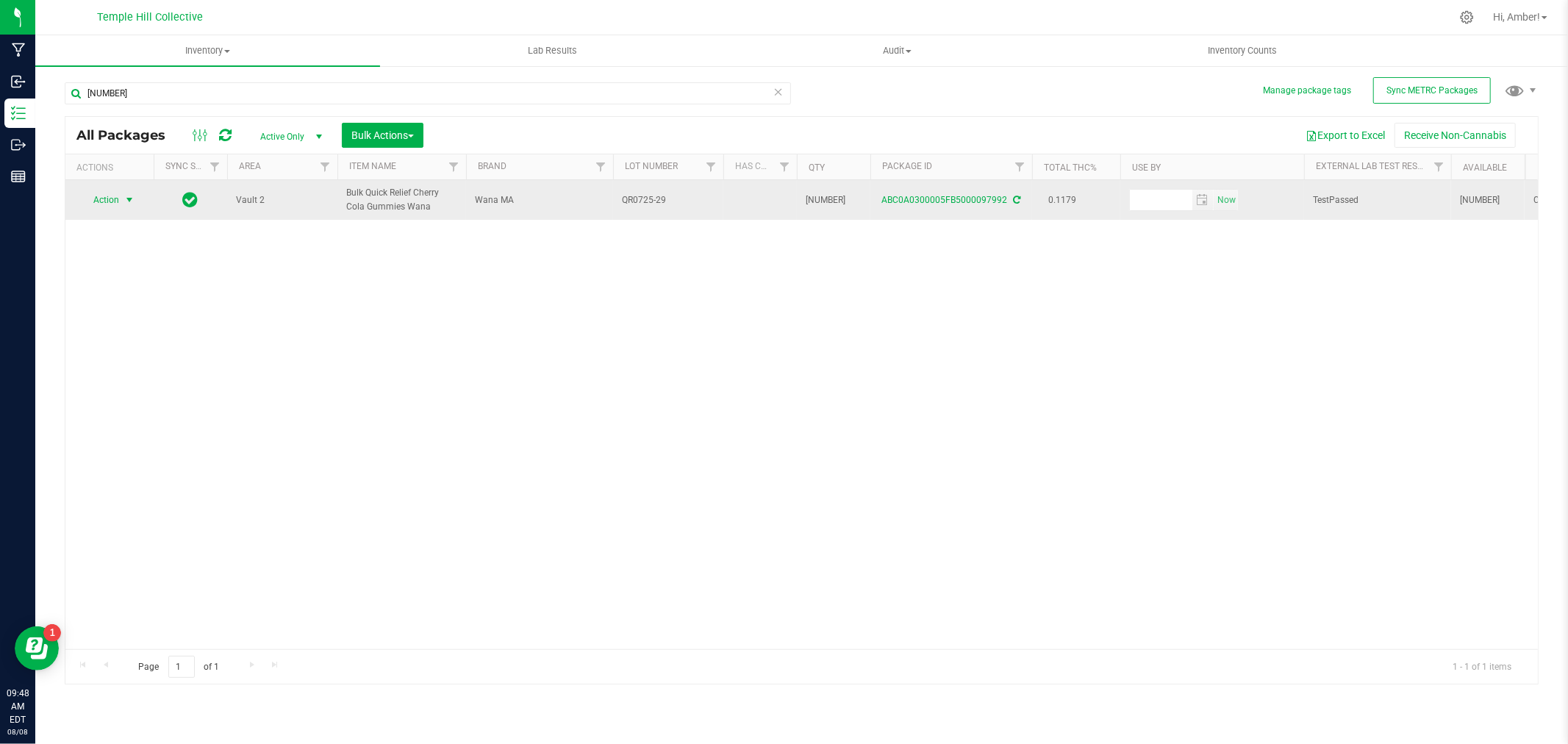 click at bounding box center [129, 200] 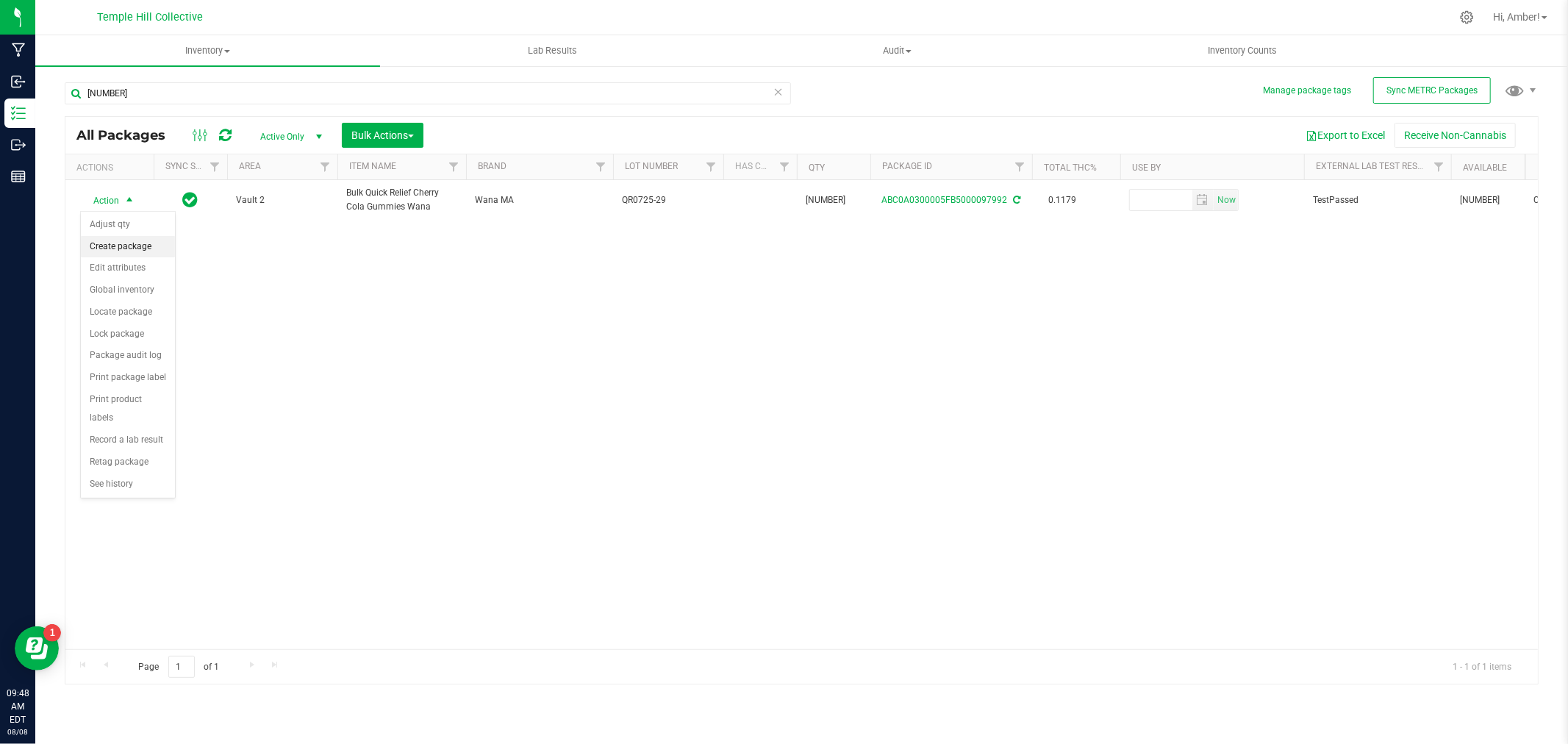 click on "Create package" at bounding box center (128, 247) 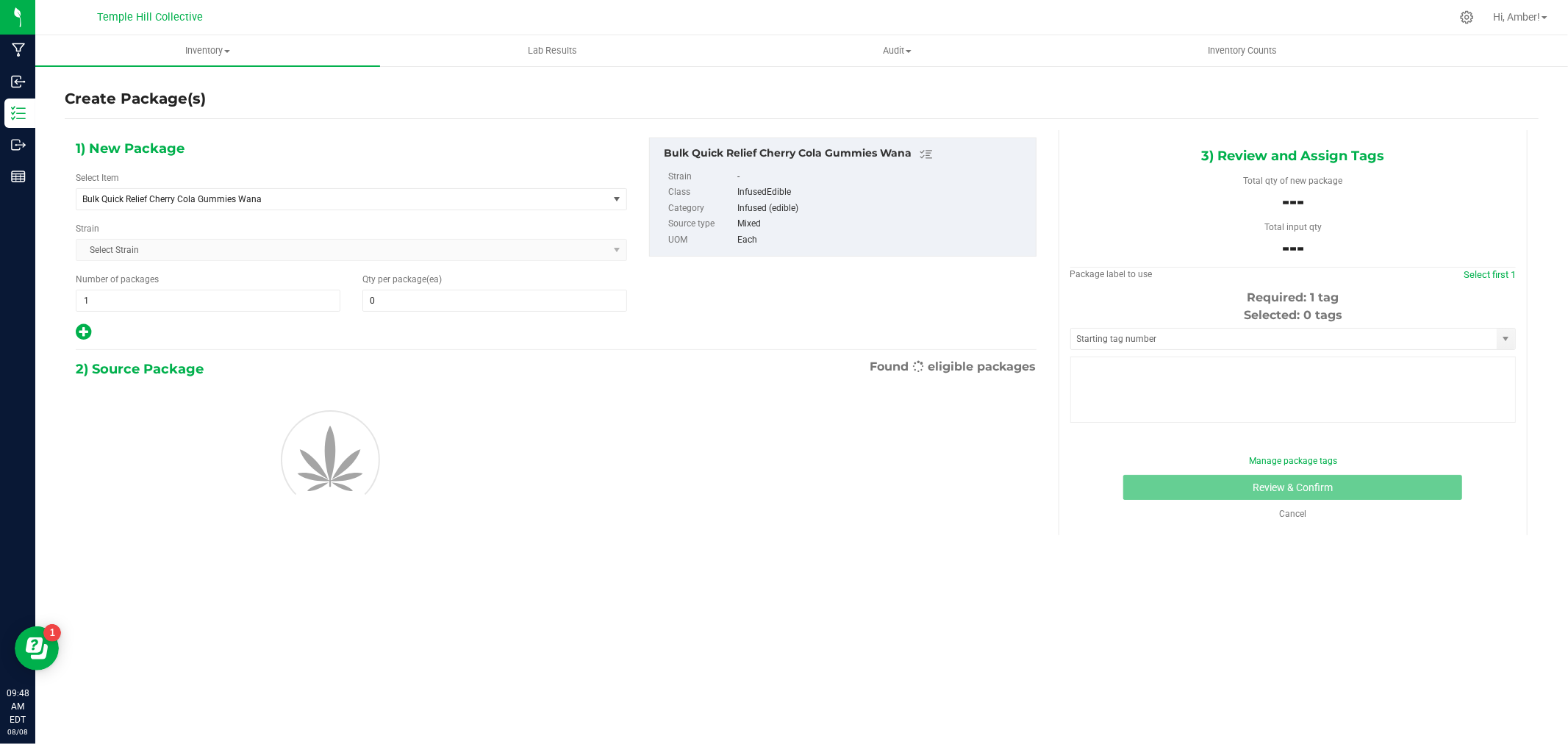 type on "0" 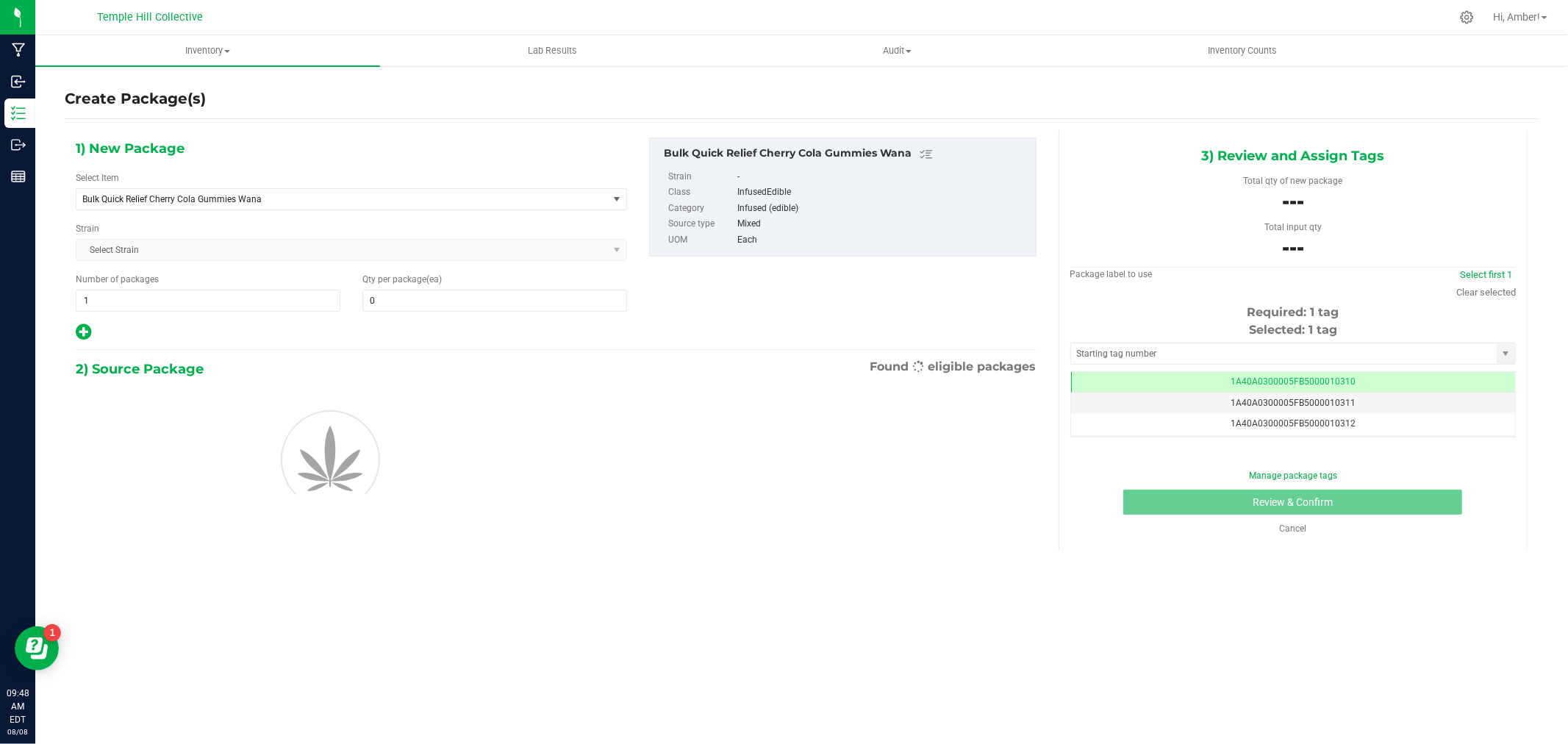 scroll, scrollTop: 0, scrollLeft: -1, axis: horizontal 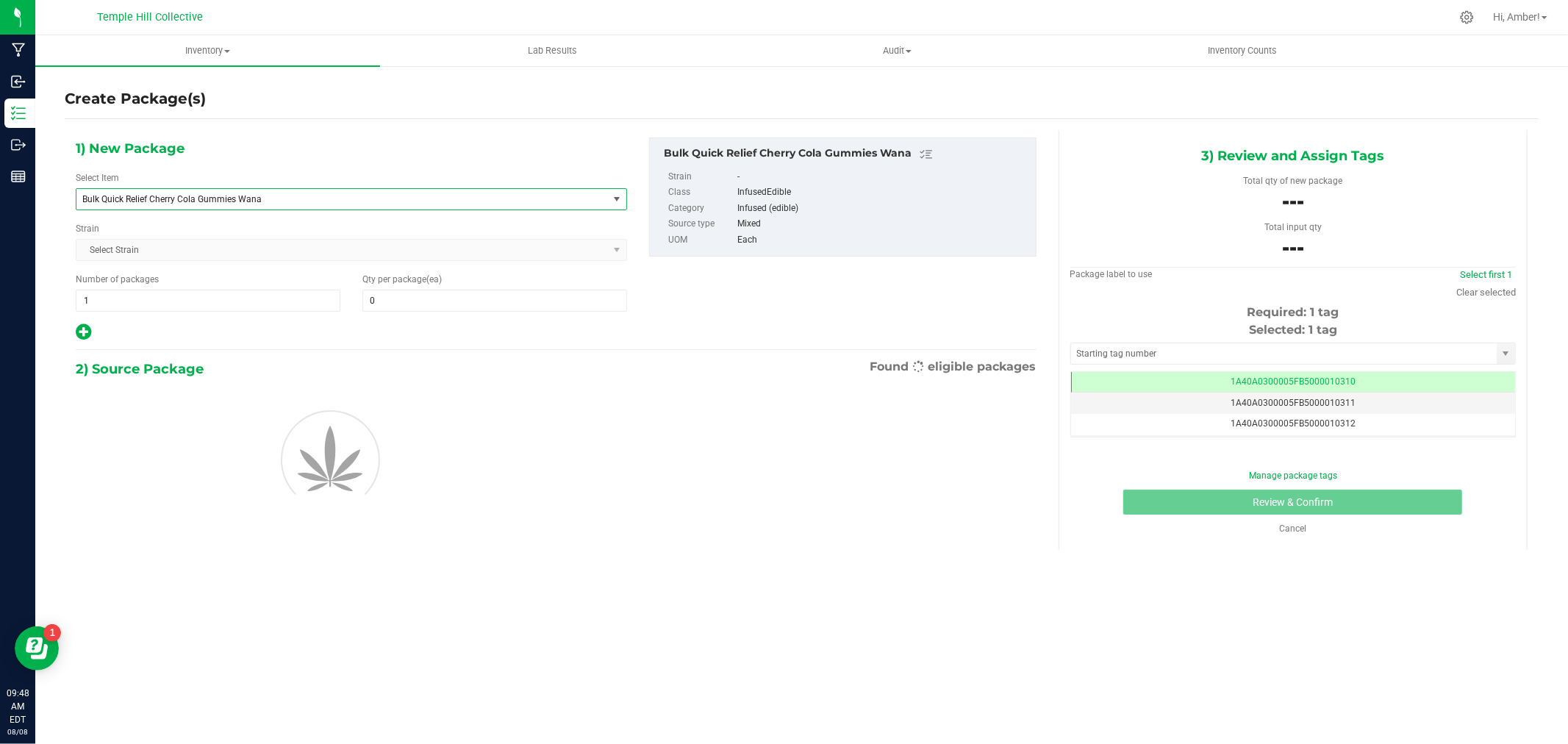 click on "Bulk Quick Relief Cherry Cola Gummies Wana" at bounding box center (332, 199) 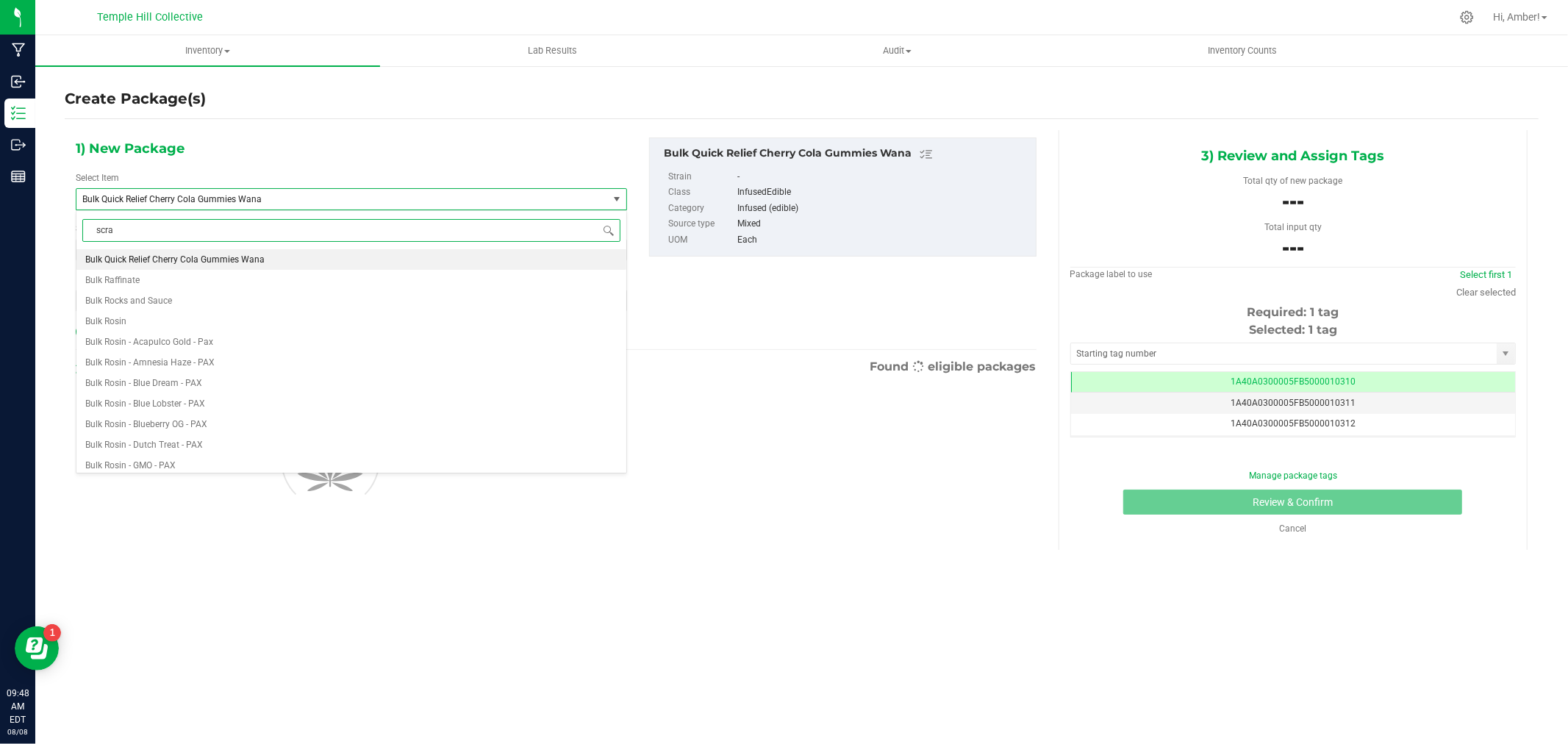 type on "scrap" 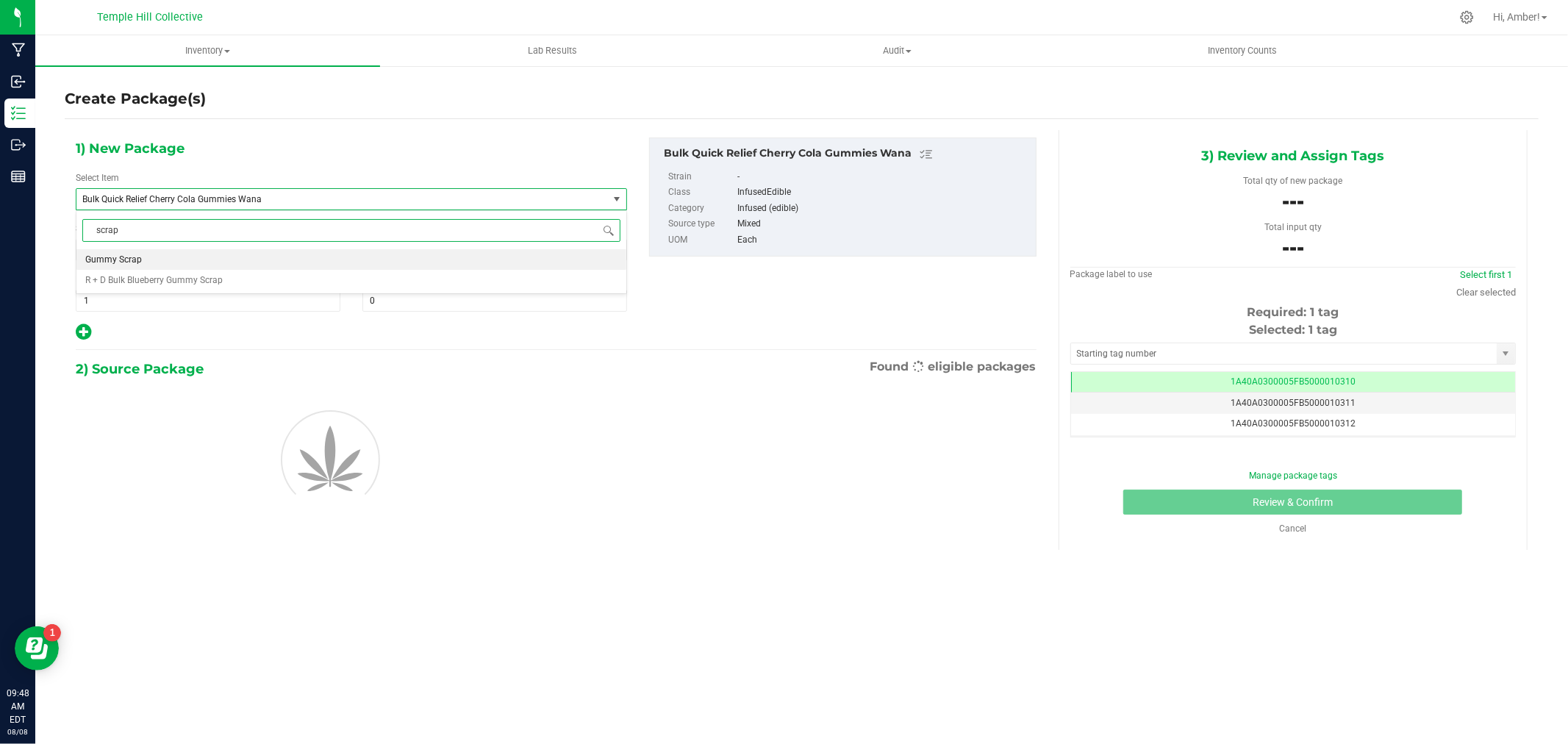 click on "Gummy Scrap" at bounding box center (351, 260) 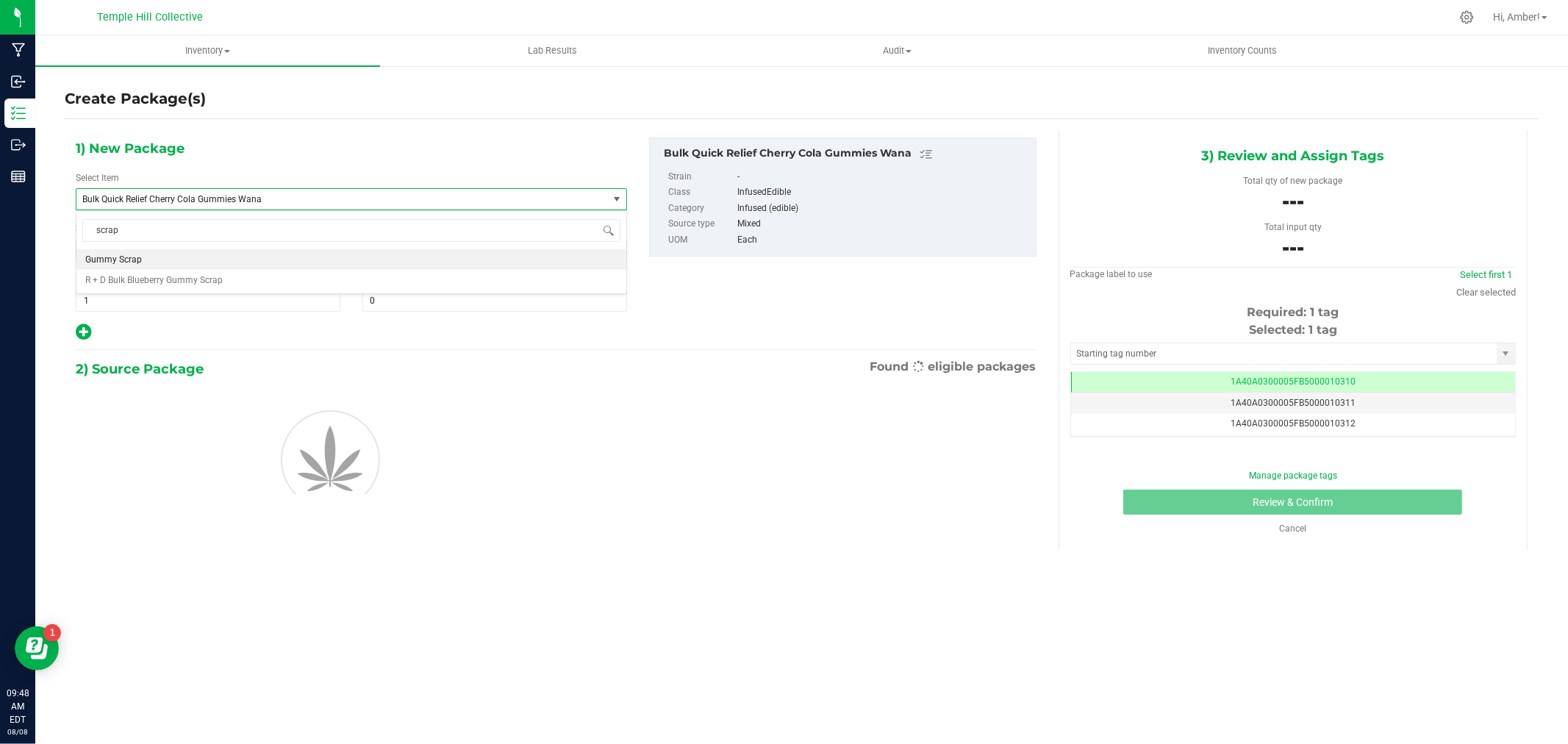 type 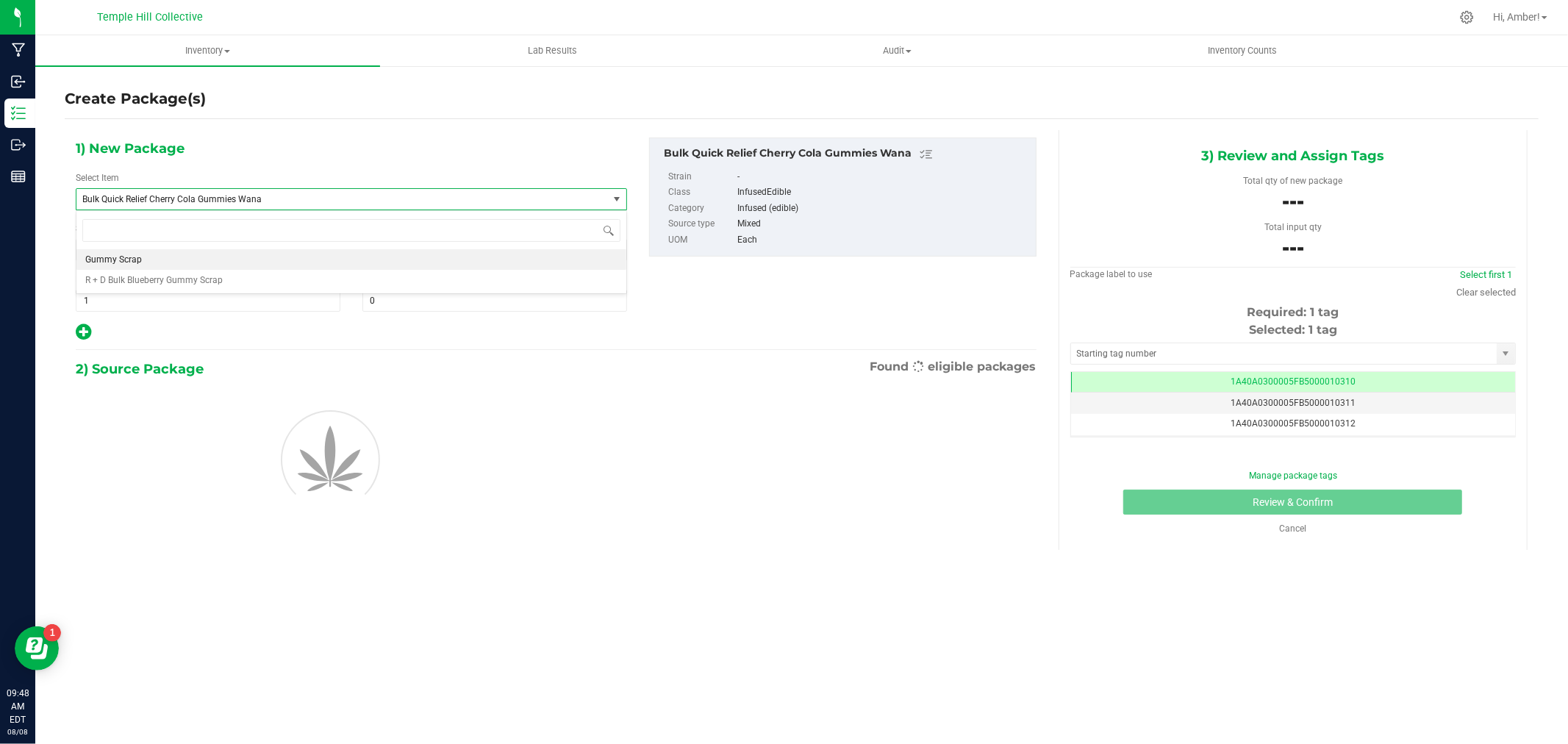 type on "0.0000" 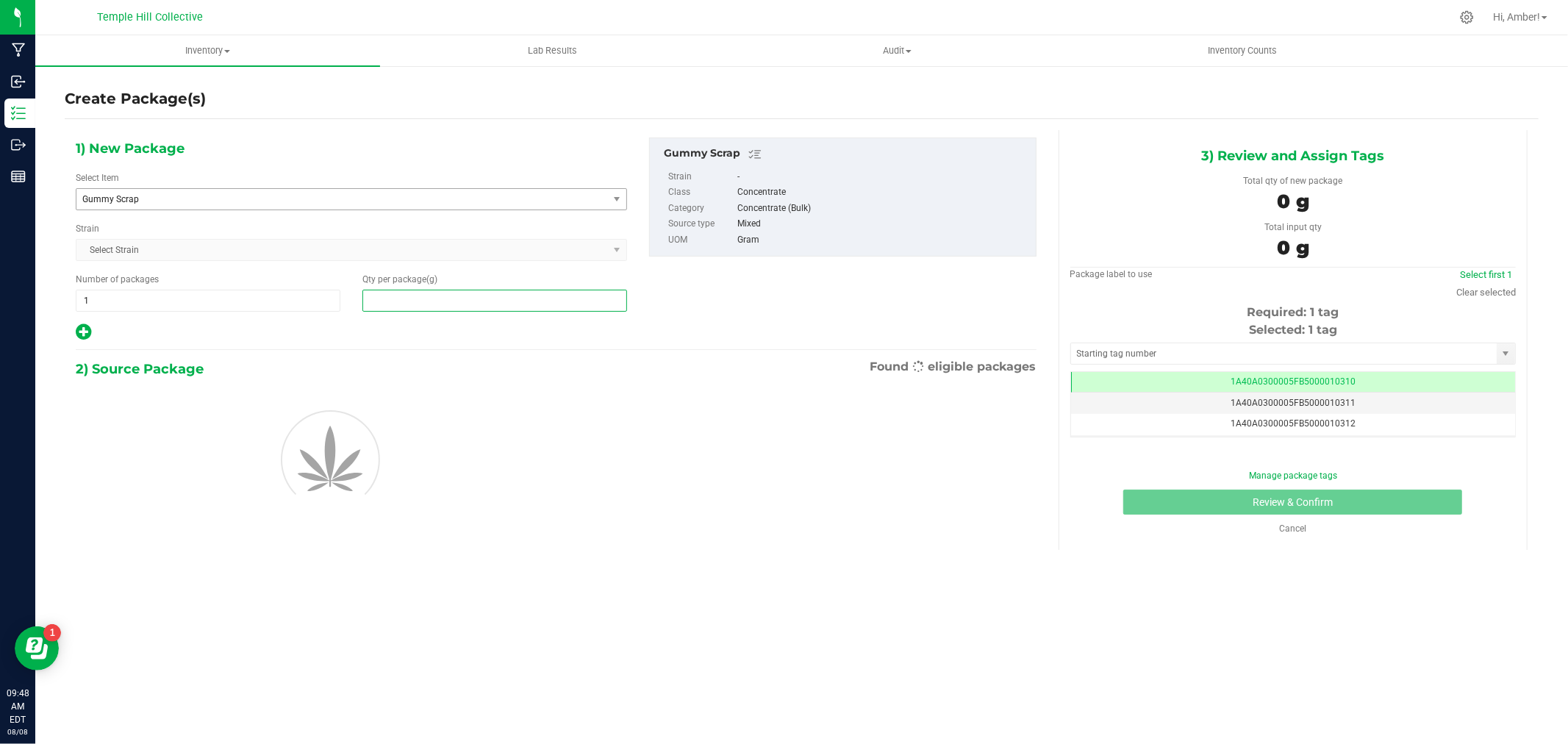 click at bounding box center [495, 301] 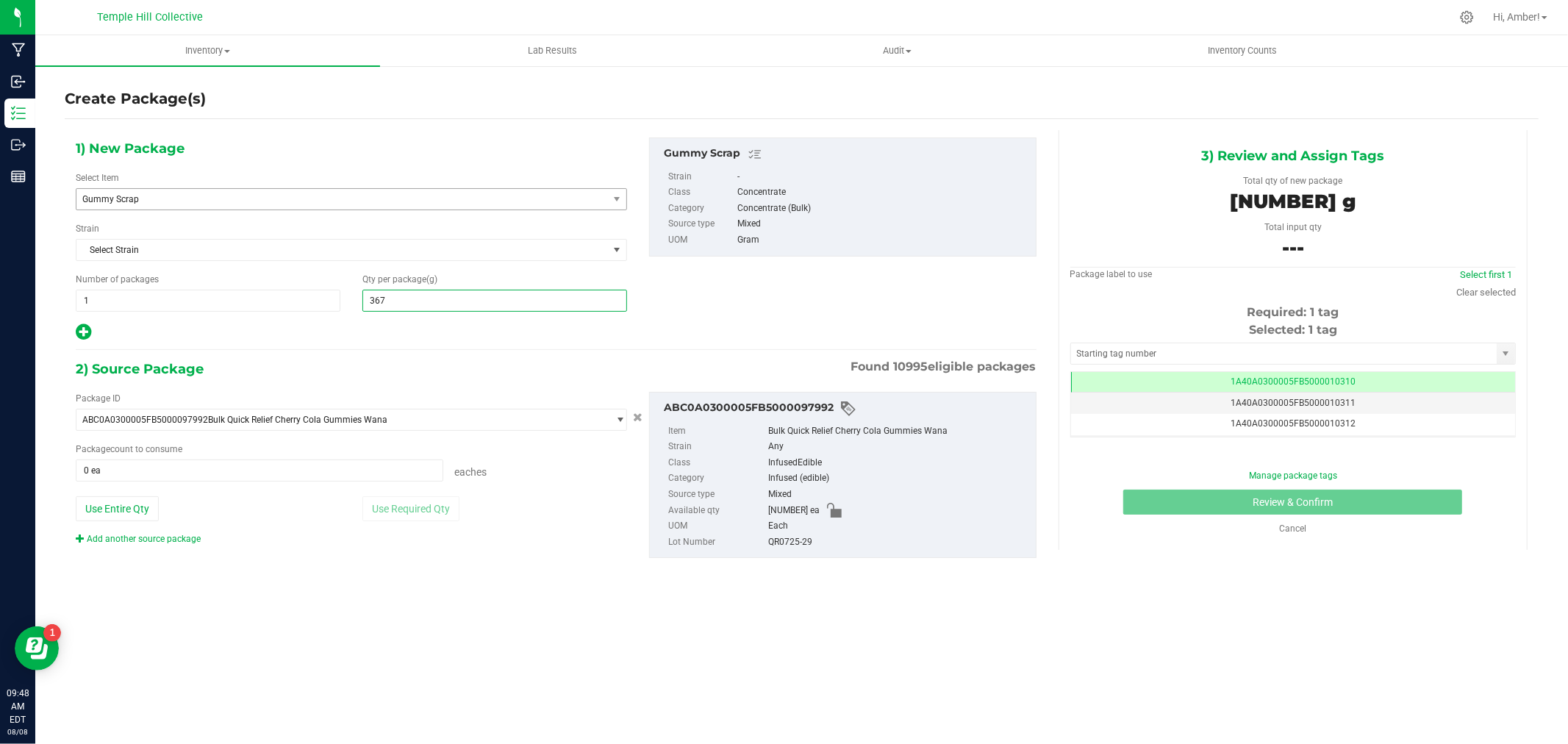 type on "3670" 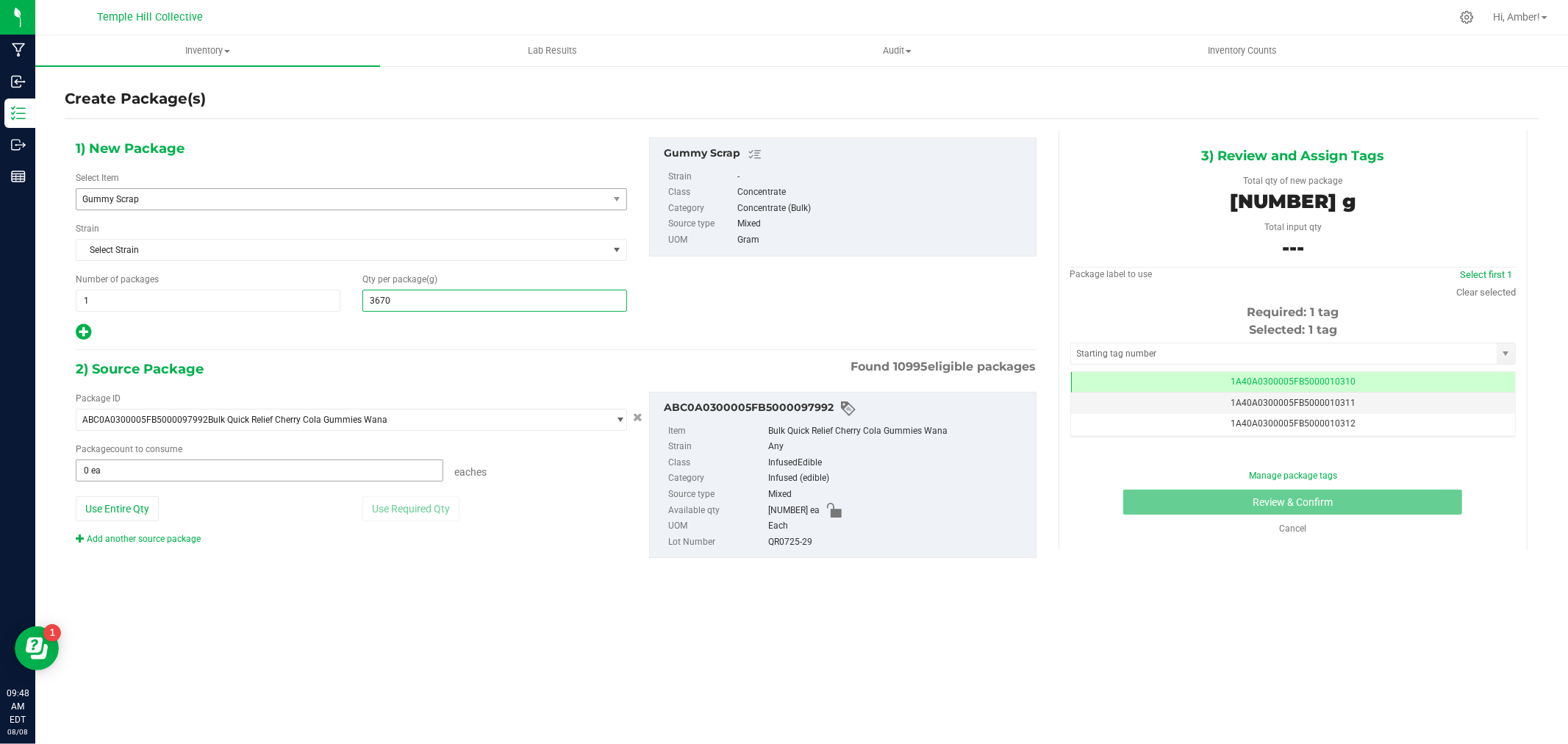 type on "[NUMBER]" 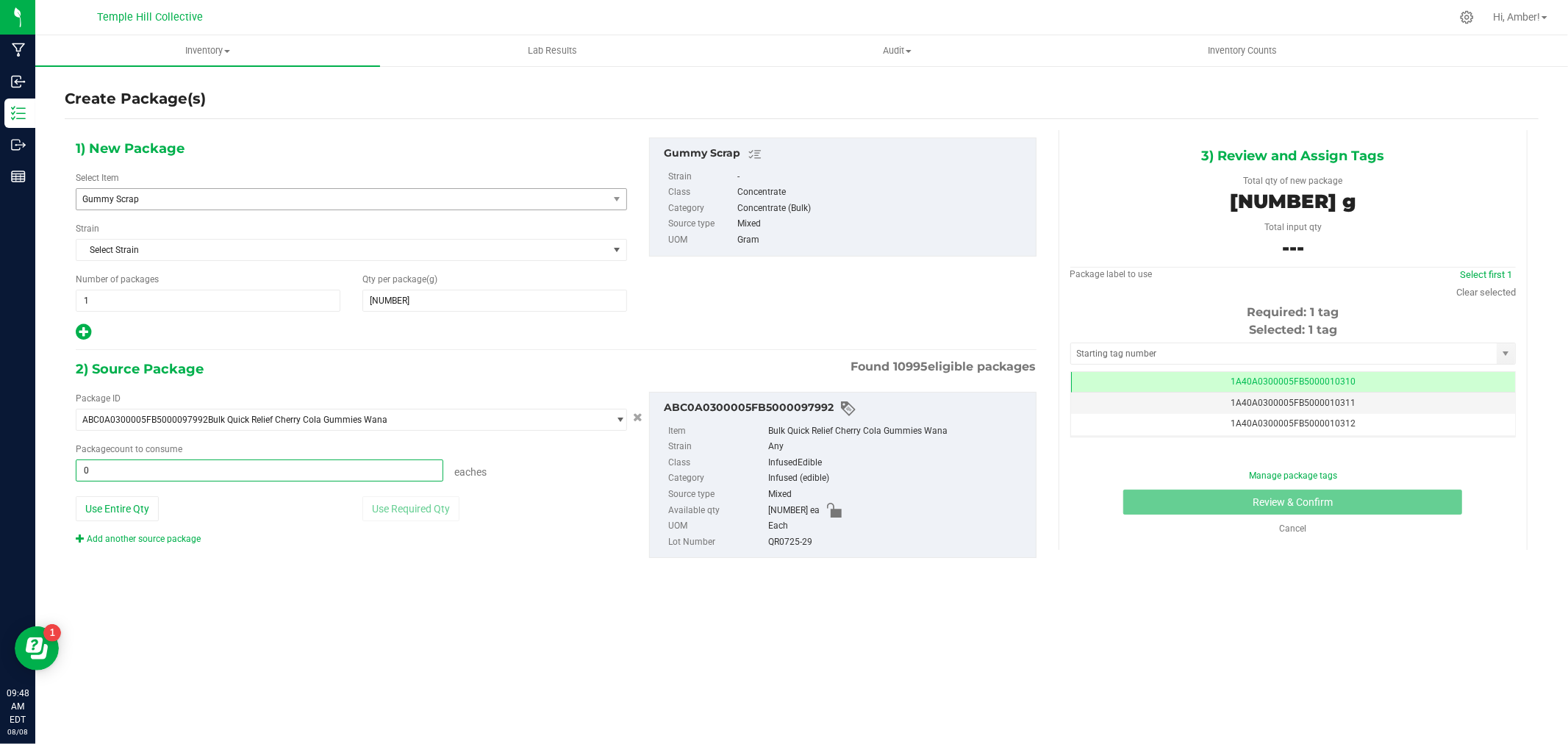 type 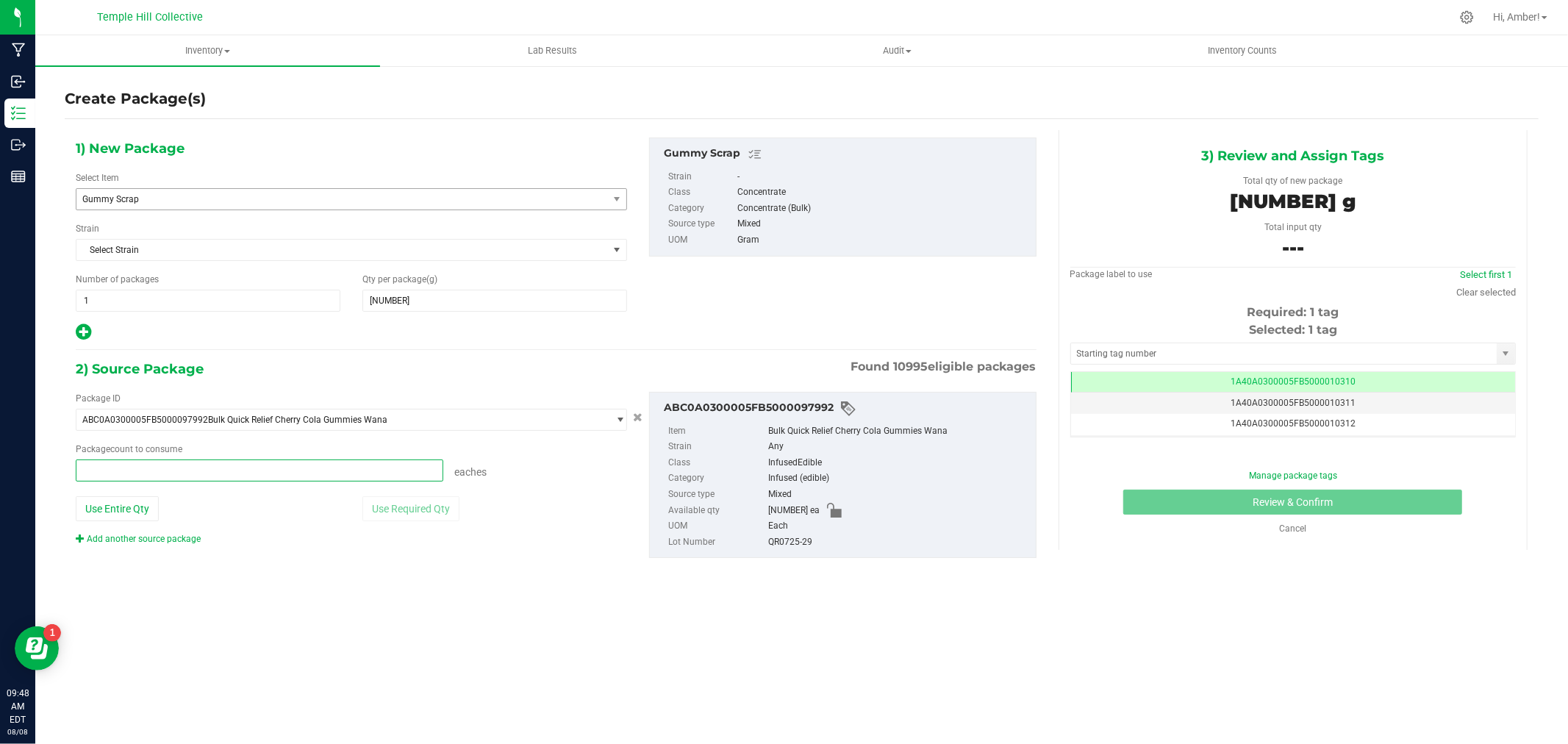 click at bounding box center [259, 471] 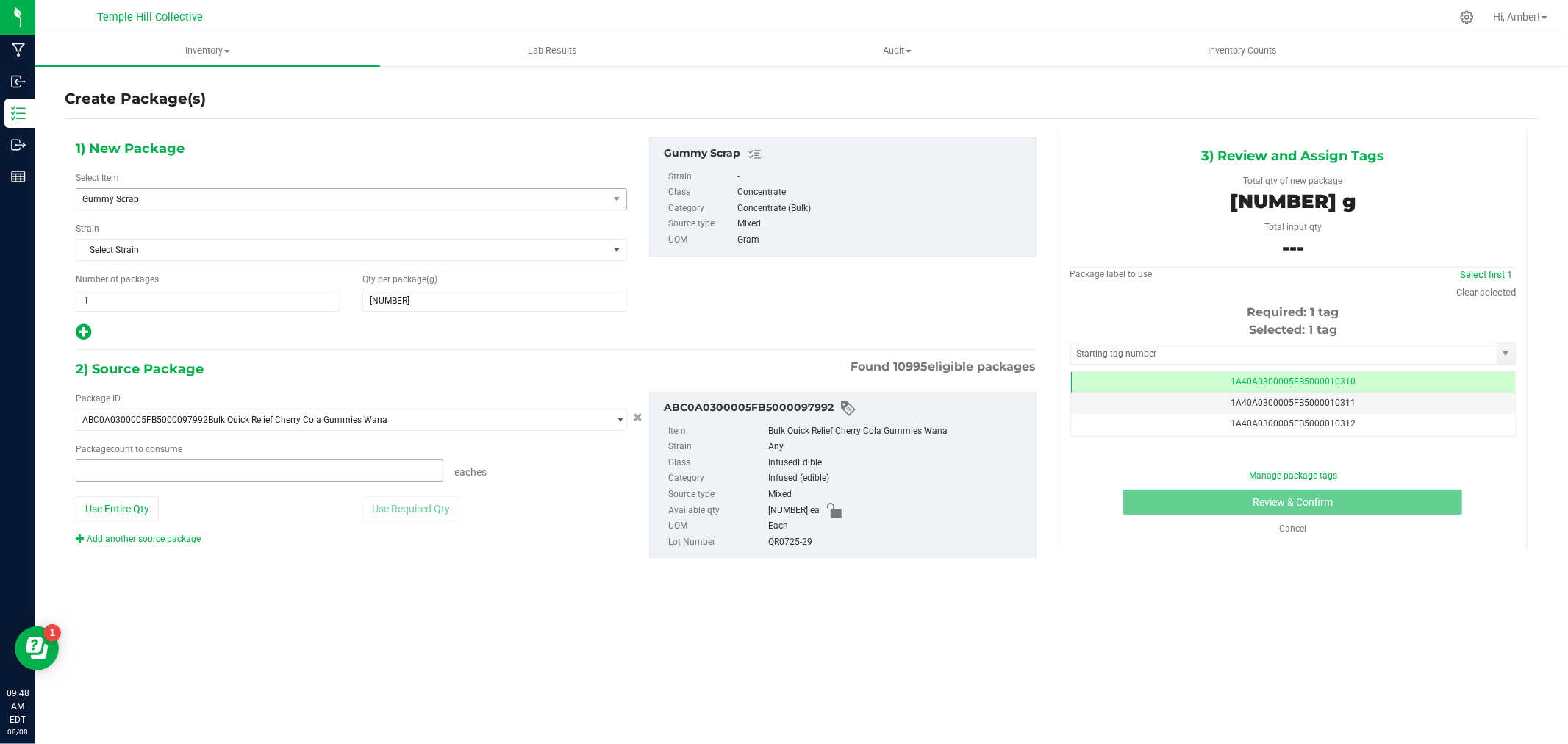 click at bounding box center (259, 471) 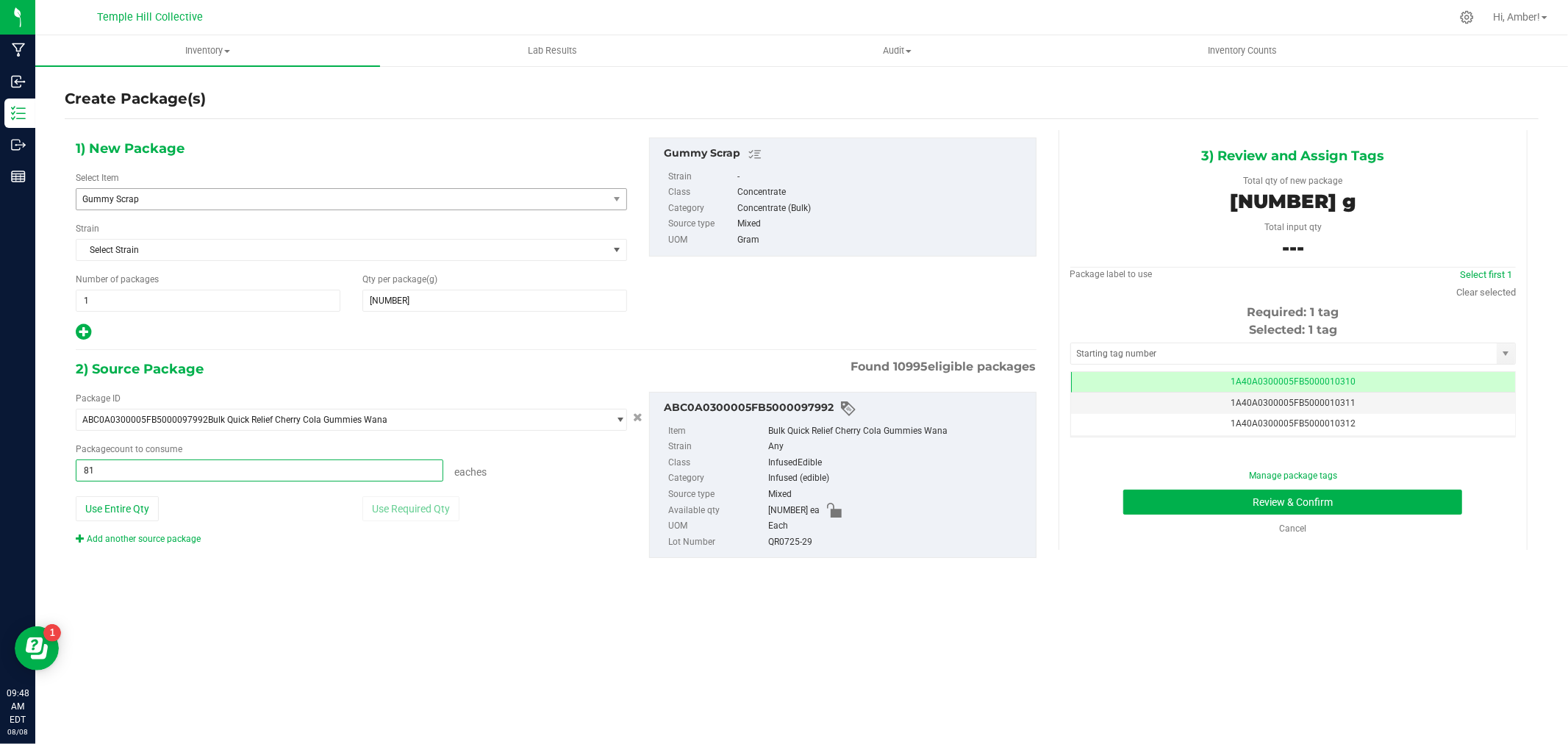 type on "816" 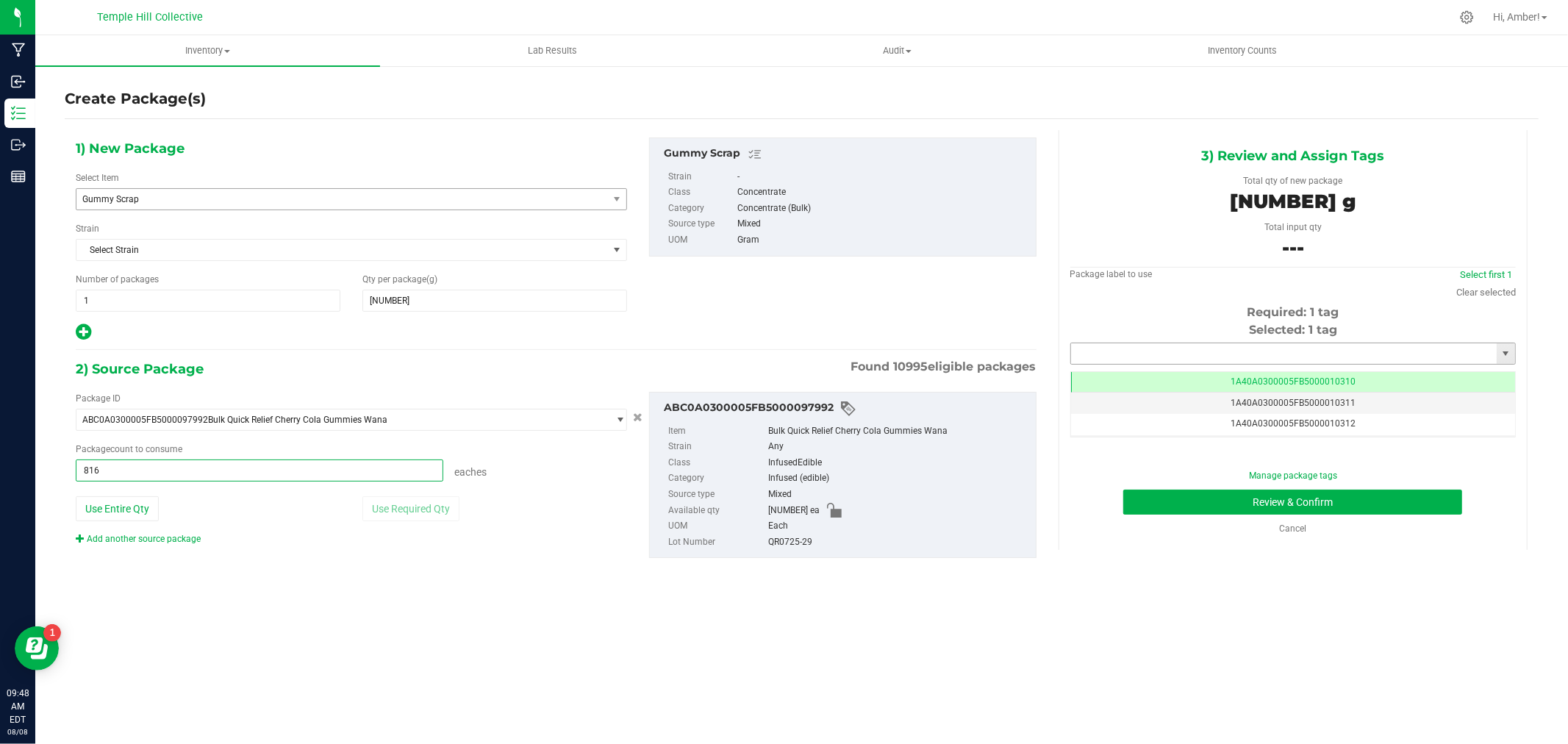 type on "816 ea" 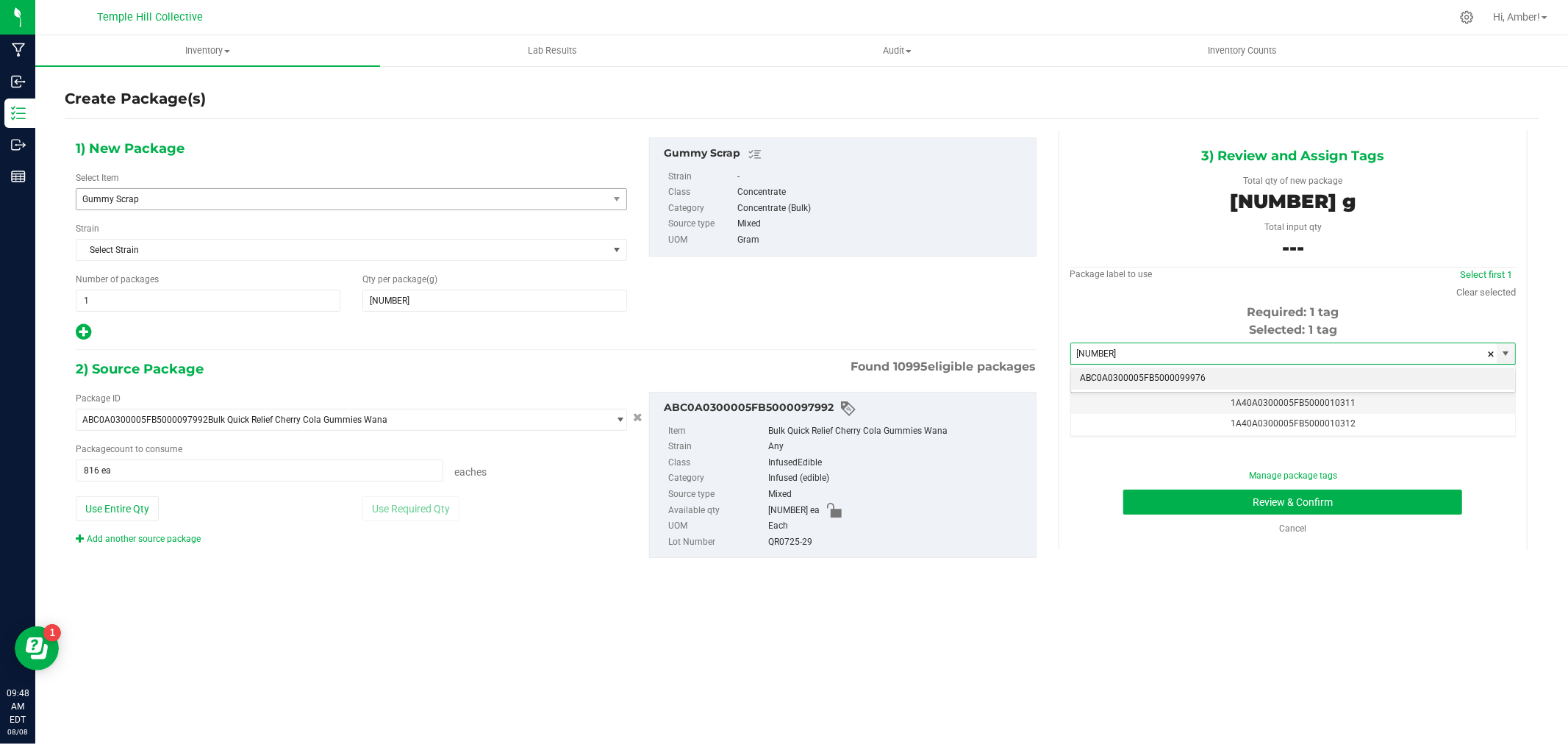 click on "ABC0A0300005FB5000099976" at bounding box center [1293, 379] 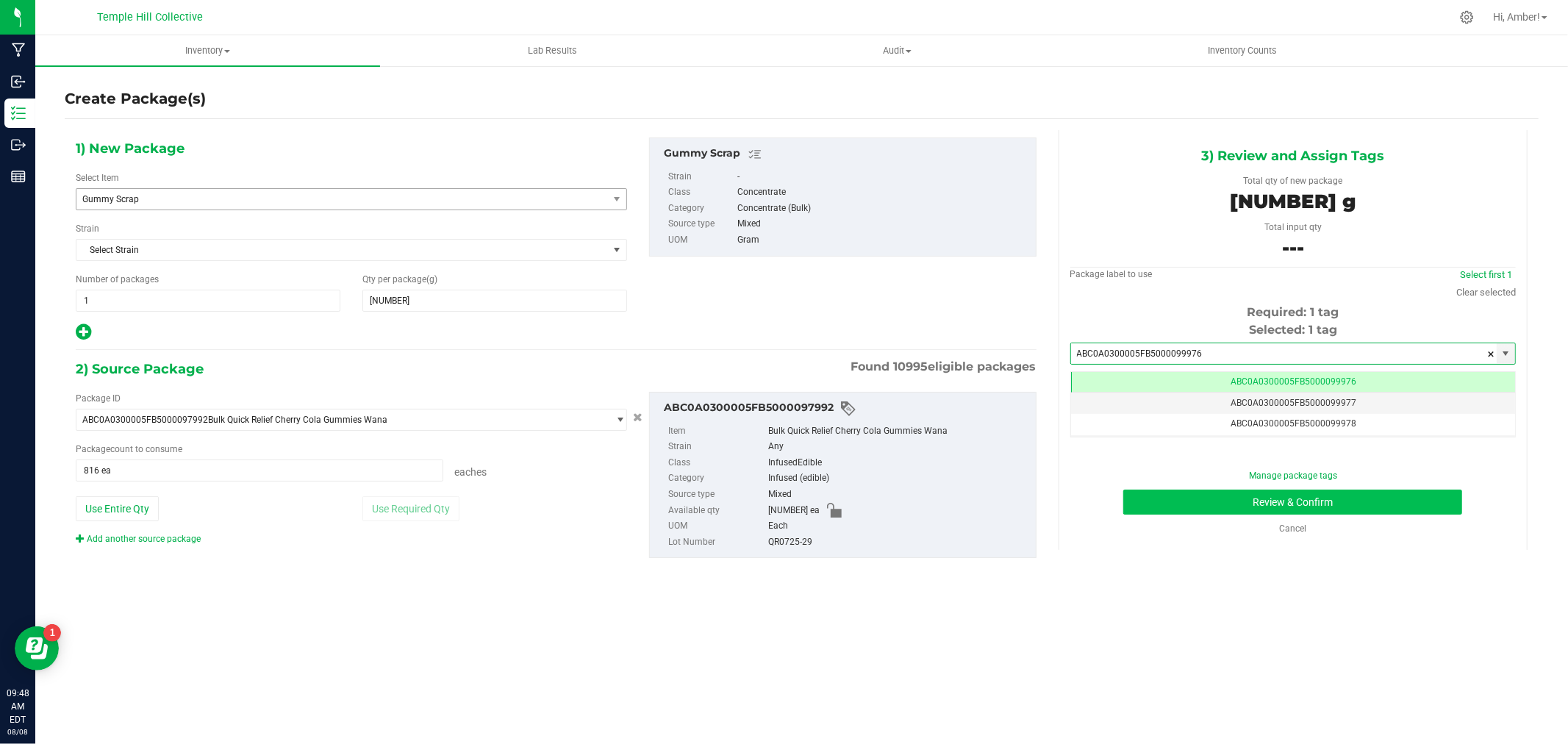 type on "ABC0A0300005FB5000099976" 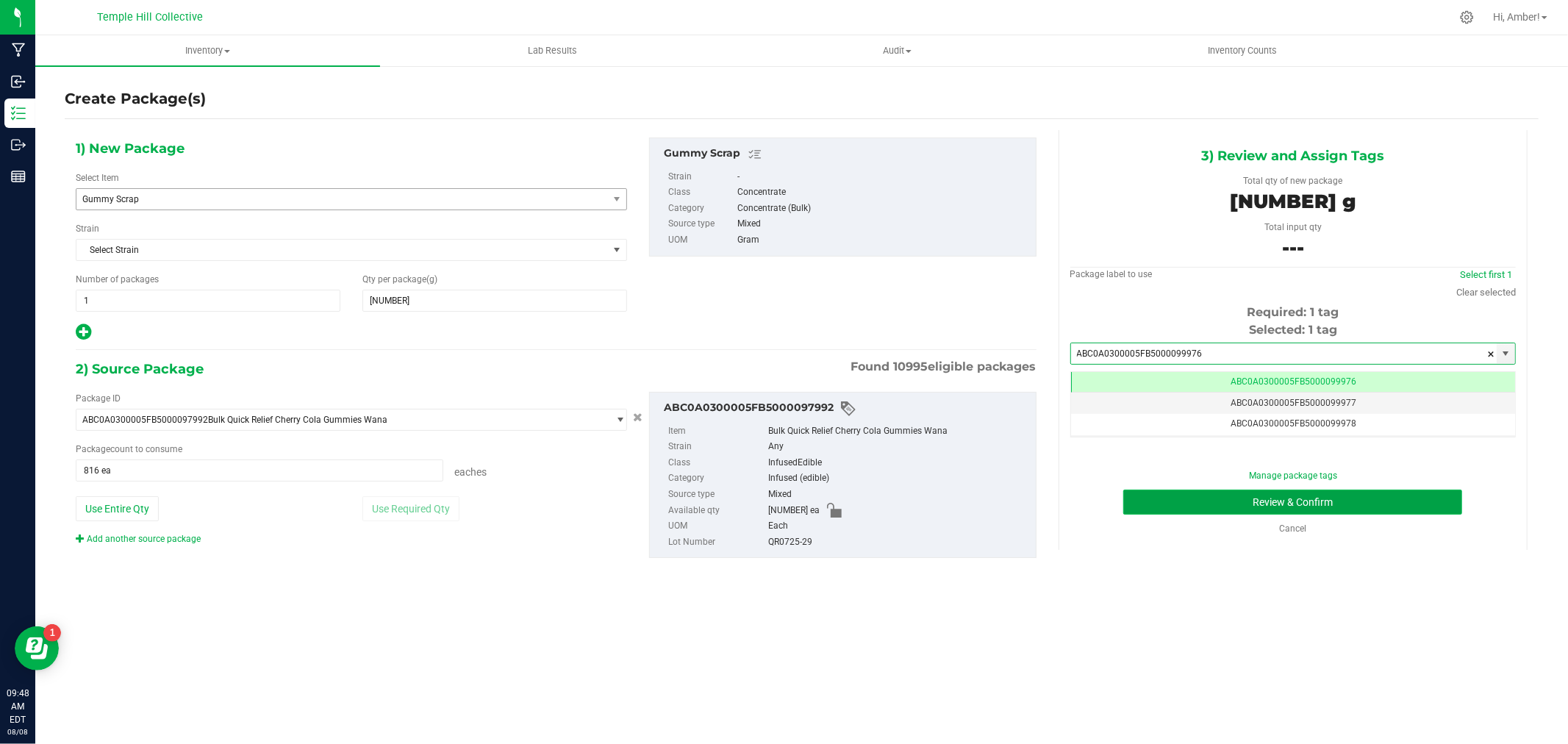 click on "Review & Confirm" at bounding box center (1292, 502) 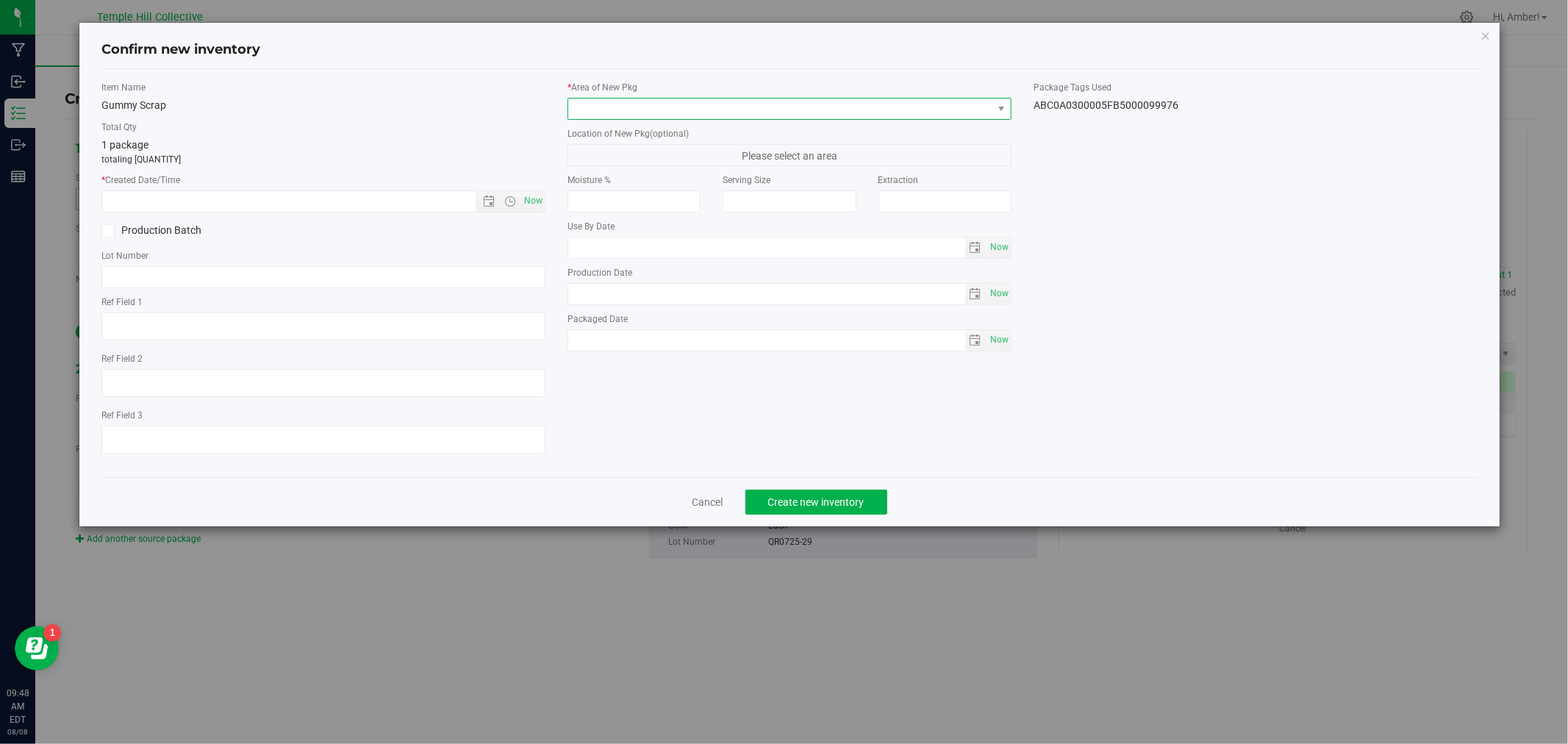click at bounding box center (780, 109) 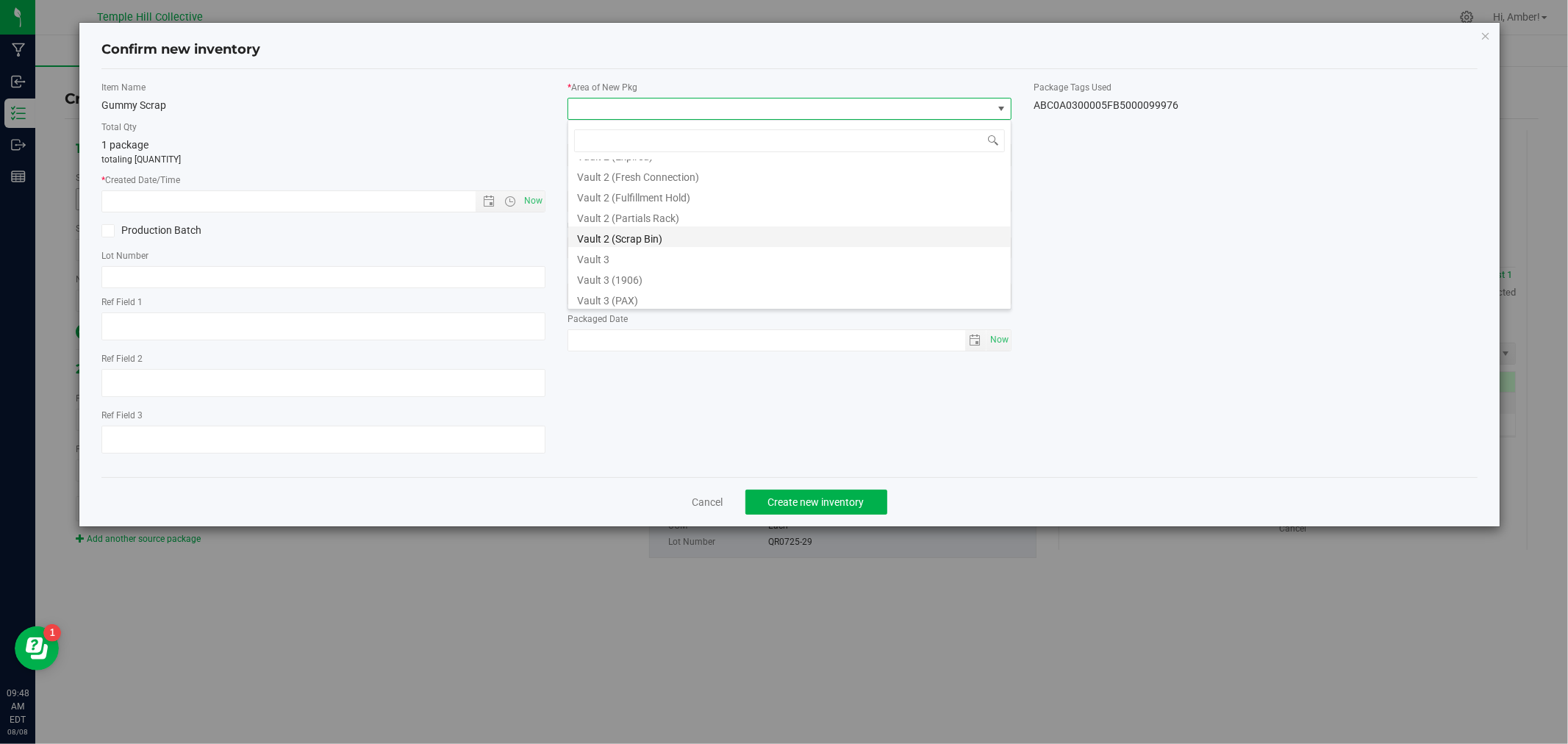 click on "Vault 2 (Scrap Bin)" at bounding box center (790, 237) 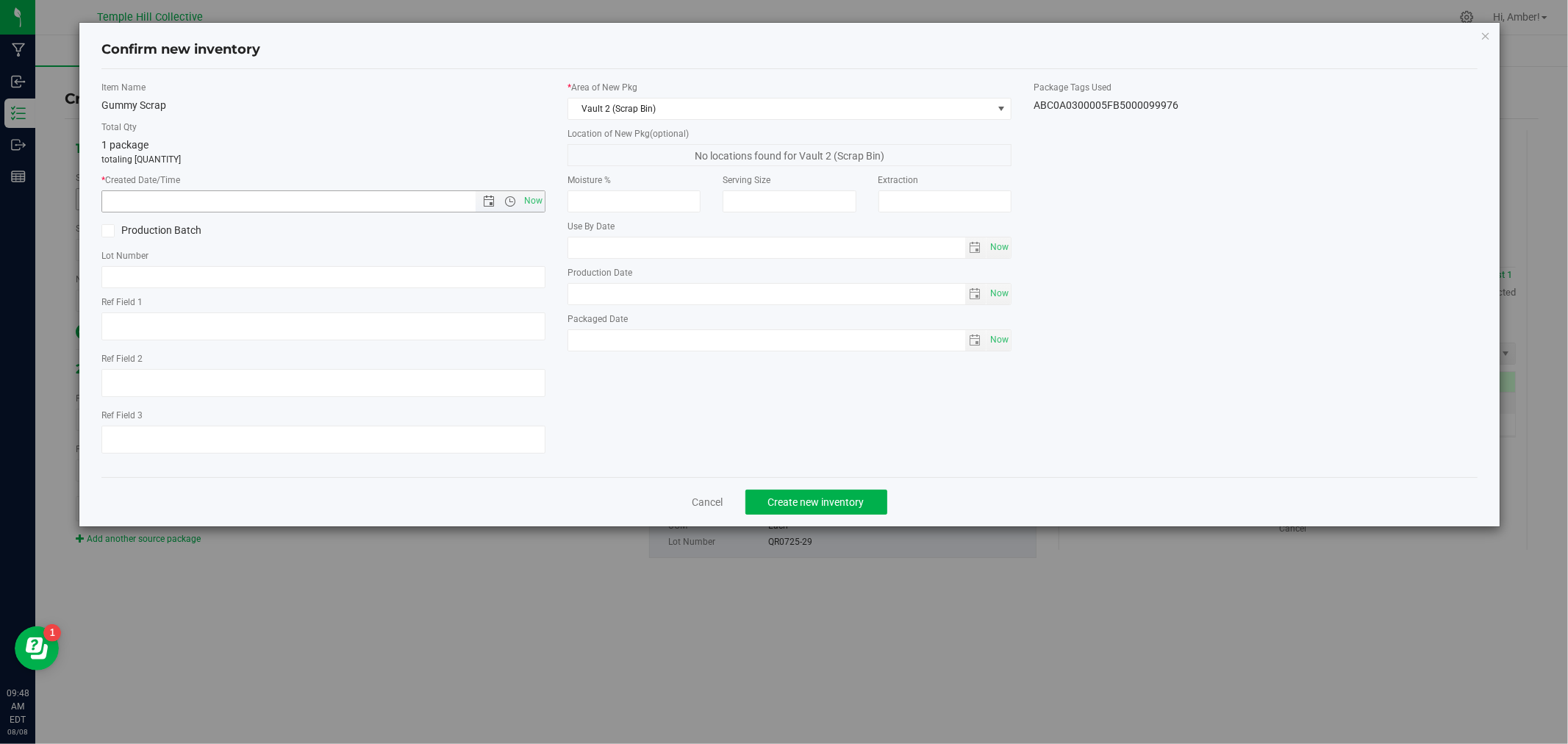 drag, startPoint x: 533, startPoint y: 197, endPoint x: 637, endPoint y: 407, distance: 234.34163 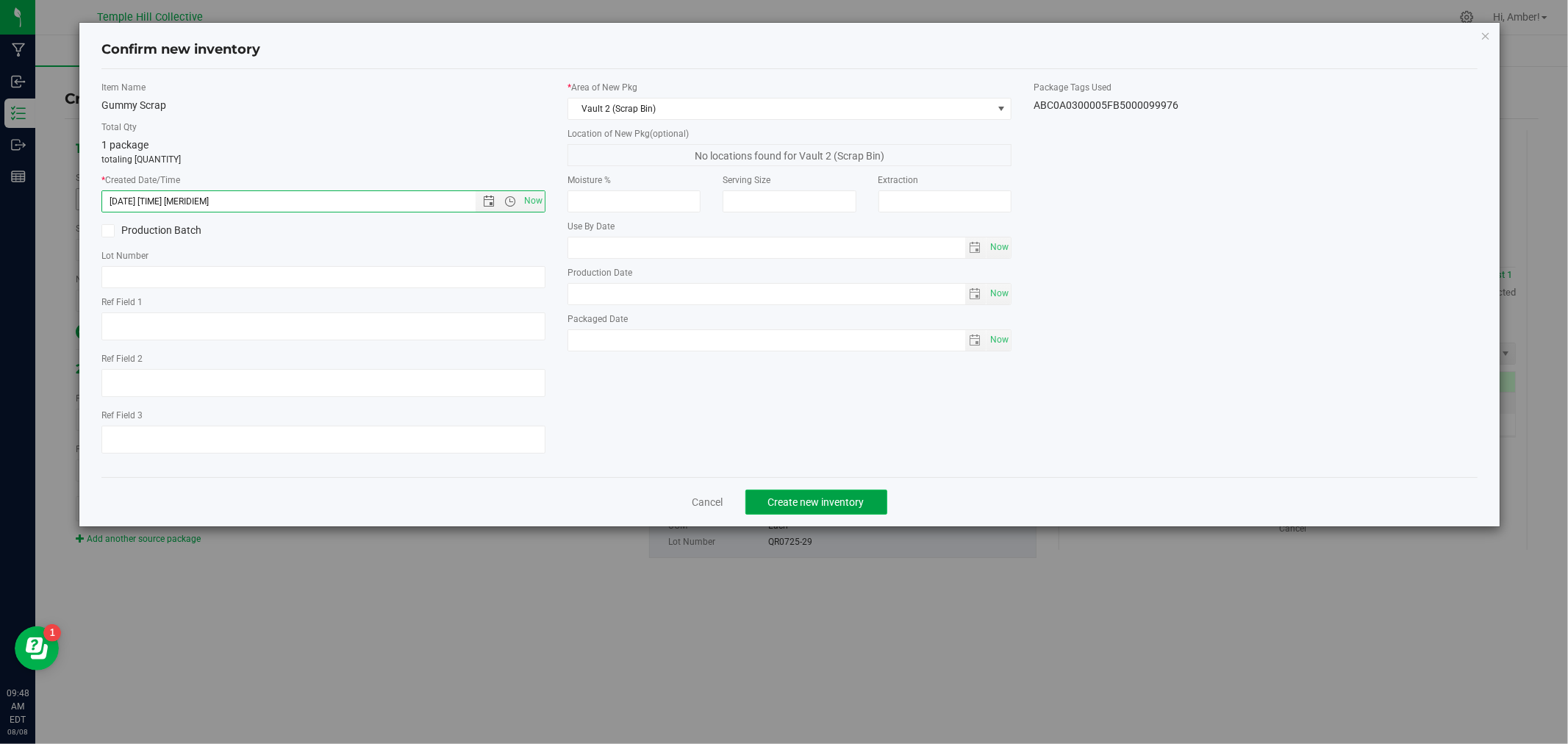 click on "Create new inventory" 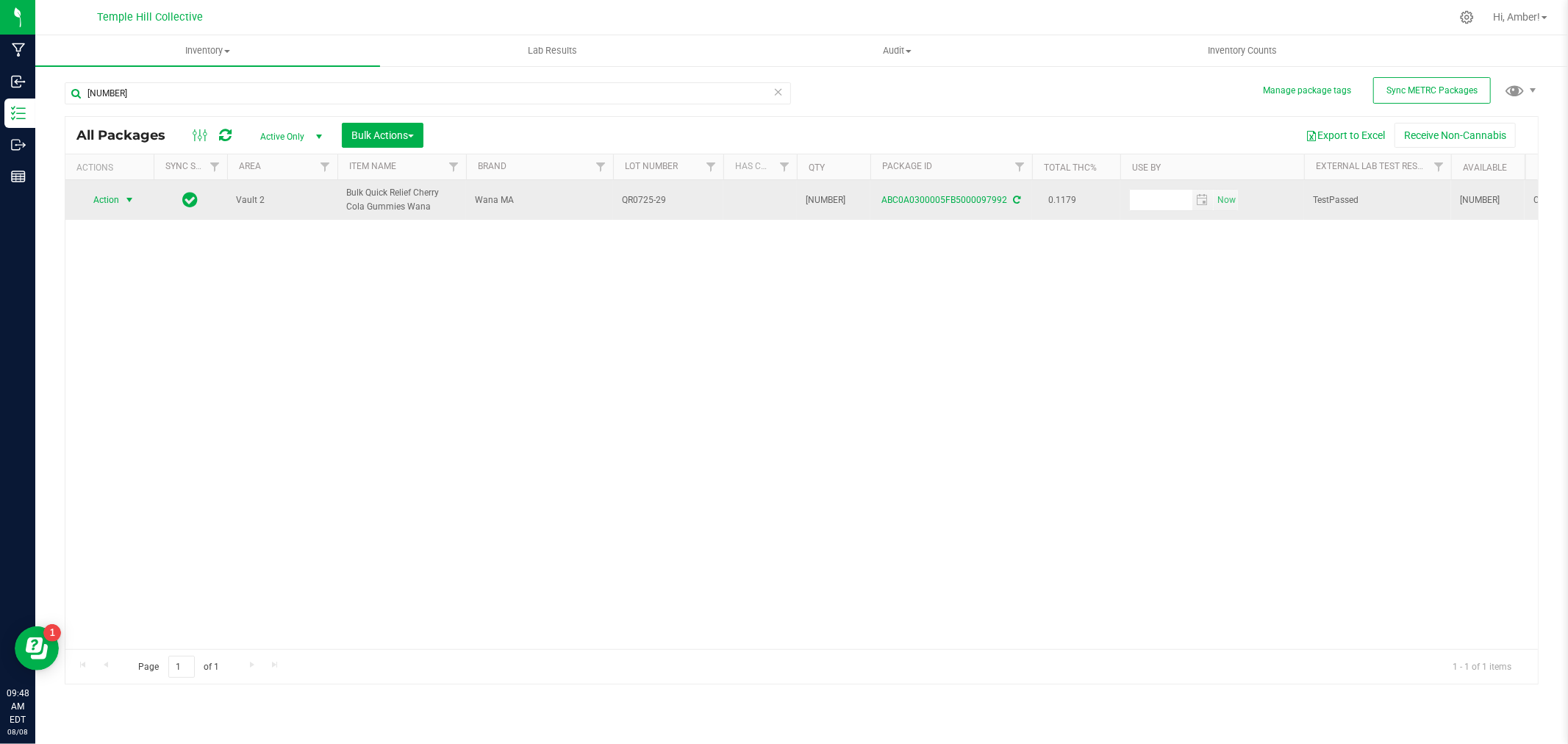 click at bounding box center [129, 200] 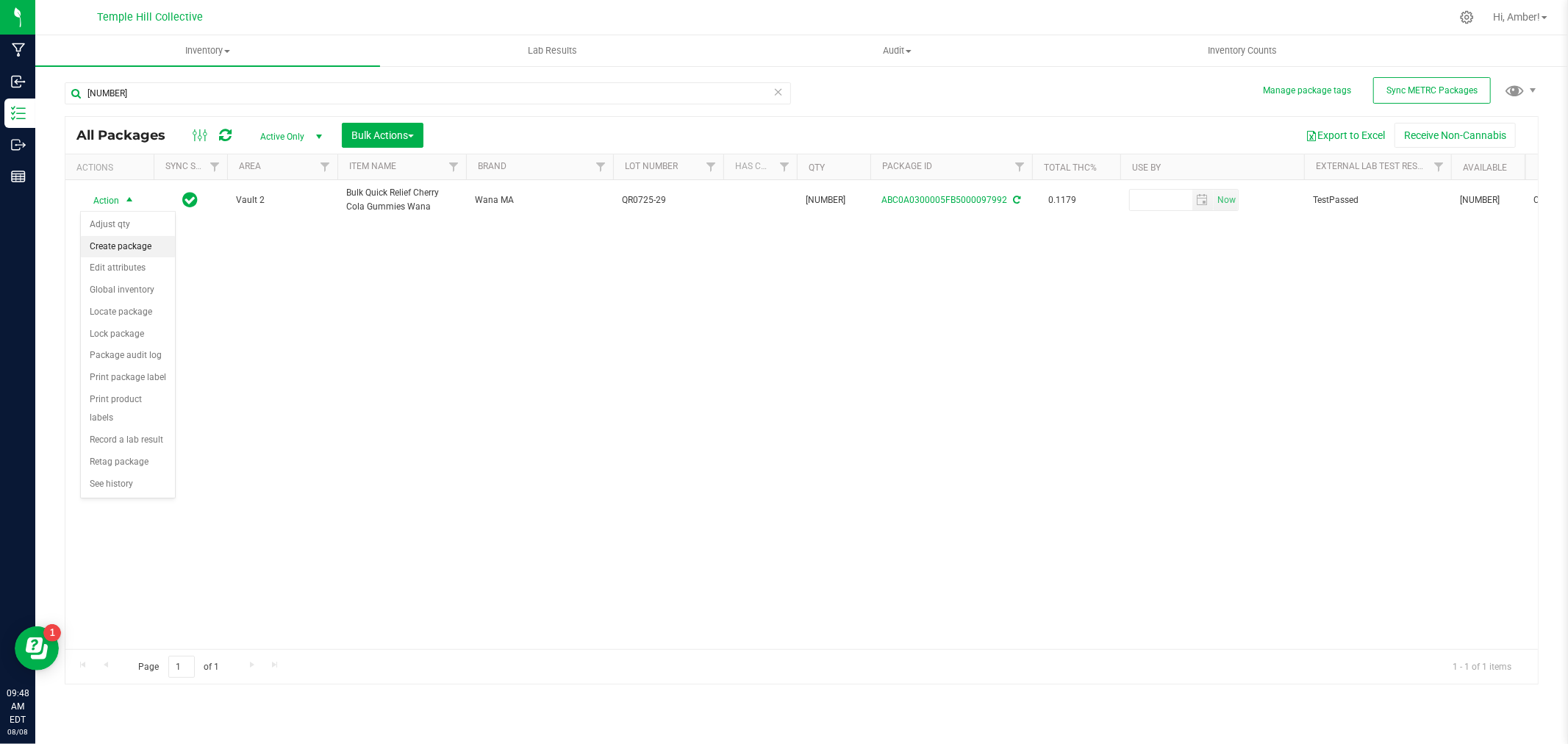 click on "Create package" at bounding box center [128, 247] 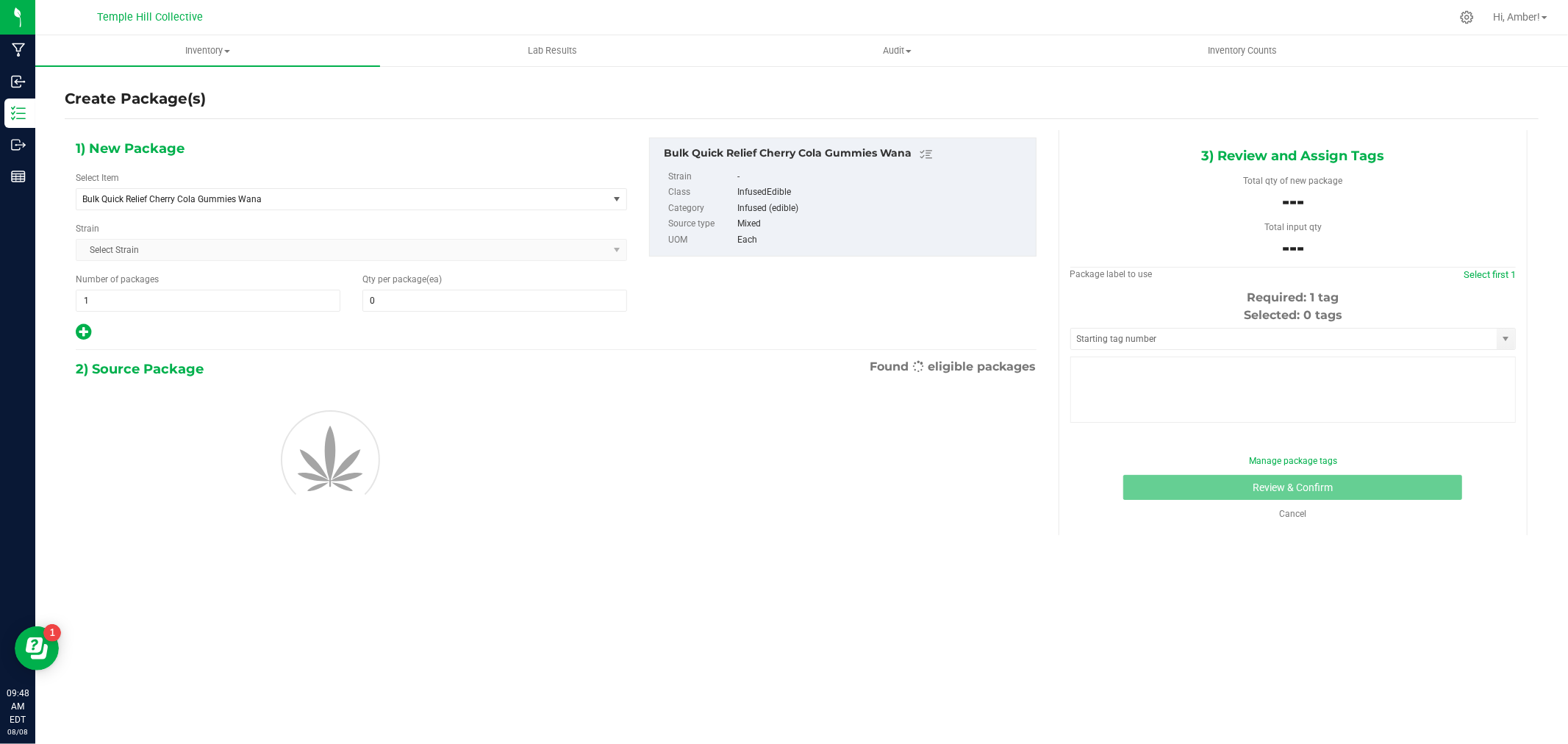 type on "0" 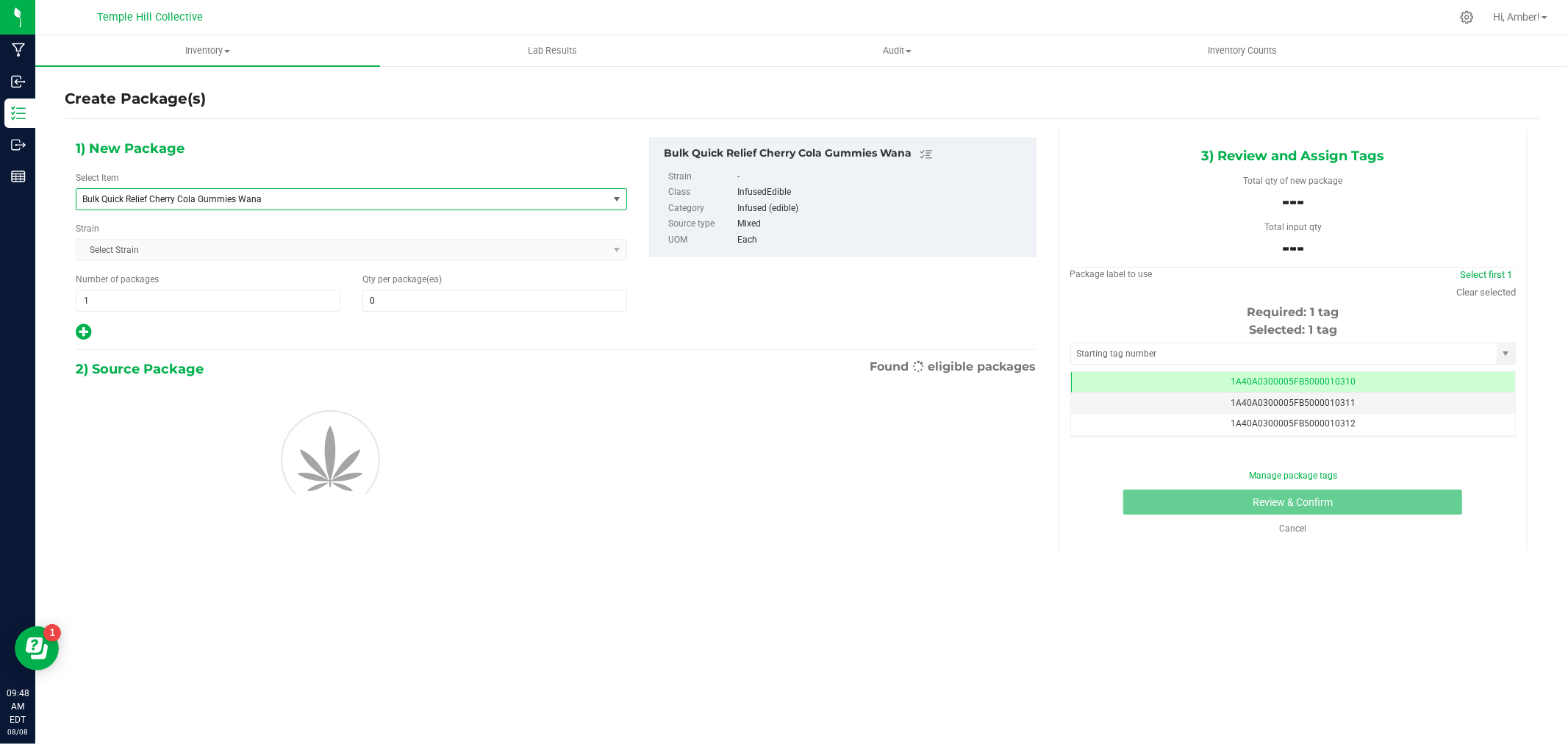 click on "Bulk Quick Relief Cherry Cola Gummies Wana" at bounding box center (332, 199) 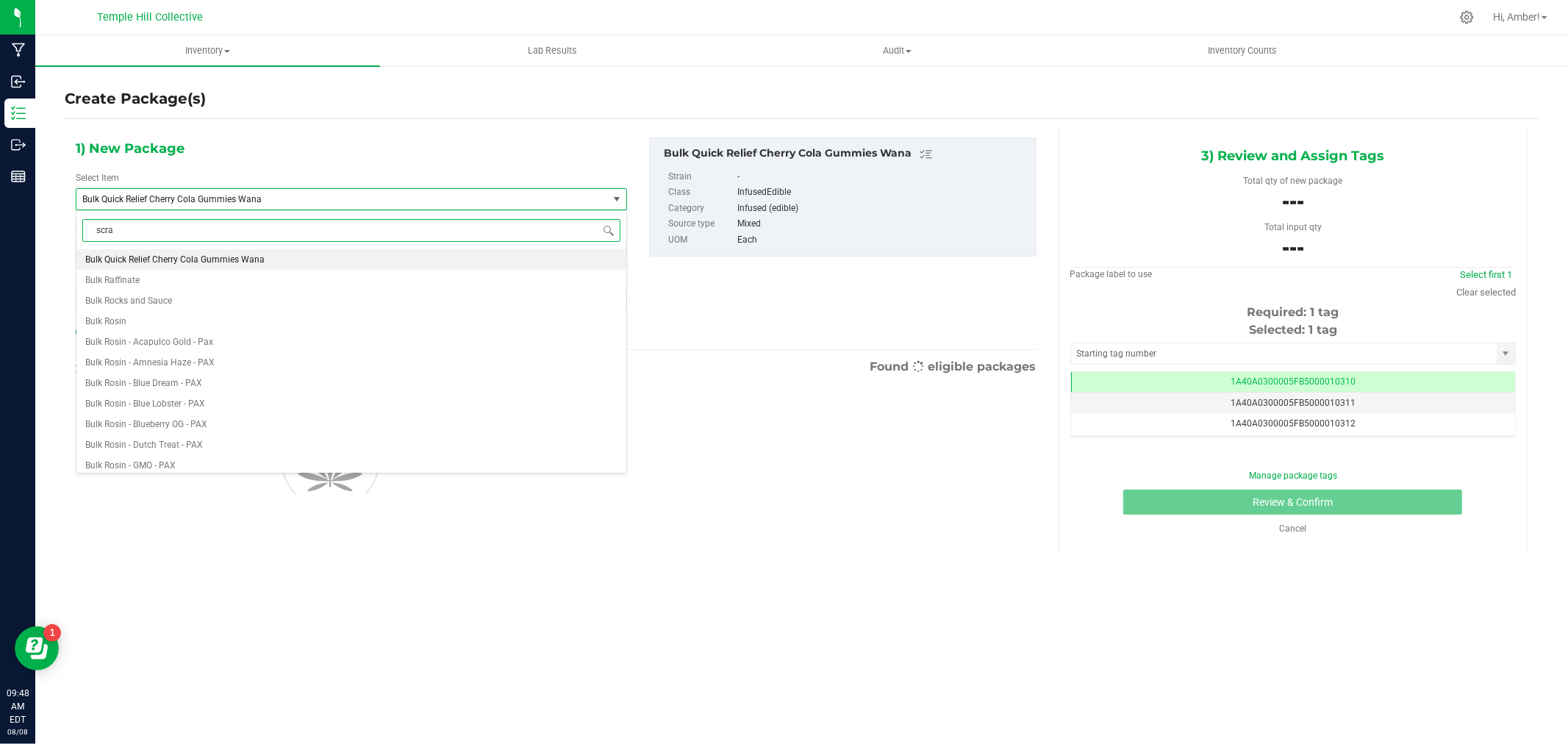 type on "scrap" 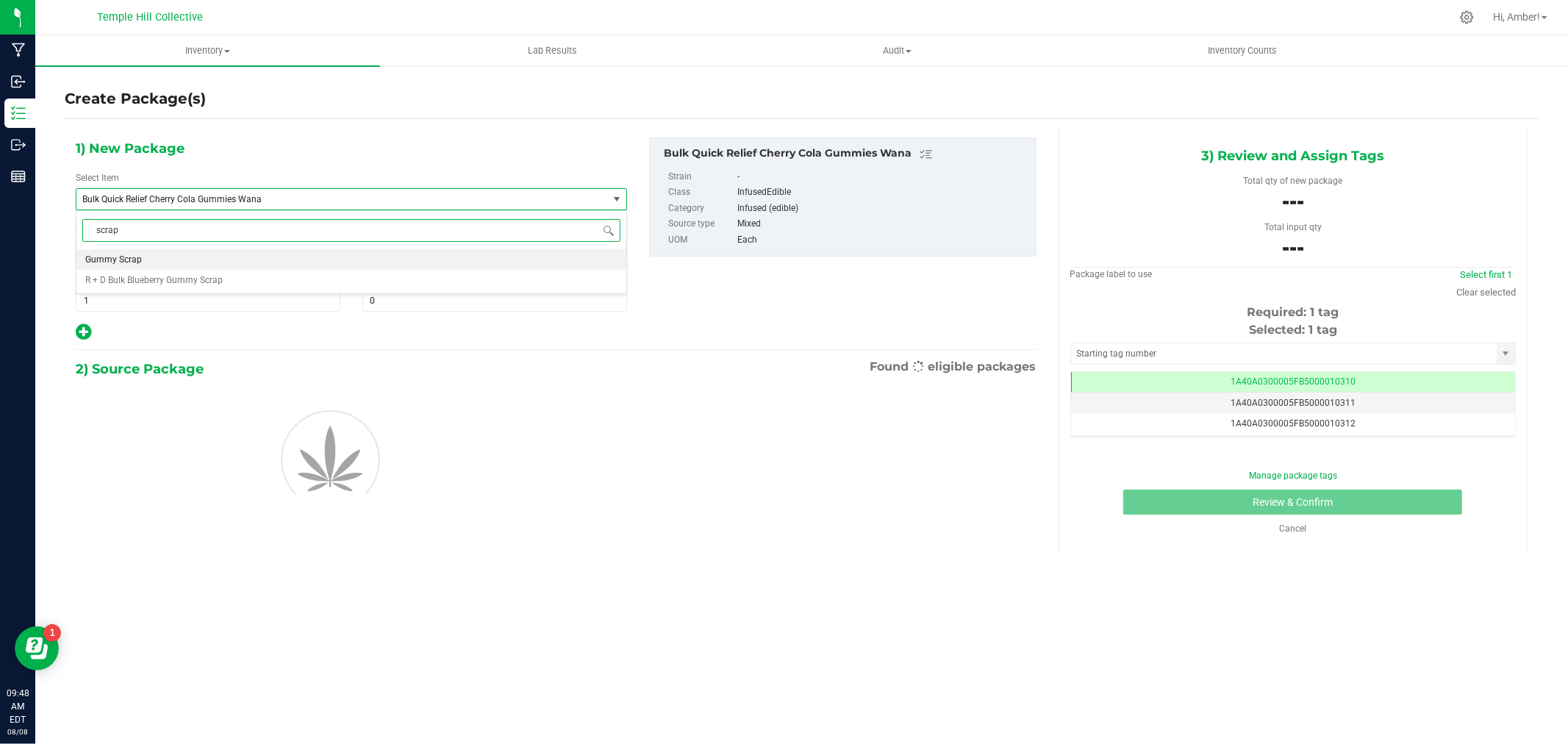 click on "Gummy Scrap" at bounding box center (351, 260) 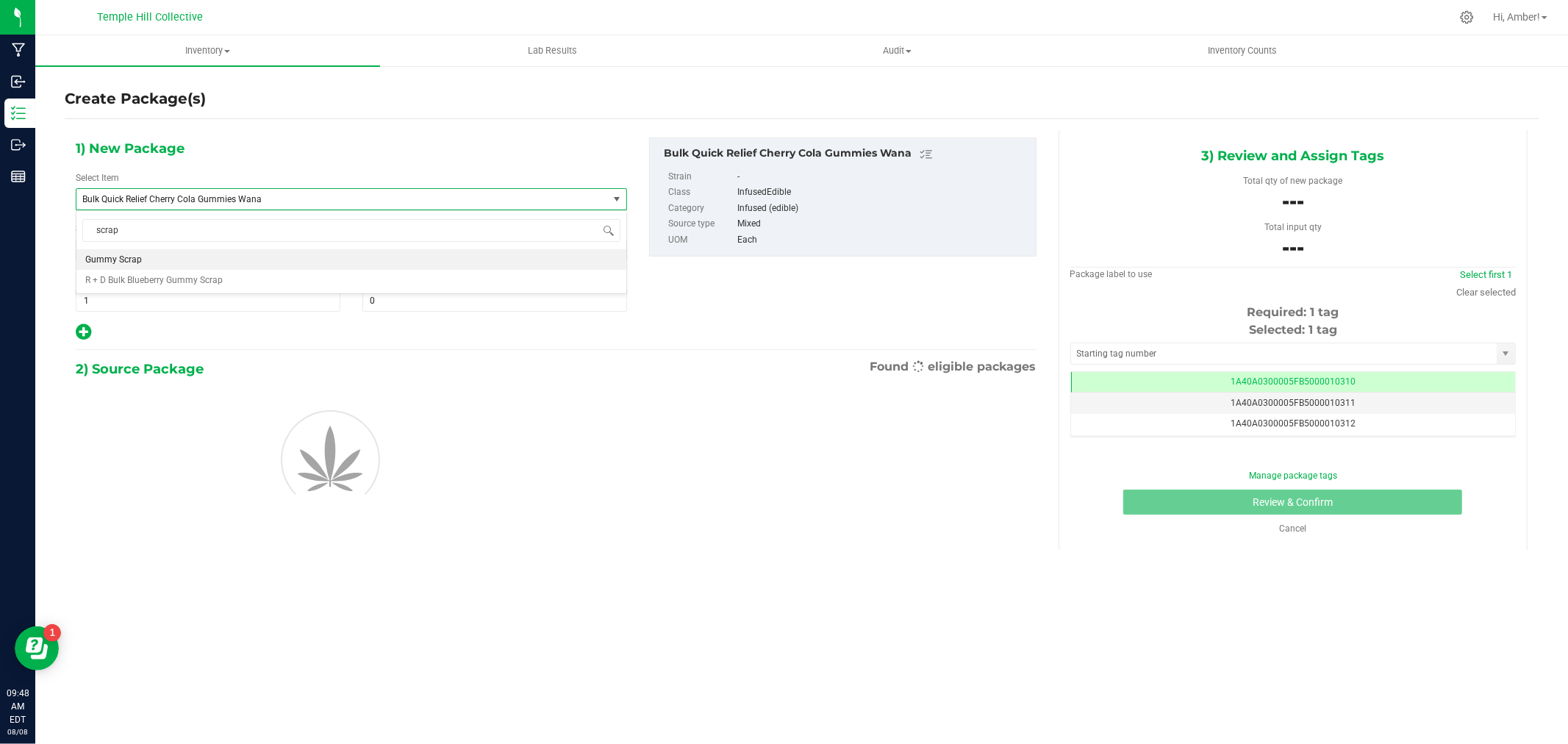 type 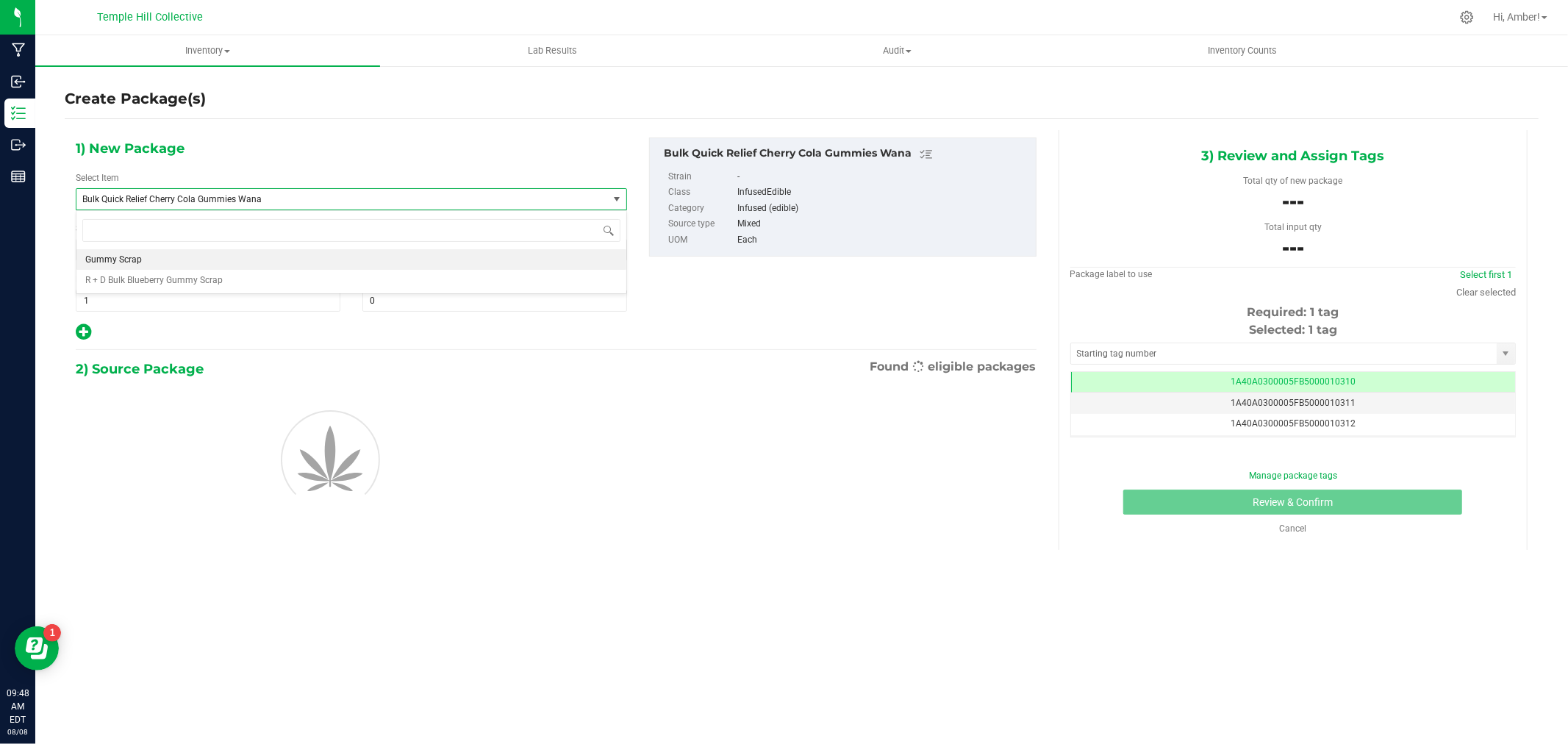 type on "0.0000" 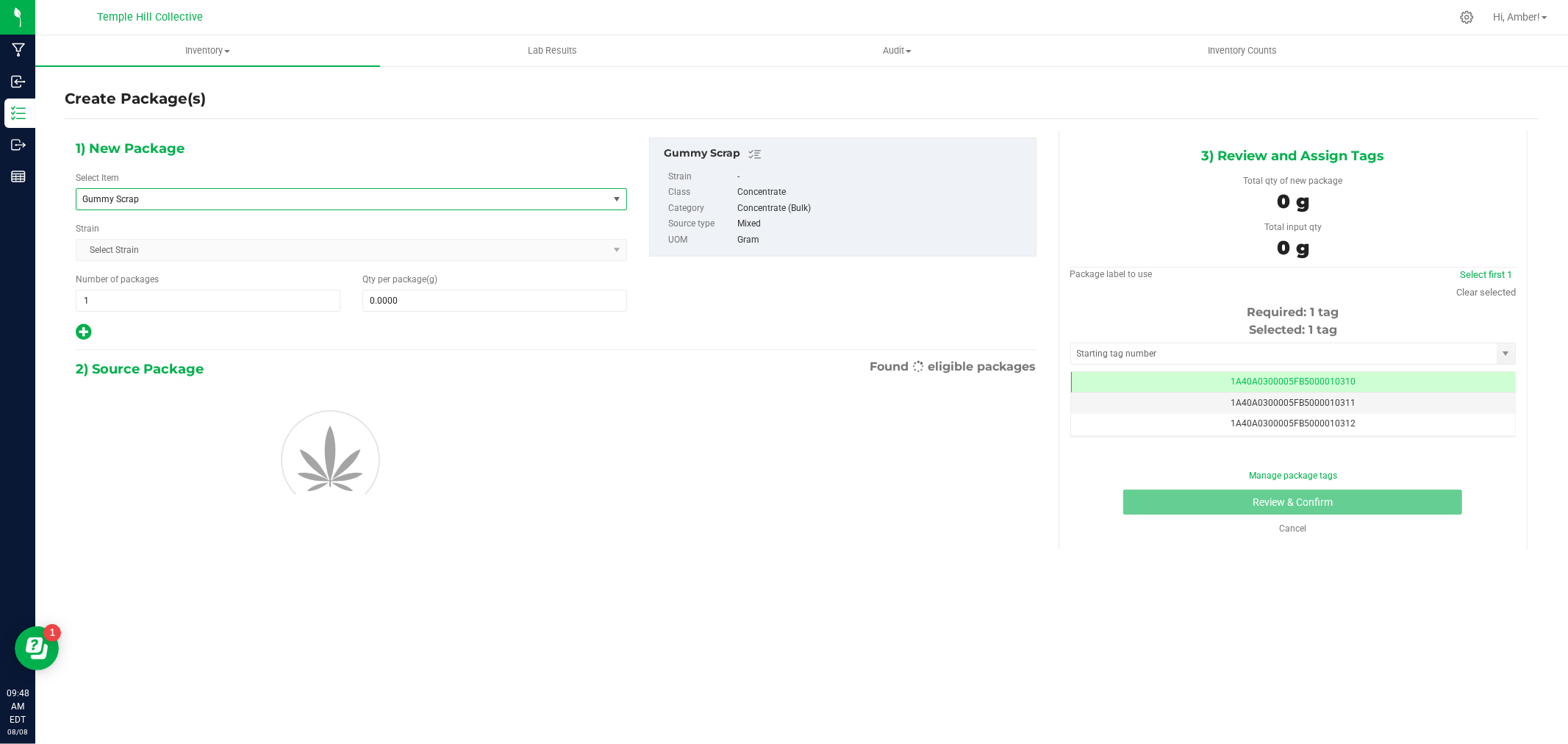 click on "1) New Package
Select Item
Gummy Scrap
Gentlemen Smugglers Garlic 3.5g Flower Gentlemen Smugglers Mimosa 3.5g Flower Gentlemen Smugglers Project 4516 3.5g Flower Ghost Dawg 1g preroll Root & Bloom Ghost Dog 1g Pre-roll Go Cool Mint - Click Go Cool Mint - Click (ea) Green Monke' Mango Guava 12oz 5/10mg Green Monke' Orange Passionfruit 12oz 5/10mg Green Monke' Tropical Citrus 12oz 5/10mg GSD Pucks HUUE Gummy Scrap High Tide - Classic Margarita 5mg 12oz High Tide Classic Margarita 5mg 12oz High Tide Classic Margarita 5mg 12oz (24 Case pk) High Tide Diablo Spicy Margarita 5mg 12oz High Tide Diablo Spicy Margarita 5mg 12oz (24 Case pk) High Tide Watermelon Margarita 5mg 12oz" at bounding box center (351, 240) 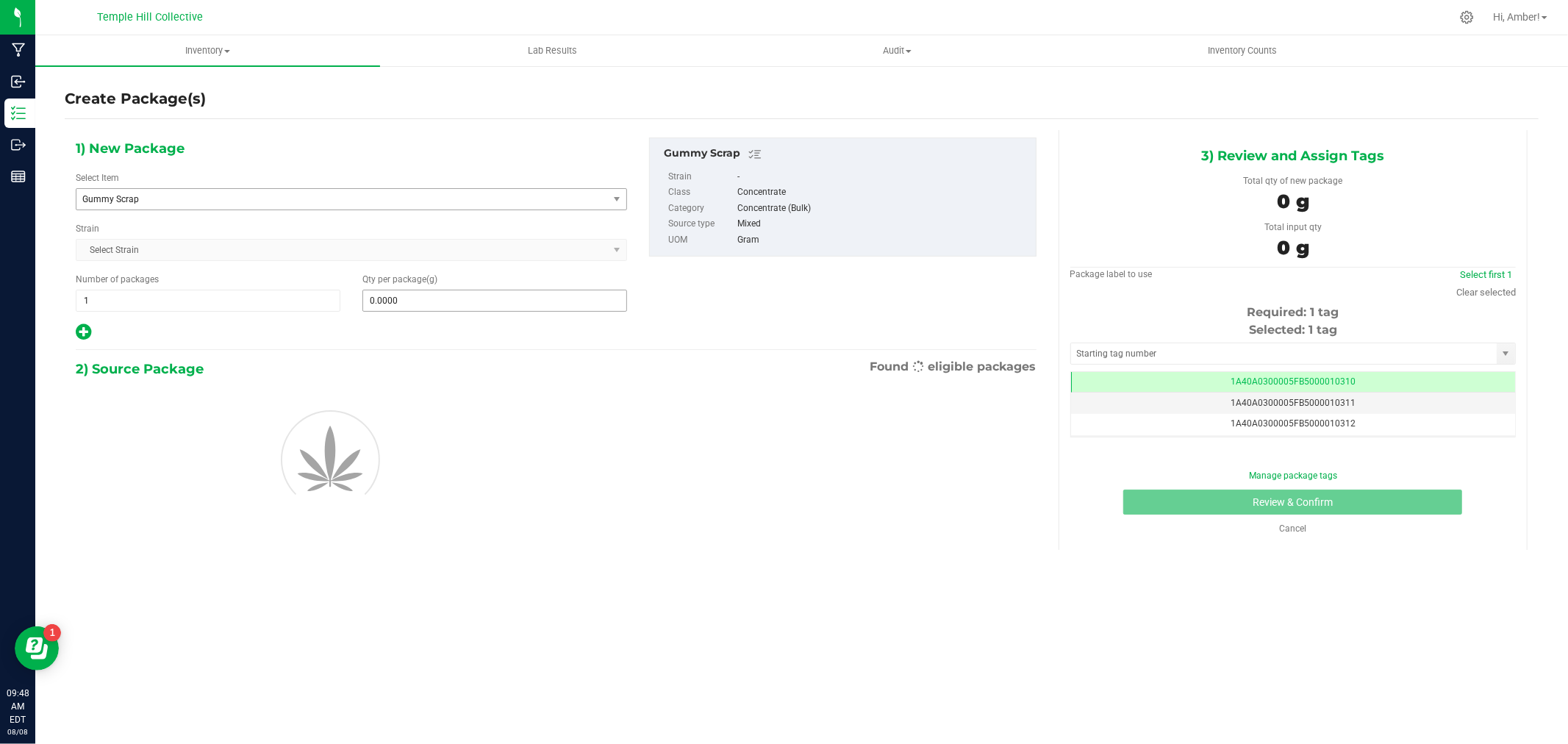 type 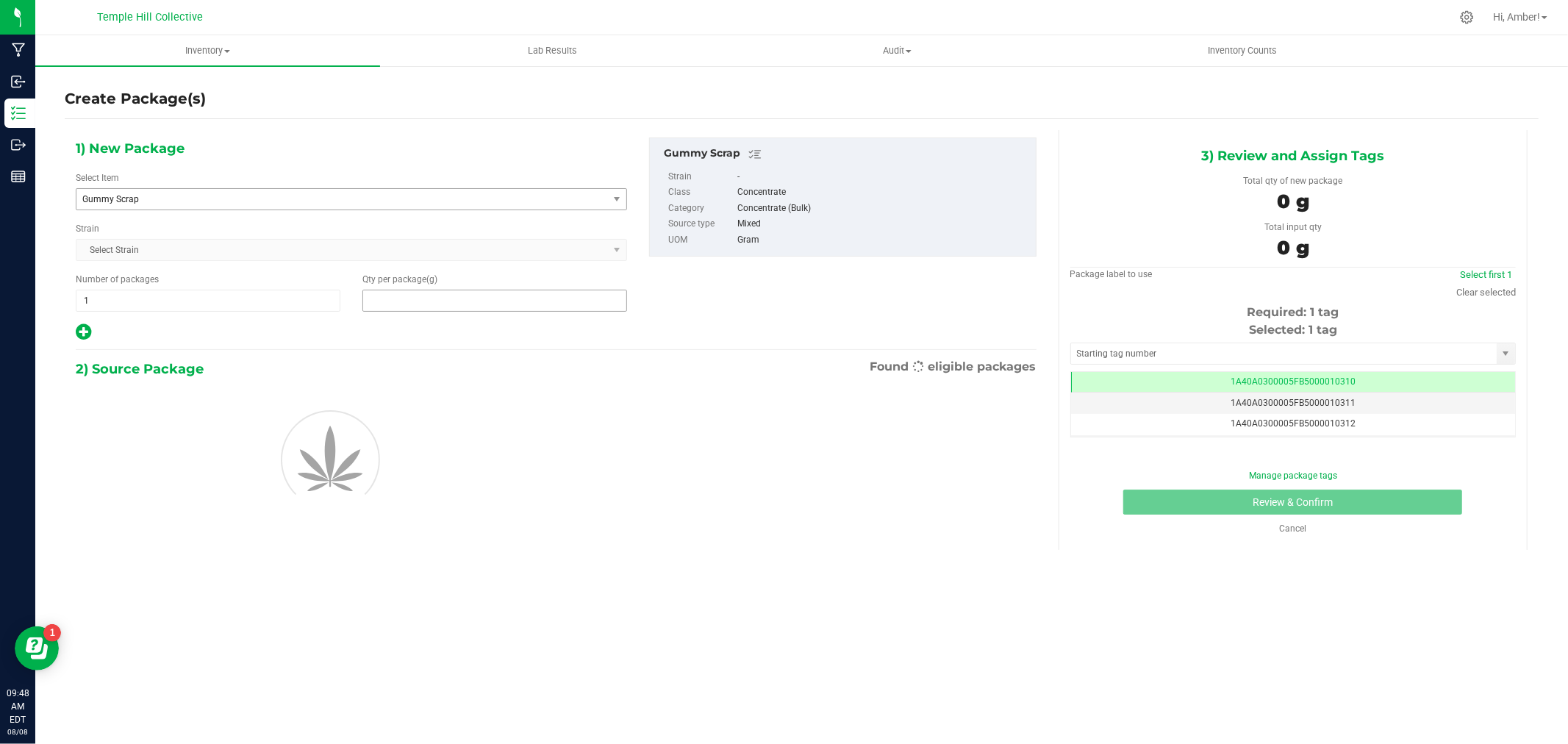 click at bounding box center [495, 301] 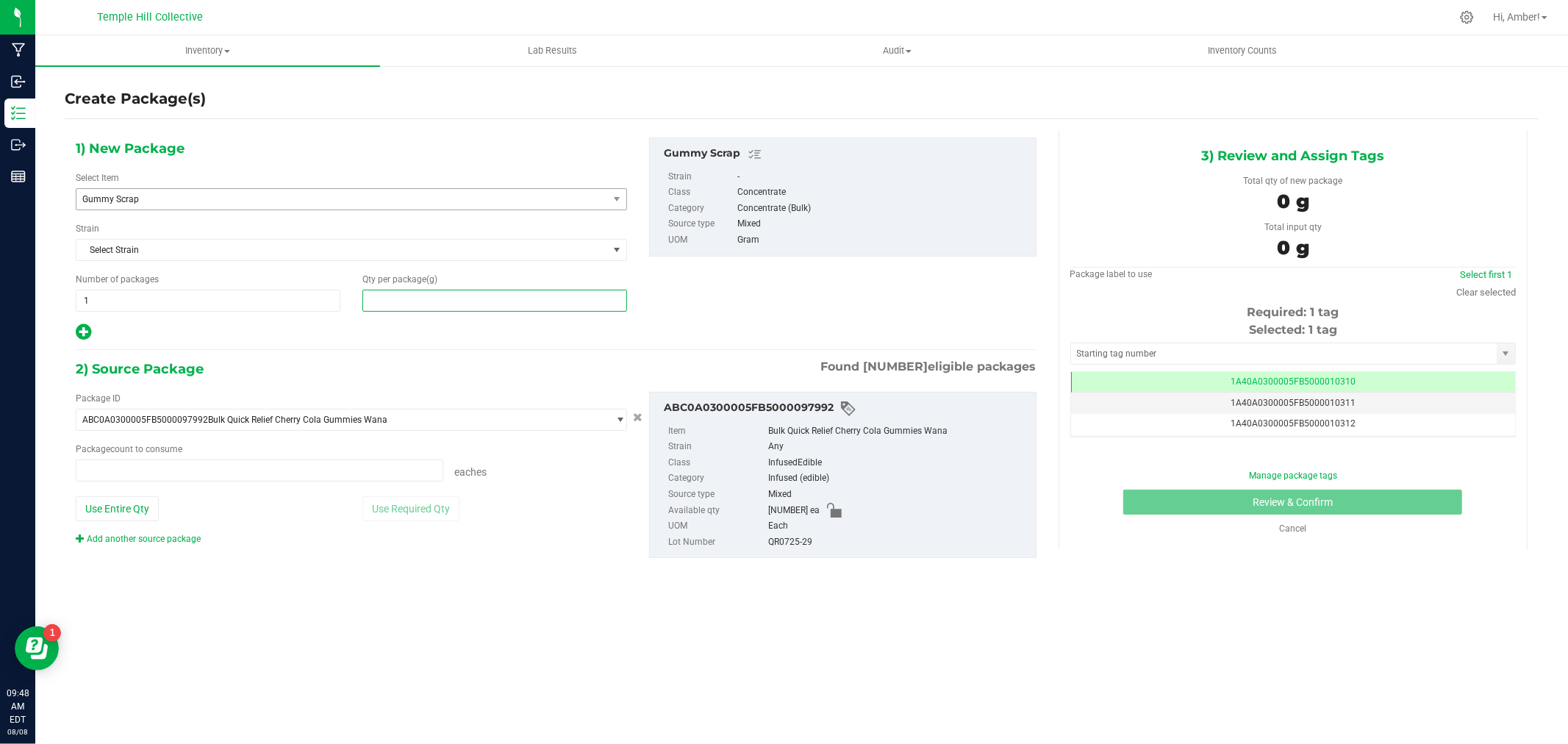 type on "0 ea" 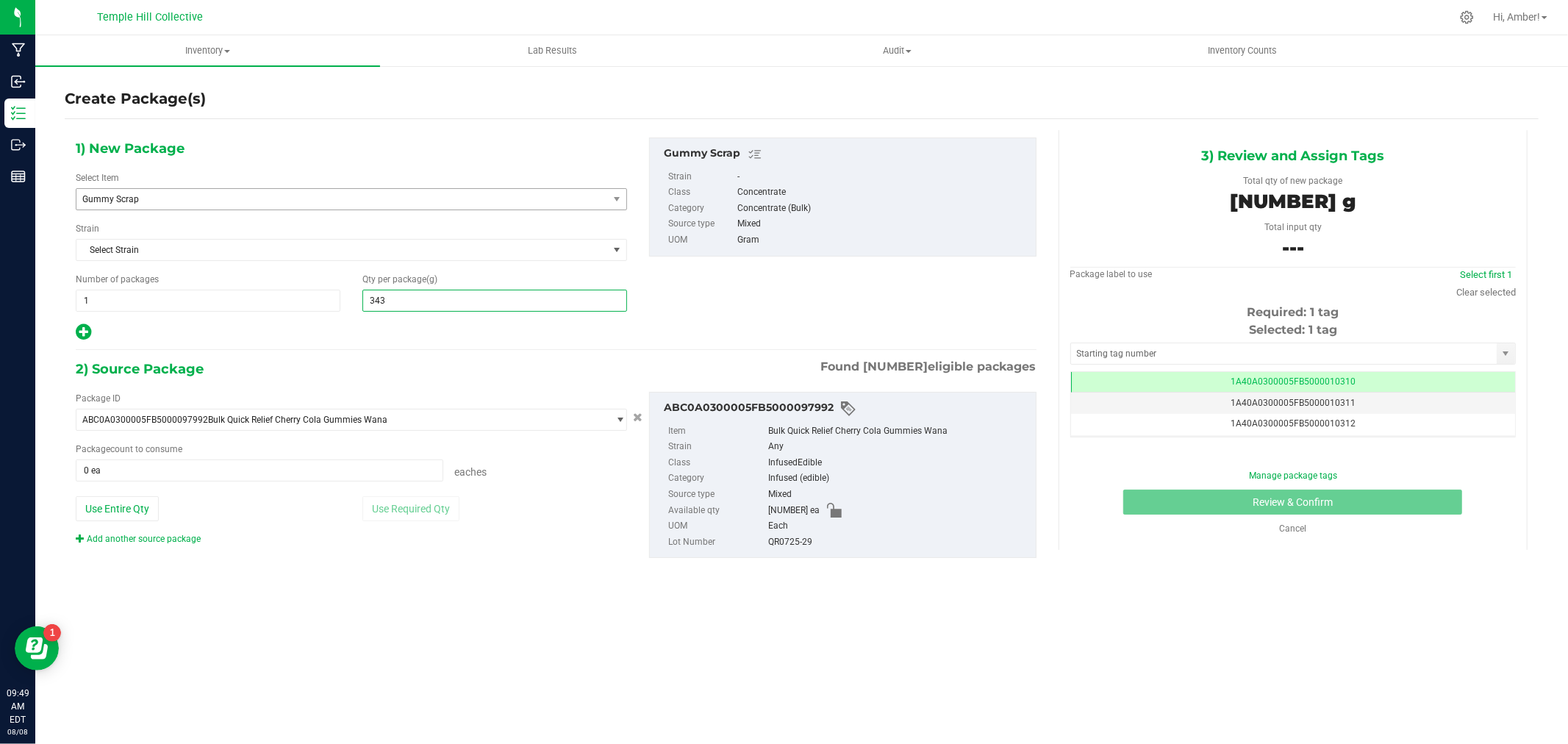 type on "3430" 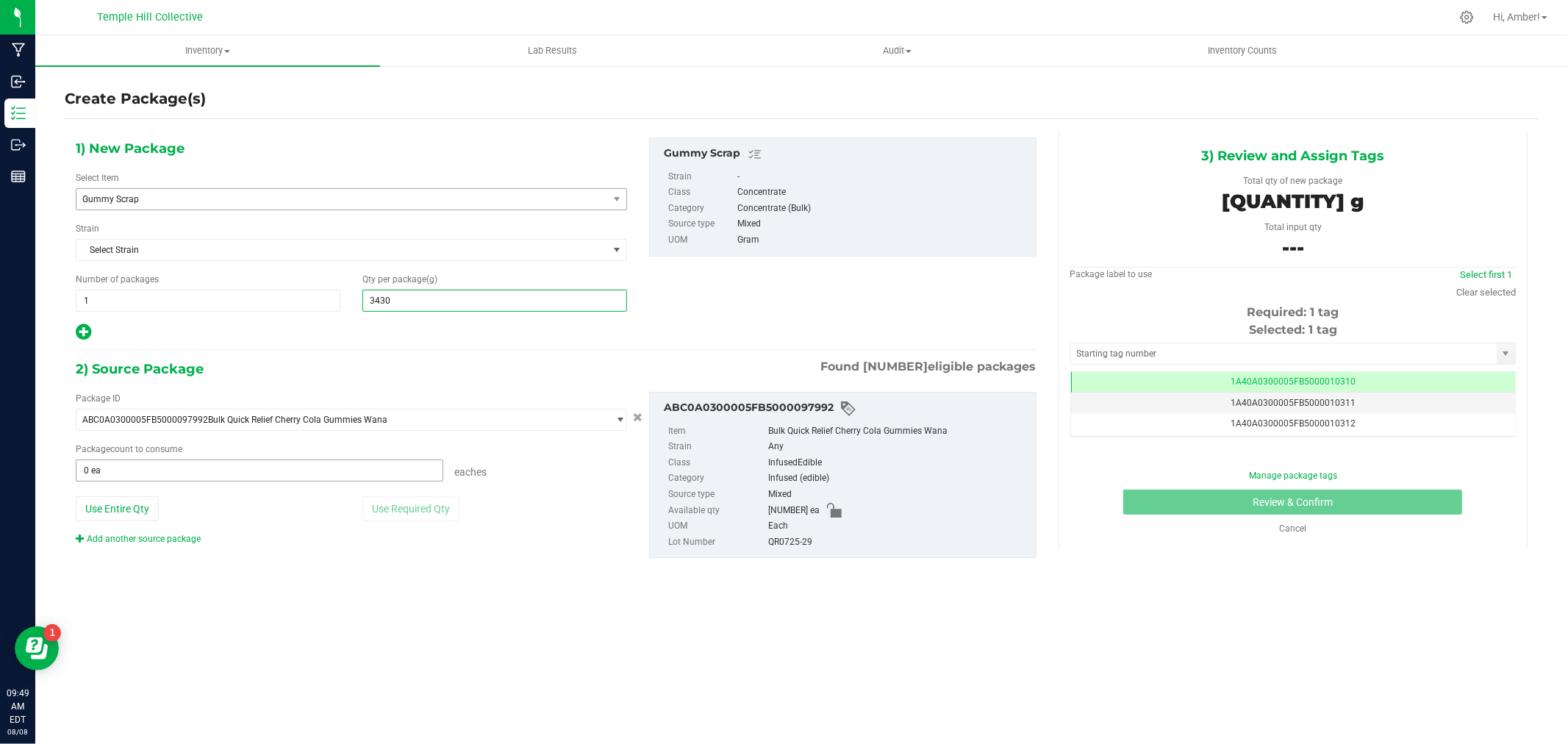 type on "[NUMBER]" 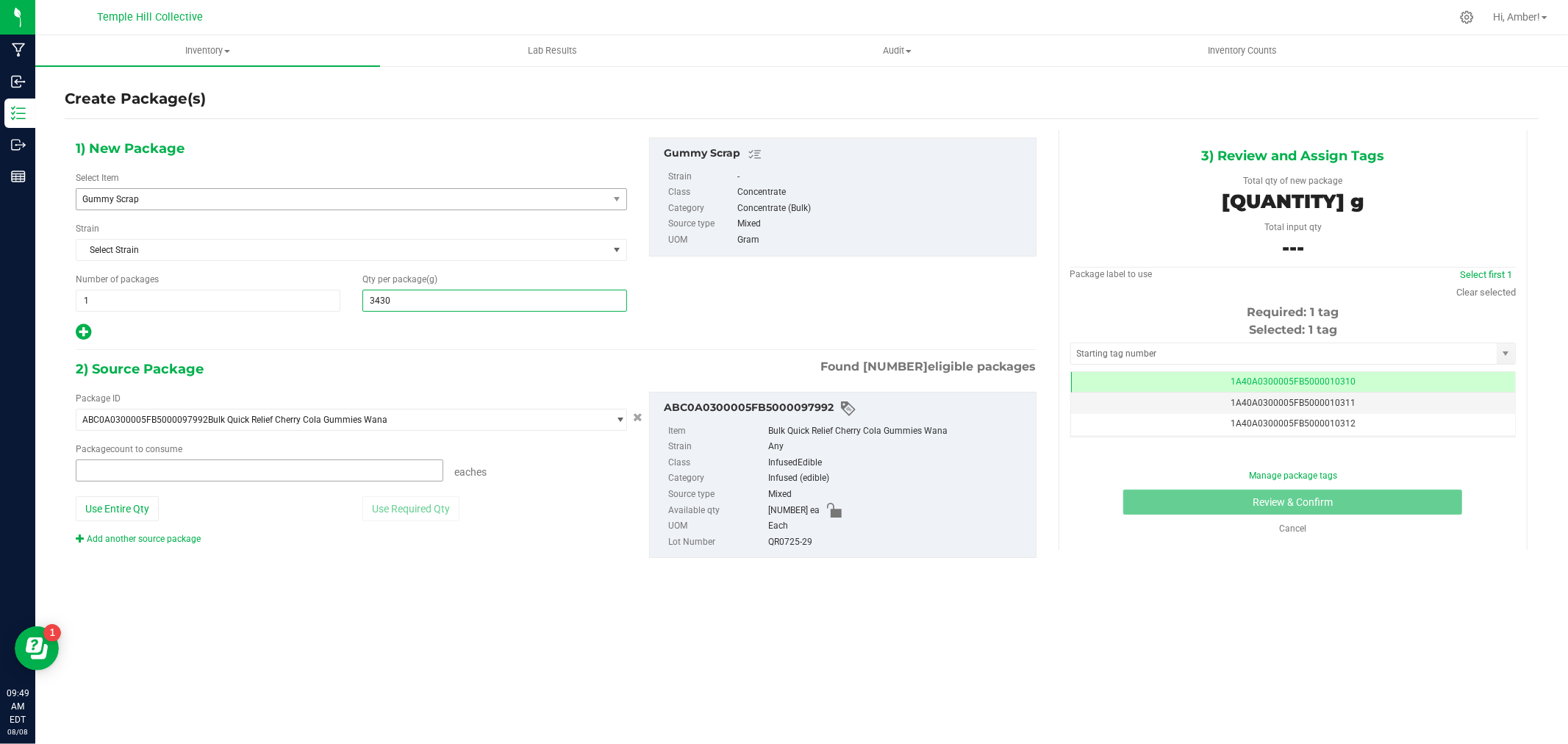 click at bounding box center [259, 471] 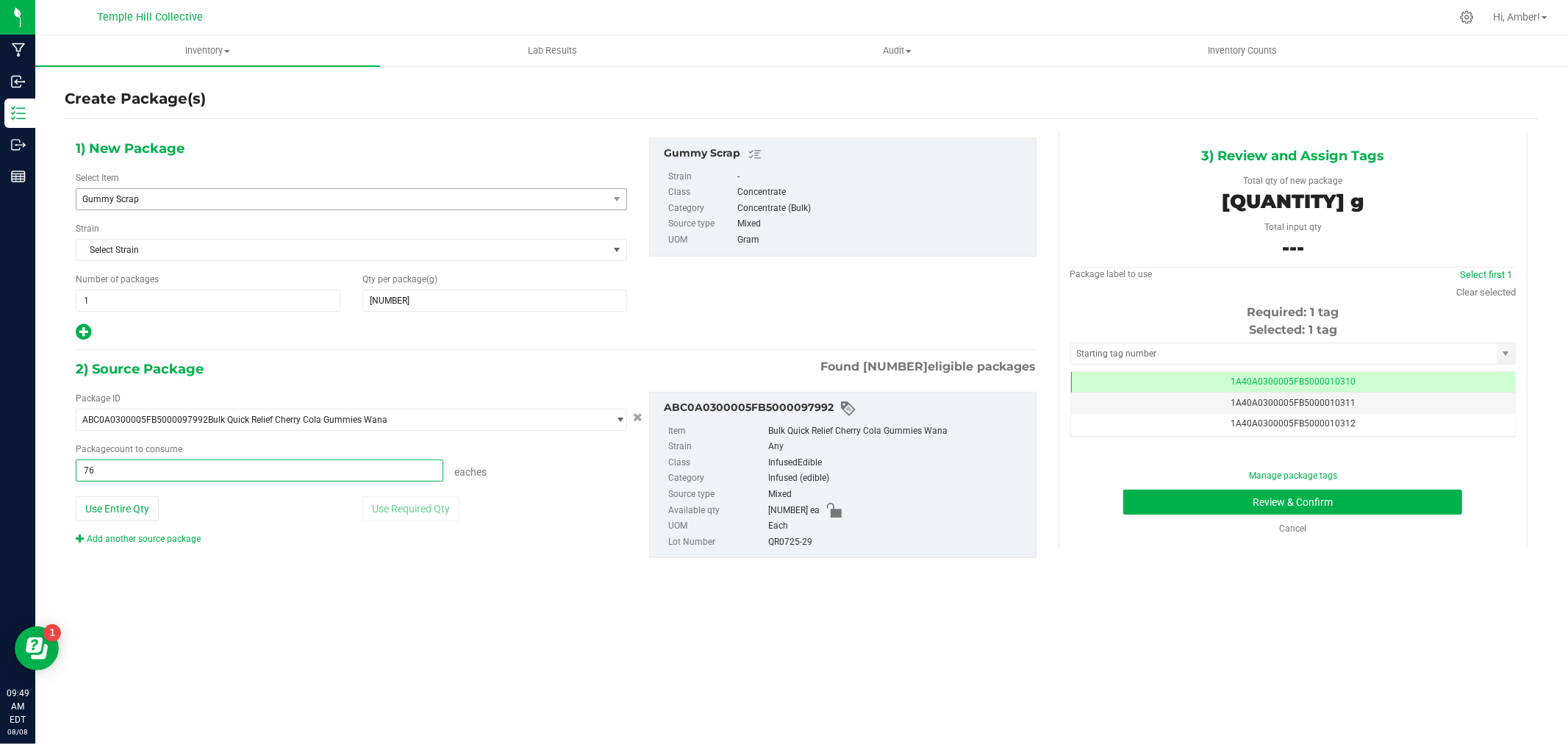 type on "762" 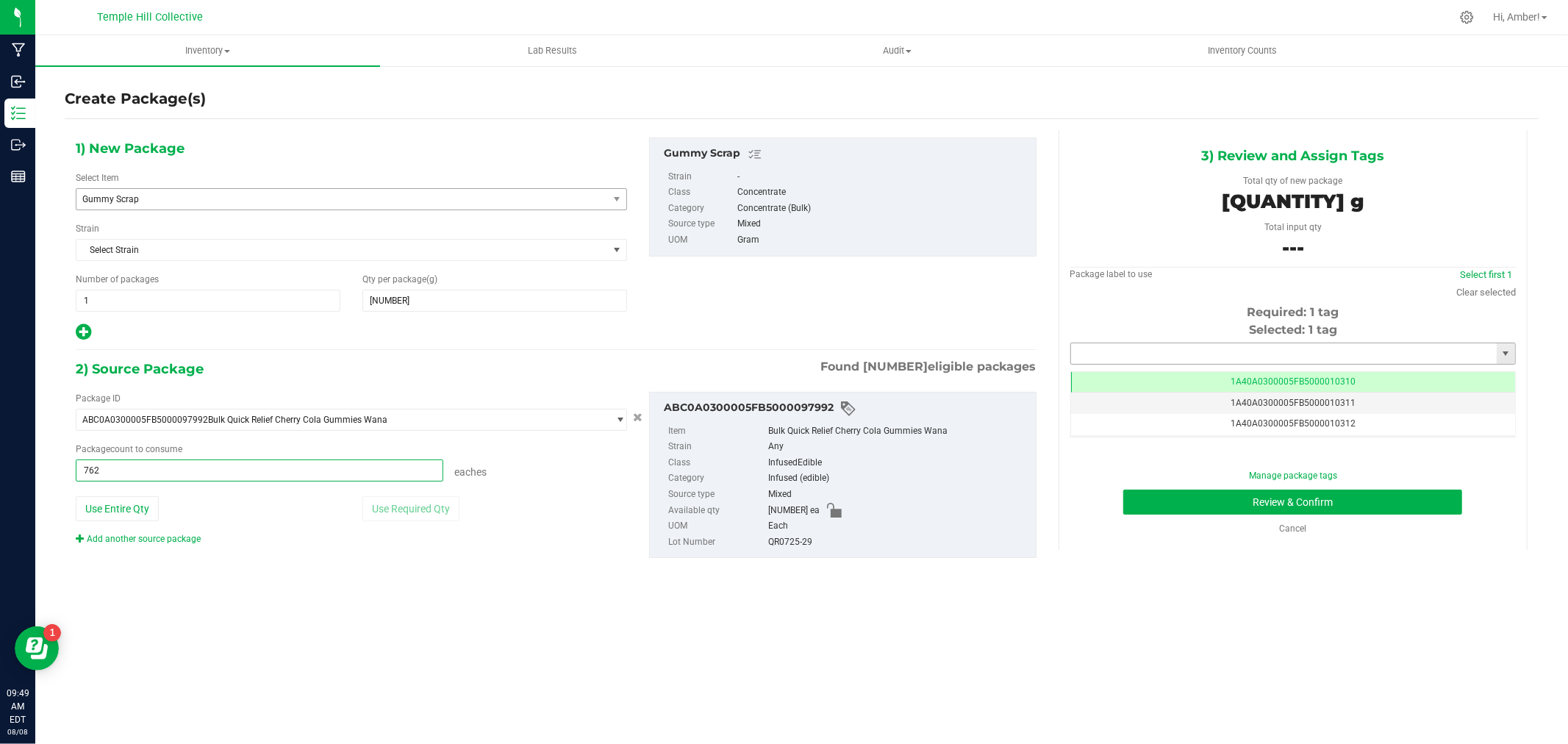 type on "762 ea" 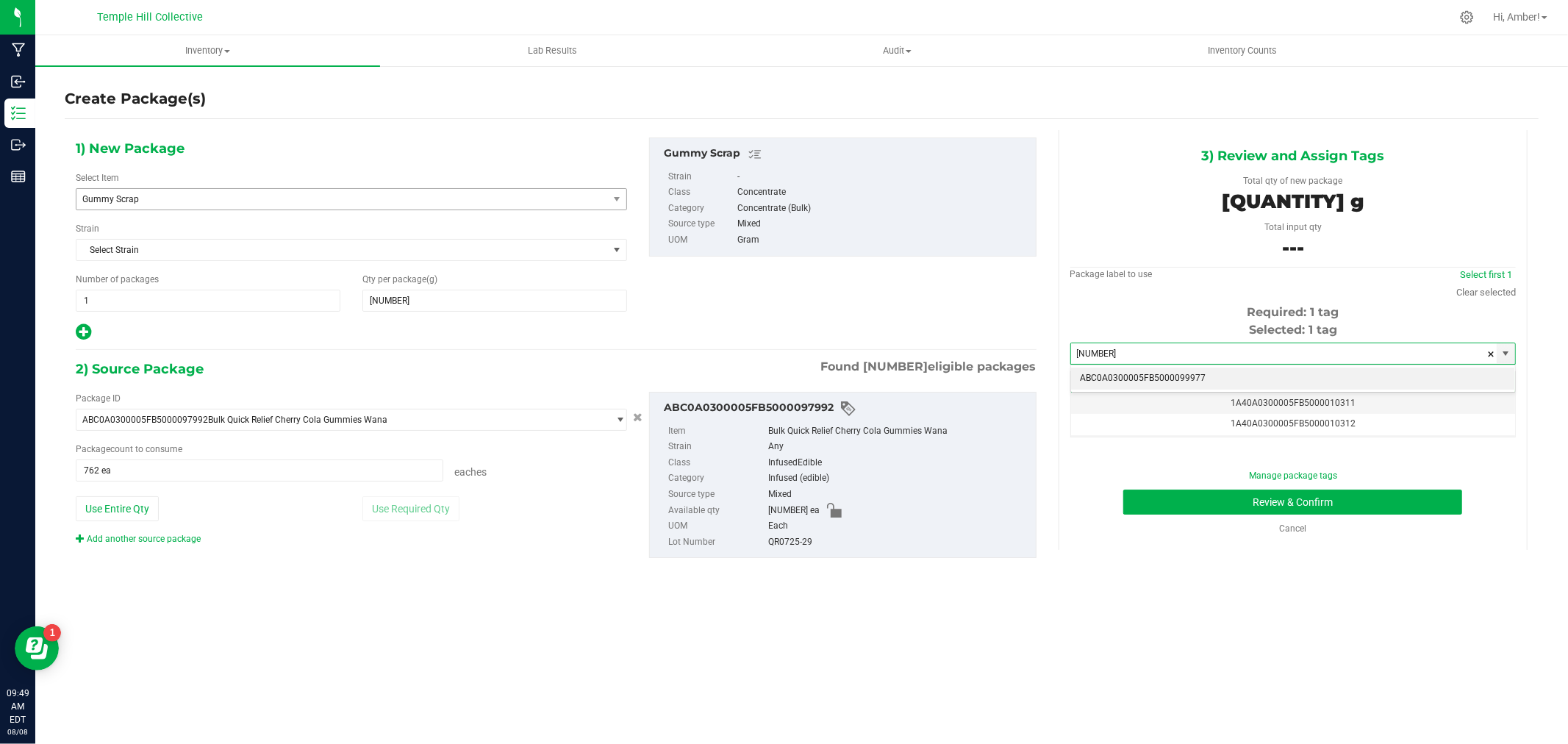 click on "ABC0A0300005FB5000099977" at bounding box center (1293, 379) 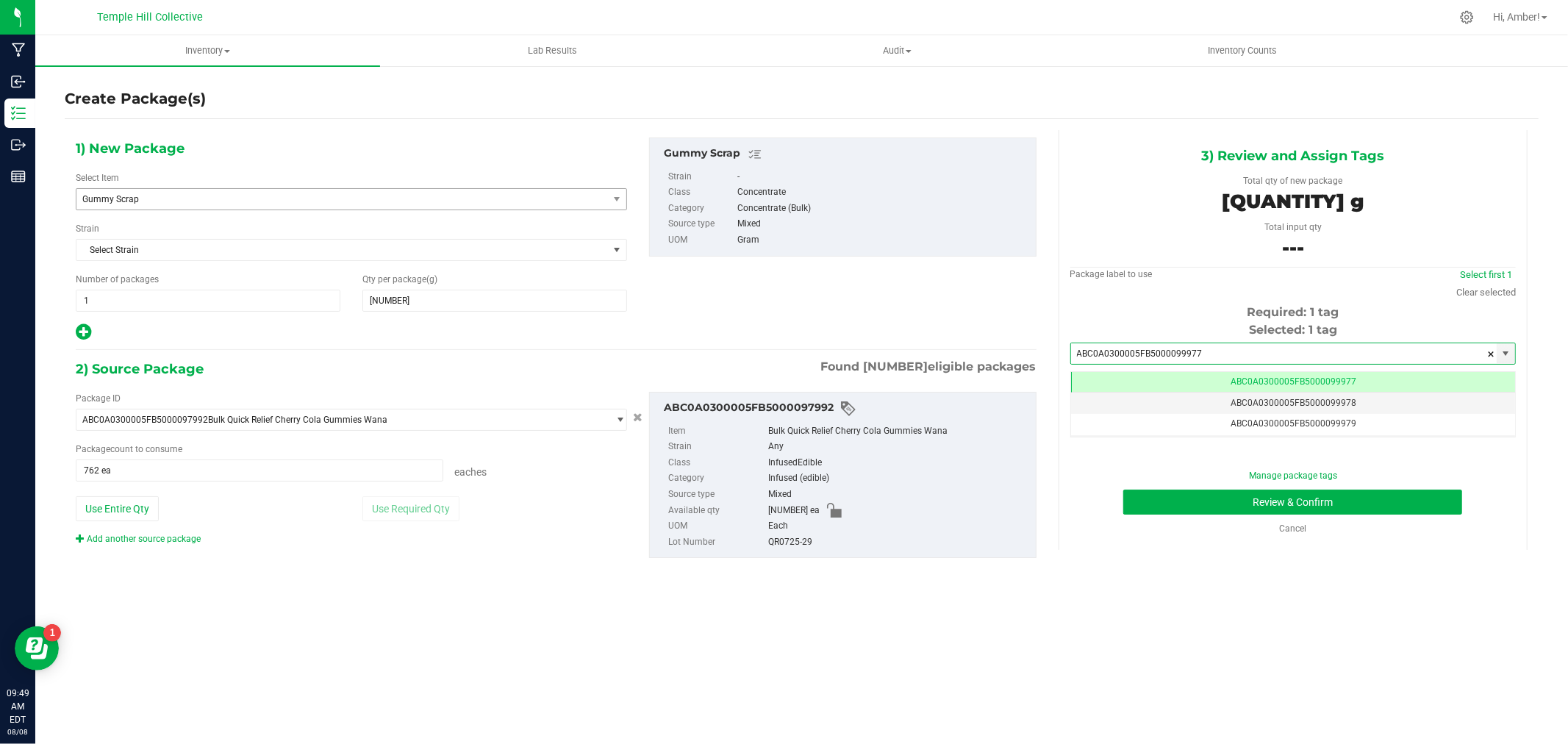 type on "ABC0A0300005FB5000099977" 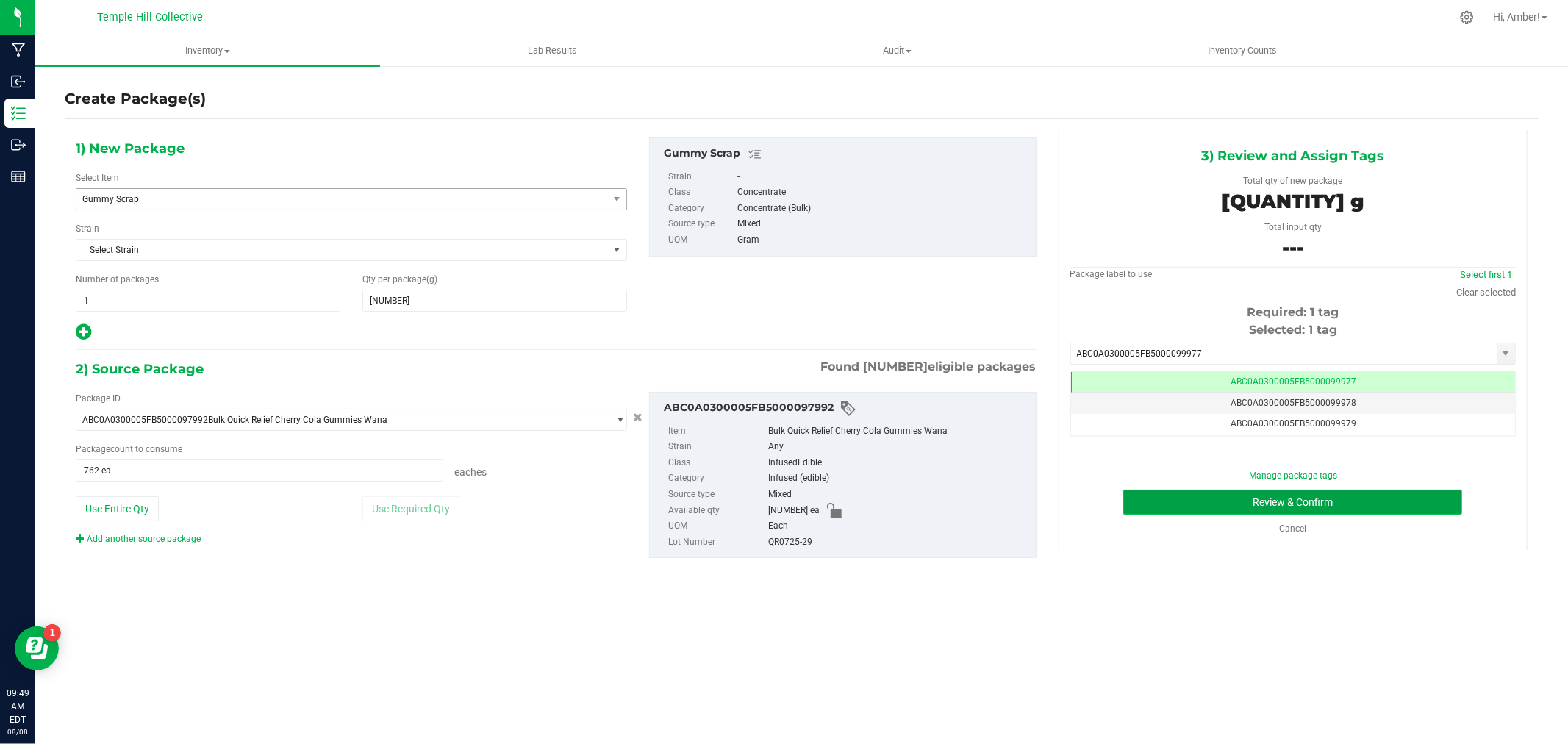 click on "Review & Confirm" at bounding box center (1292, 502) 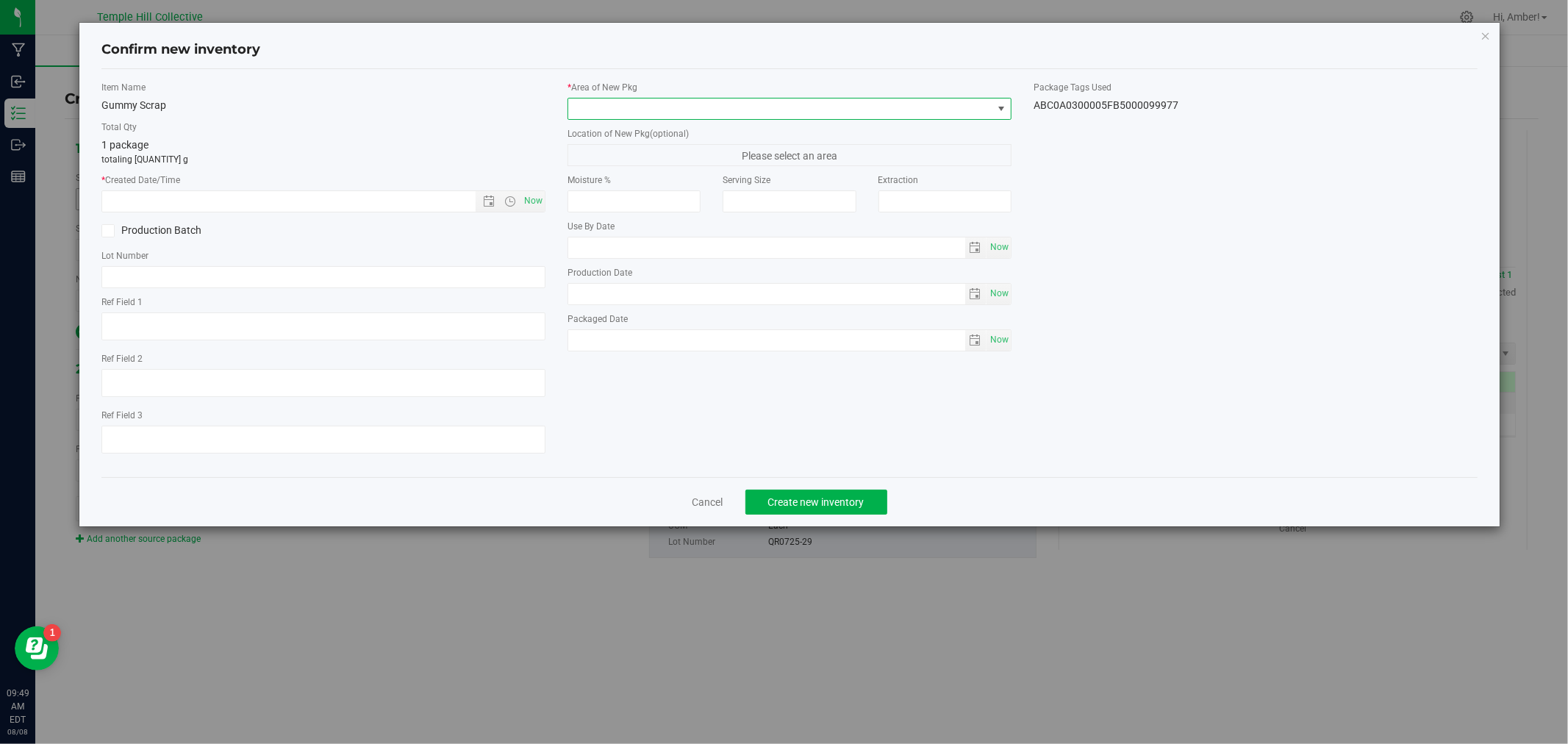 click at bounding box center (780, 109) 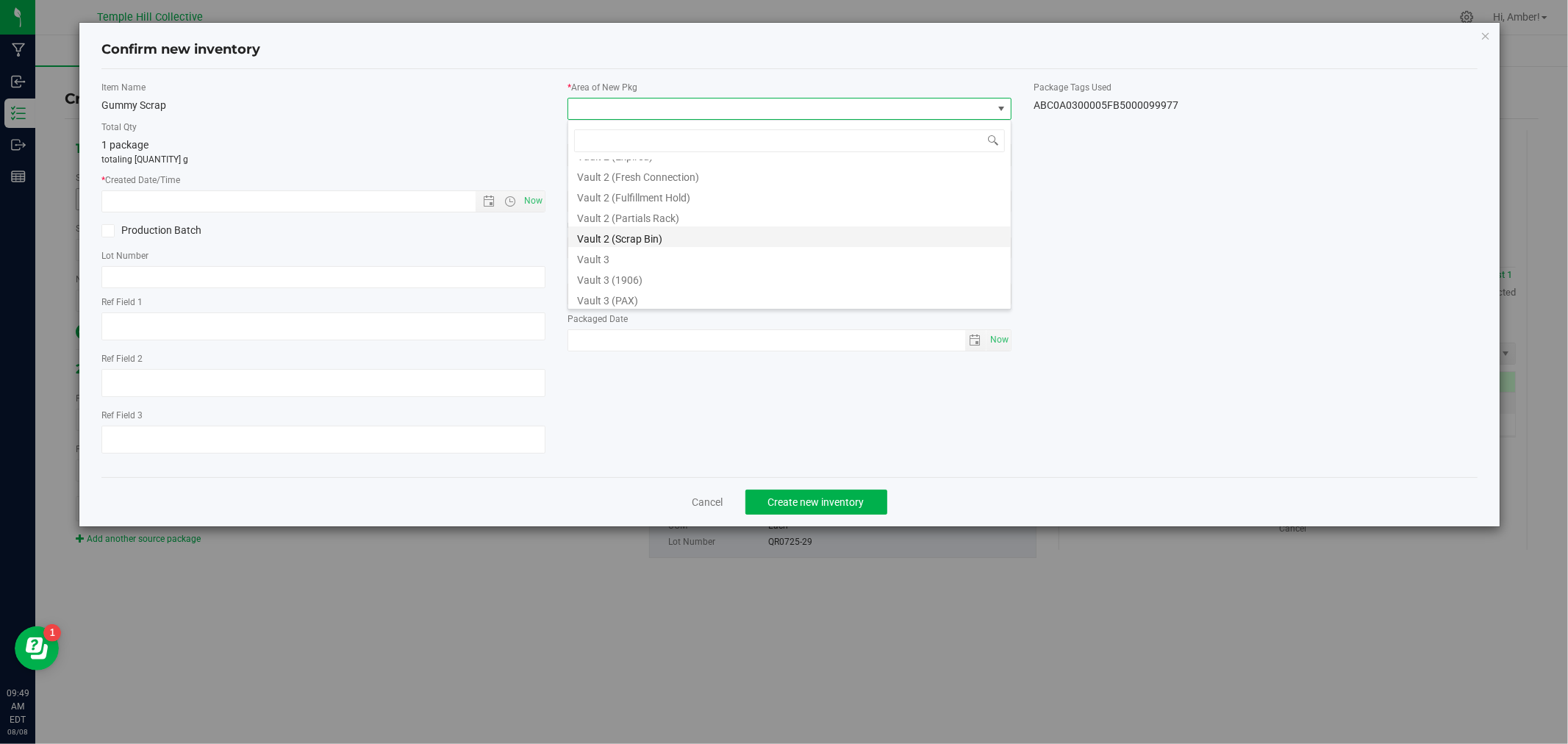 click on "Vault 2 (Scrap Bin)" at bounding box center (790, 237) 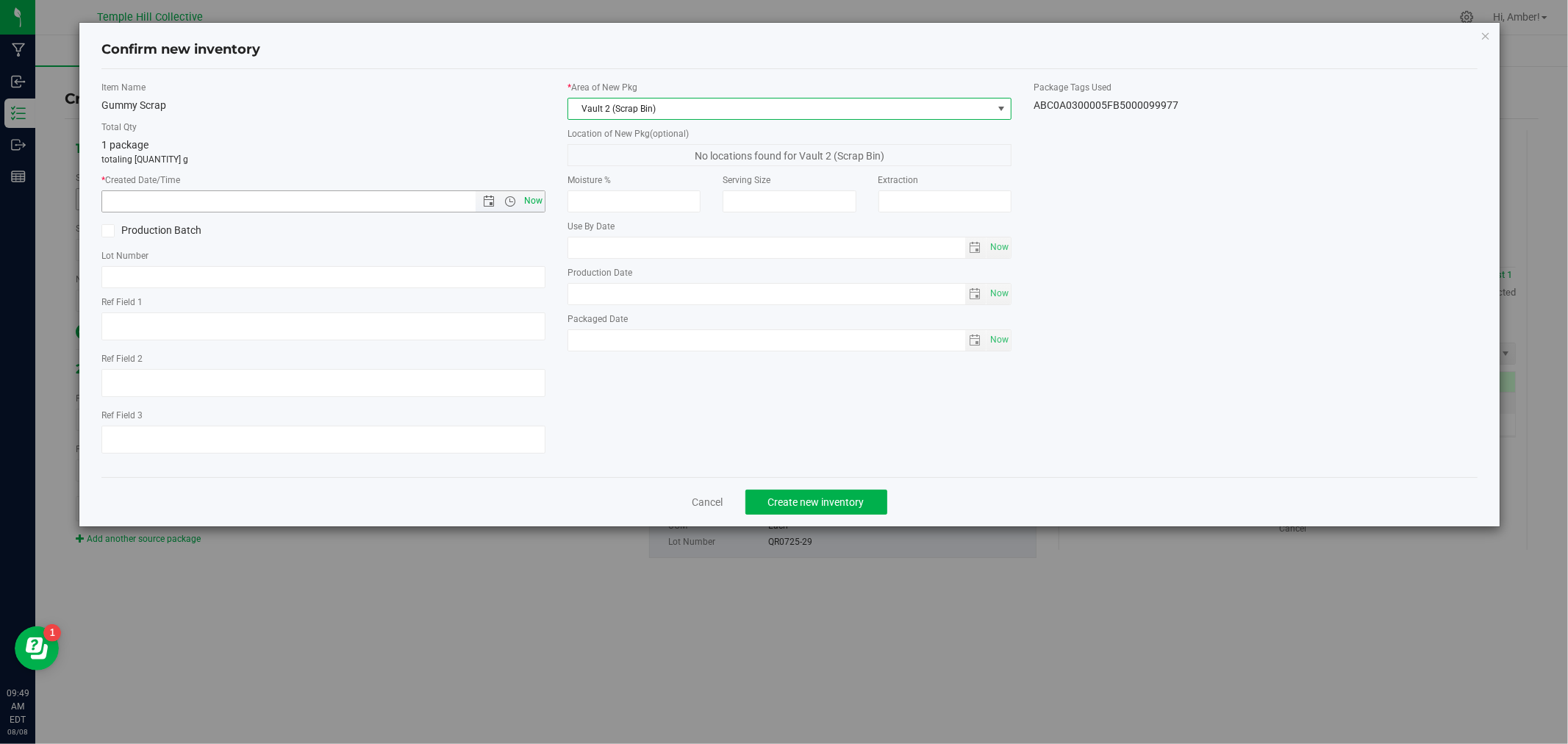 click on "Now" at bounding box center (534, 201) 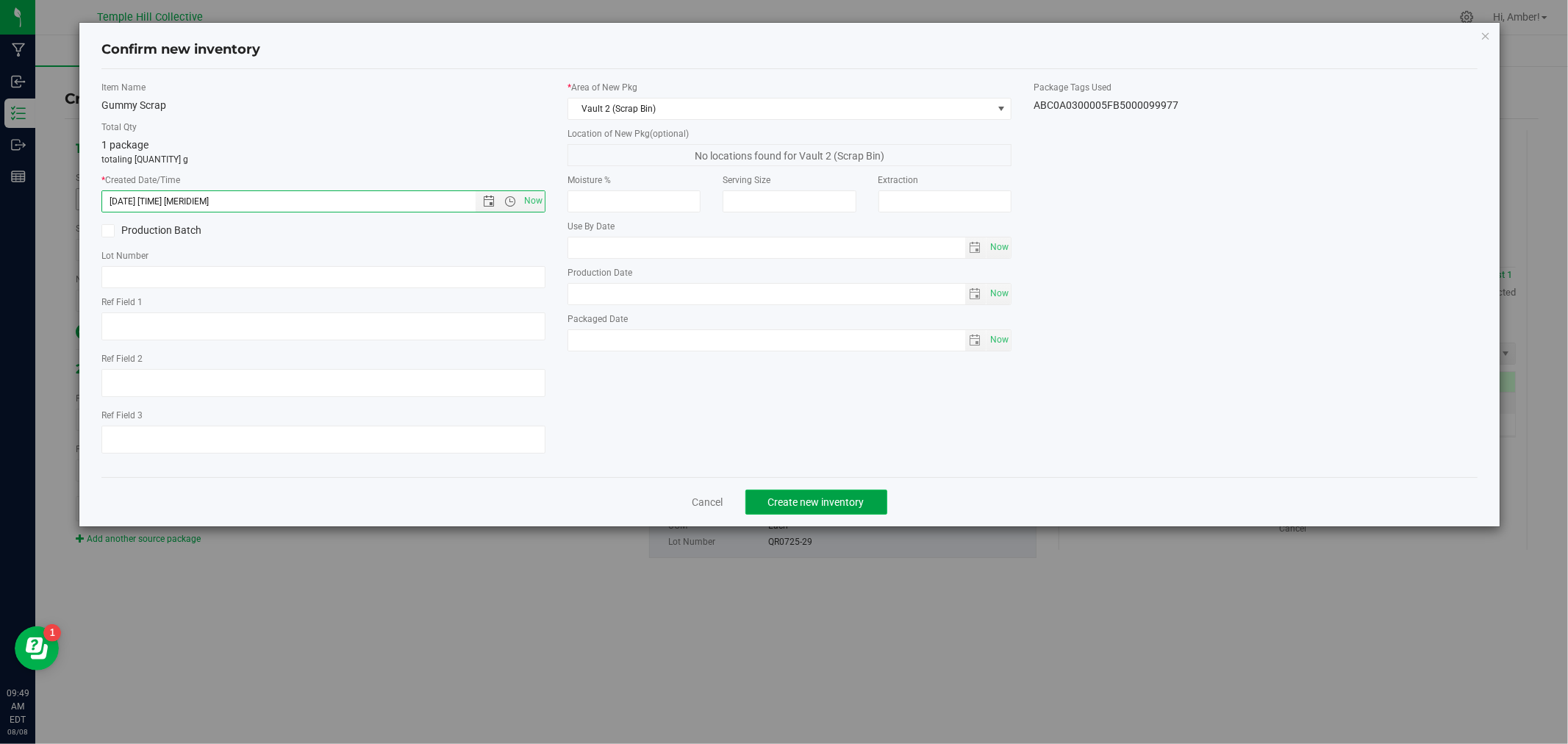 click on "Create new inventory" 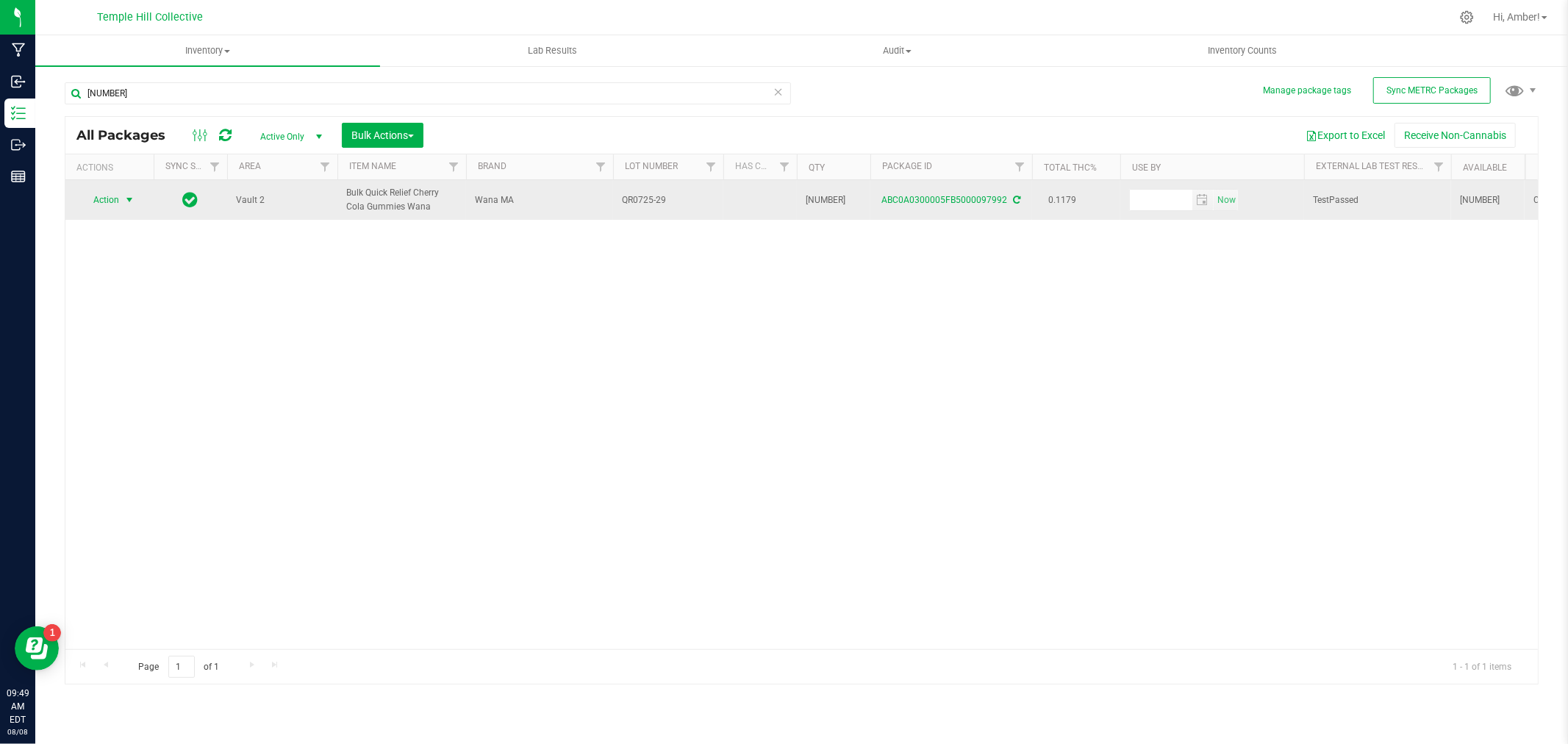 click on "Action" at bounding box center (100, 200) 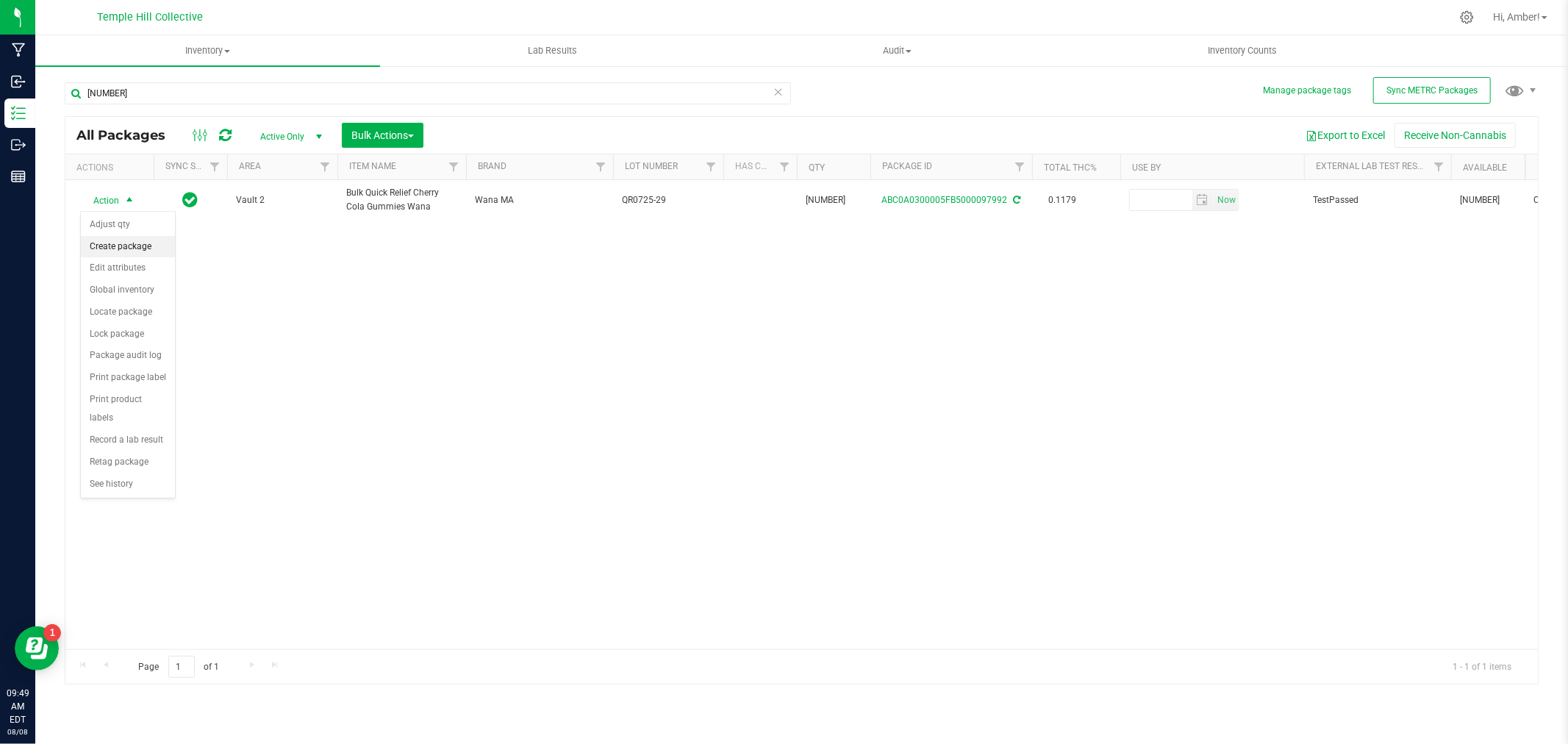 click on "Create package" at bounding box center (128, 247) 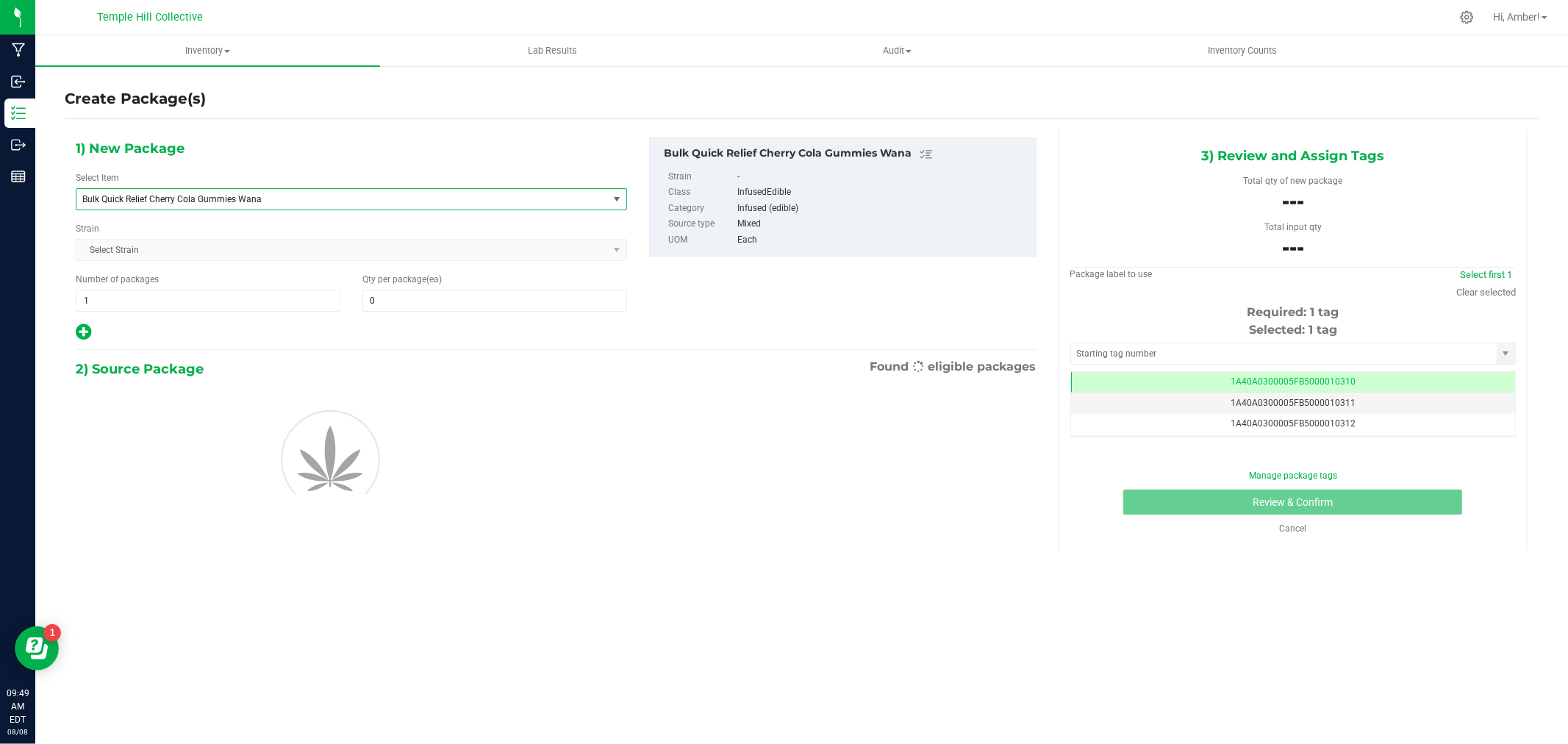 click on "Bulk Quick Relief Cherry Cola Gummies Wana" at bounding box center [332, 199] 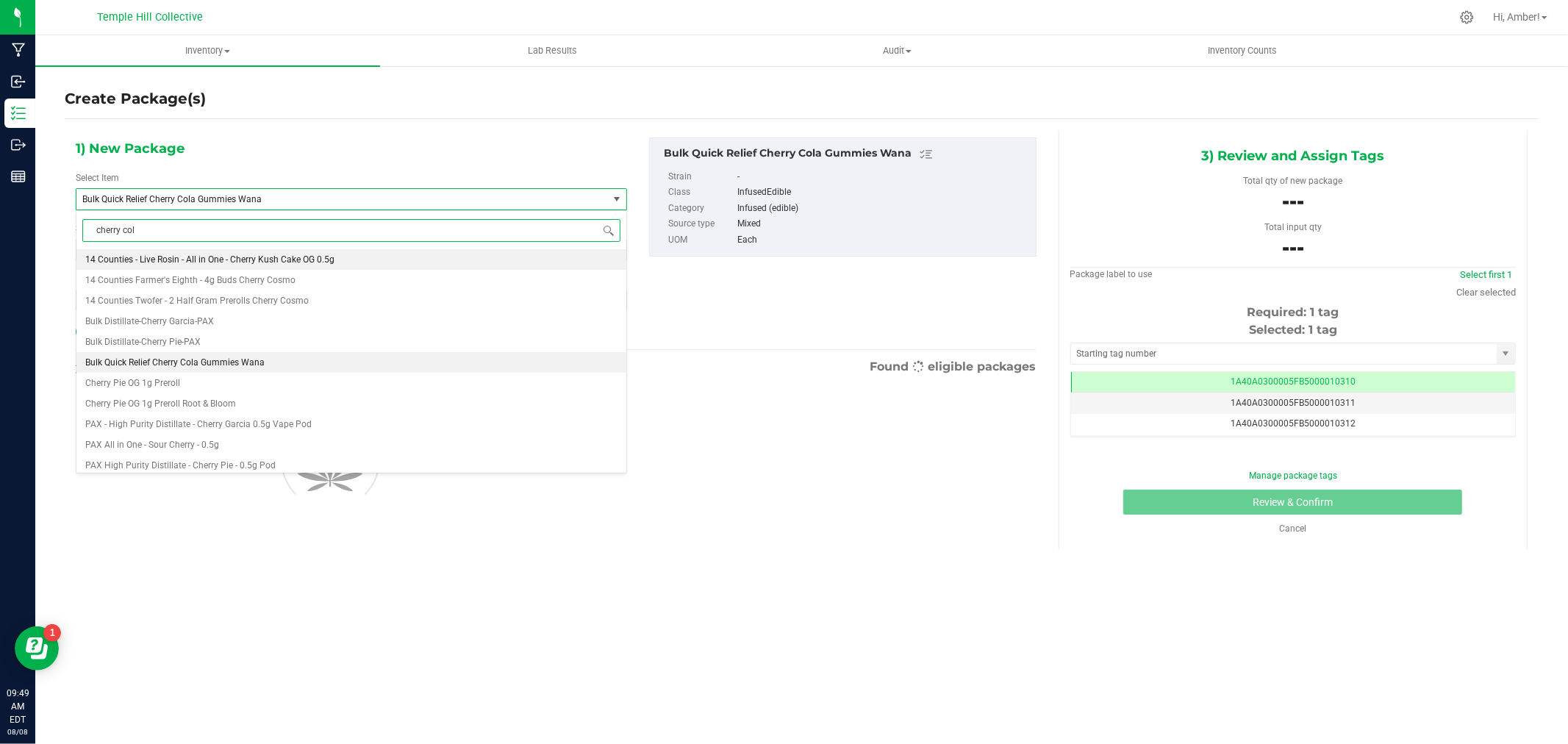 type on "cherry cola" 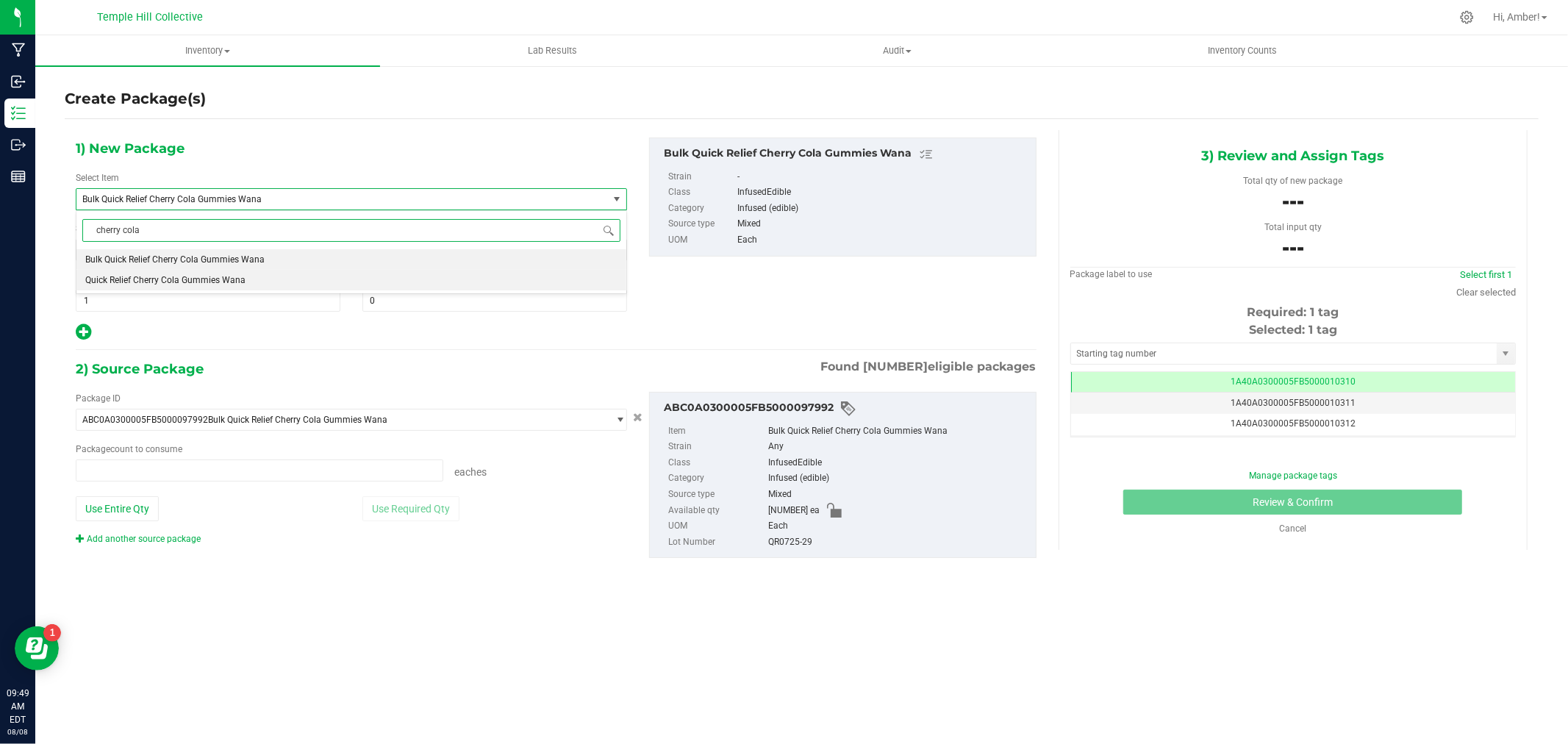 type on "0 ea" 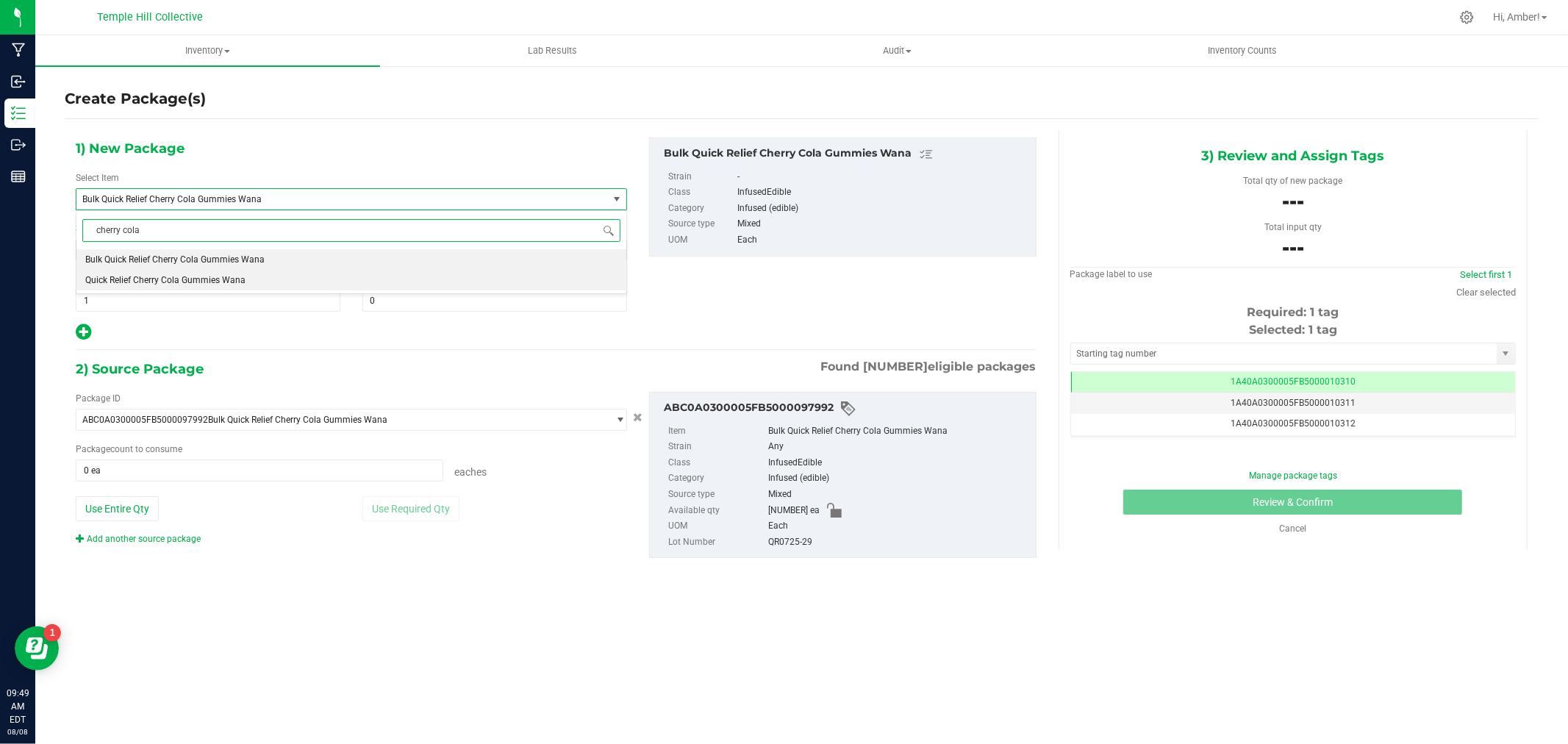 click on "Quick Relief Cherry Cola Gummies Wana" at bounding box center [165, 280] 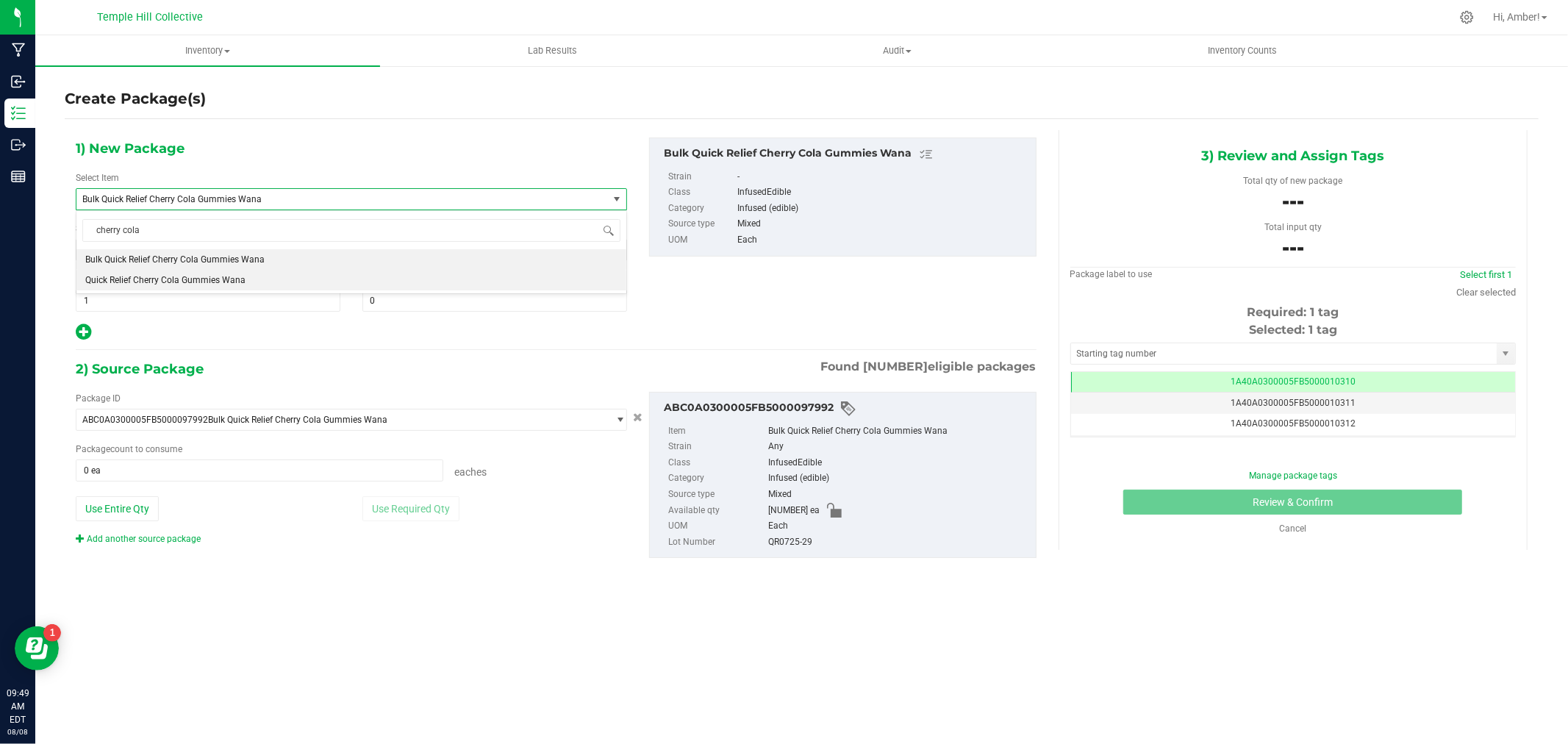 type 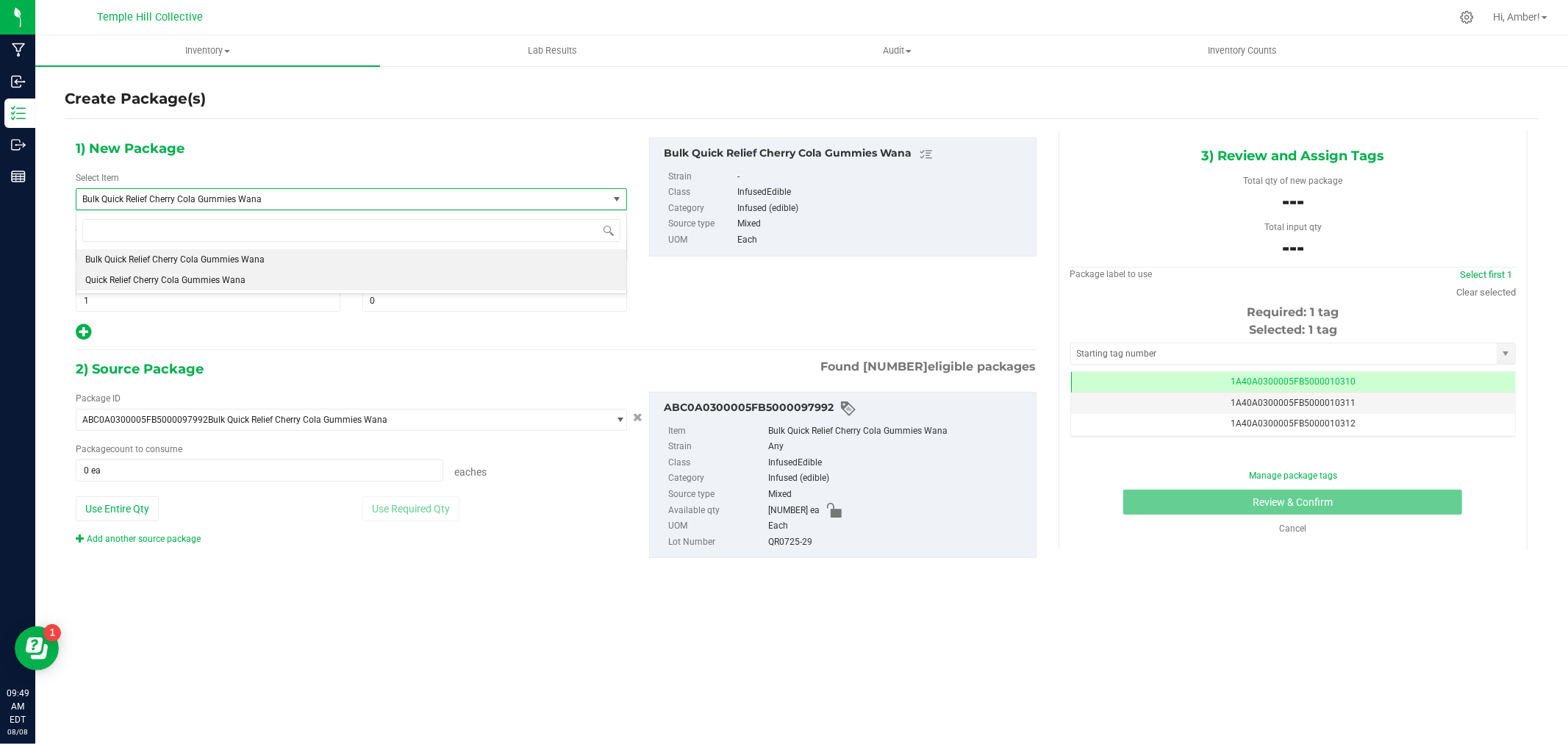 type on "0" 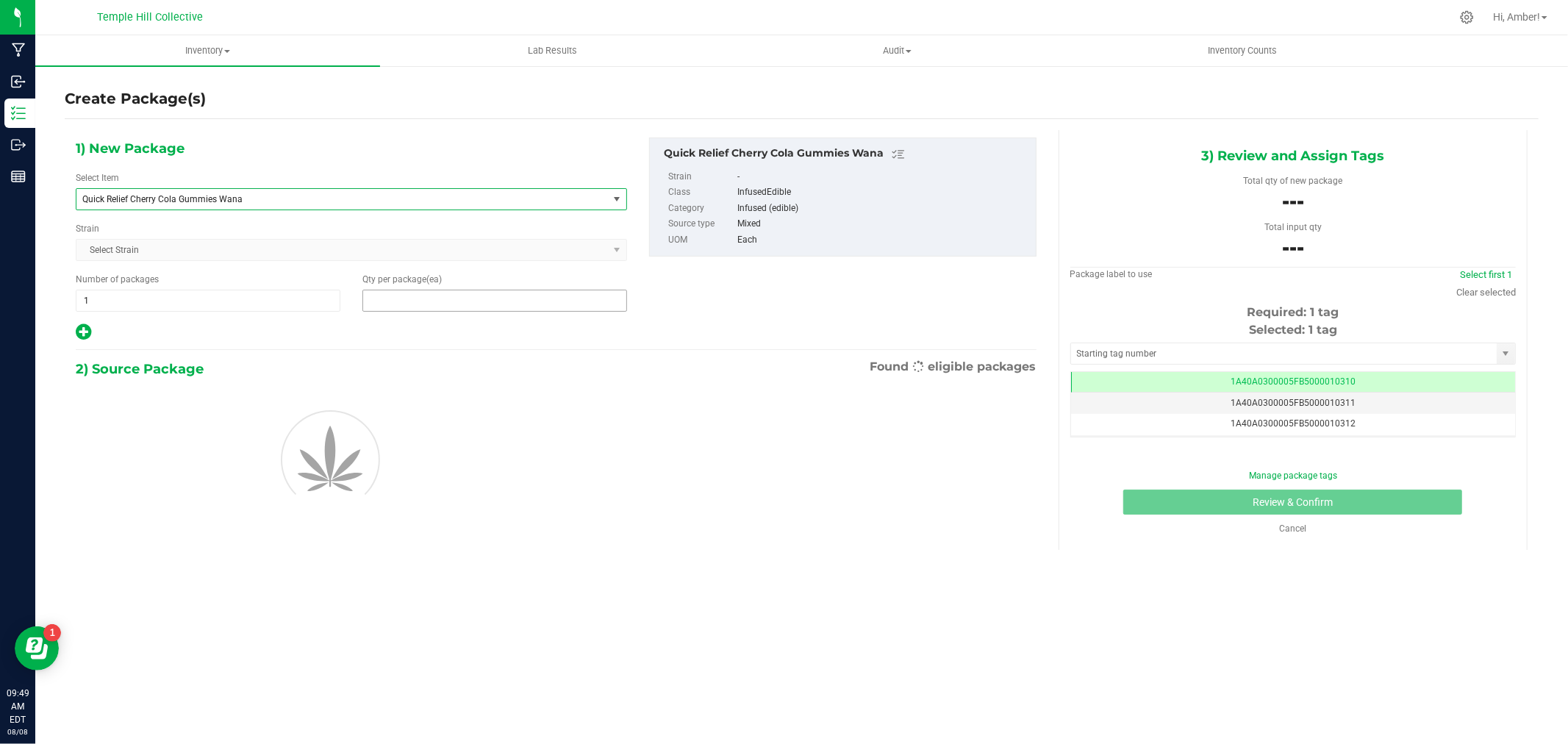 click at bounding box center [495, 301] 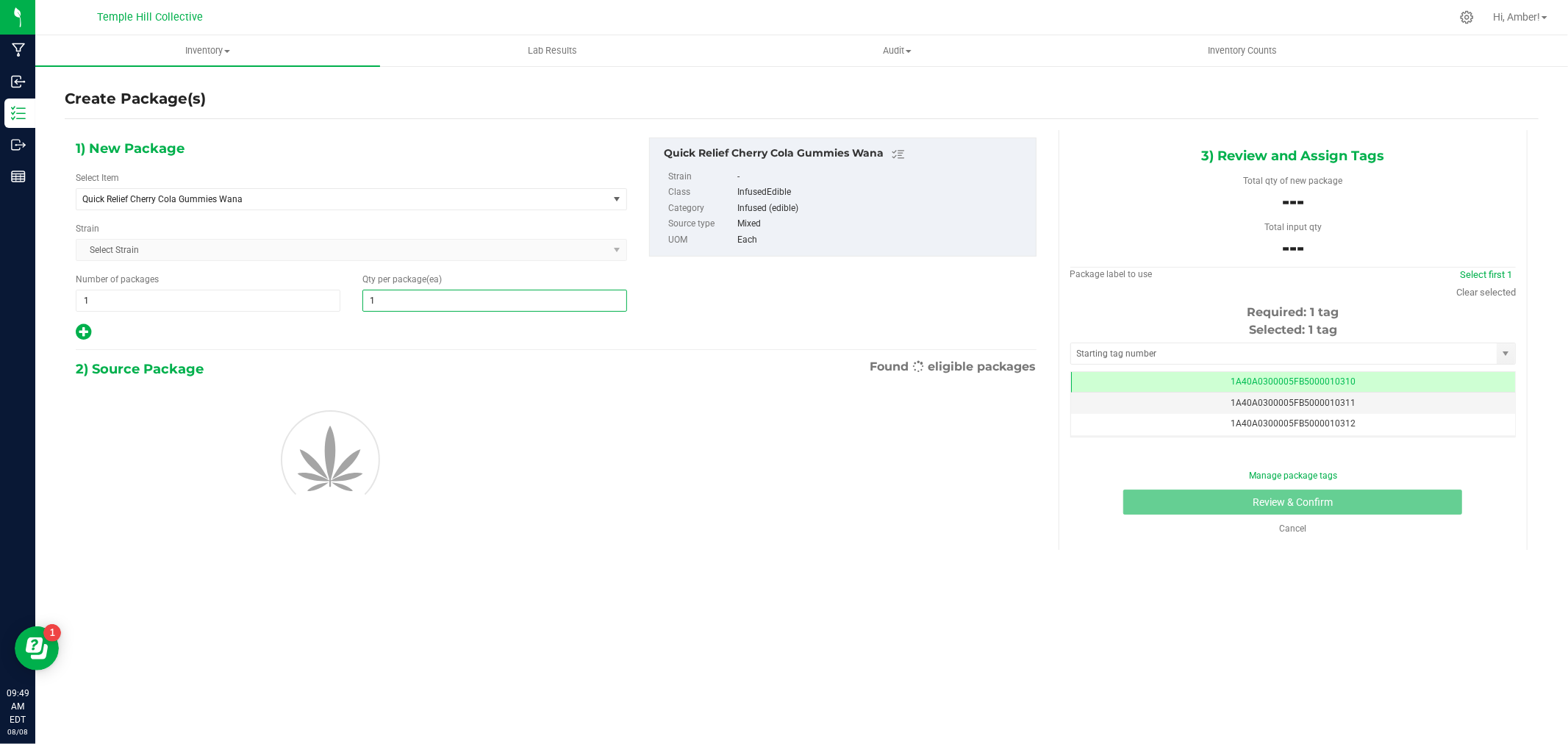 type on "12" 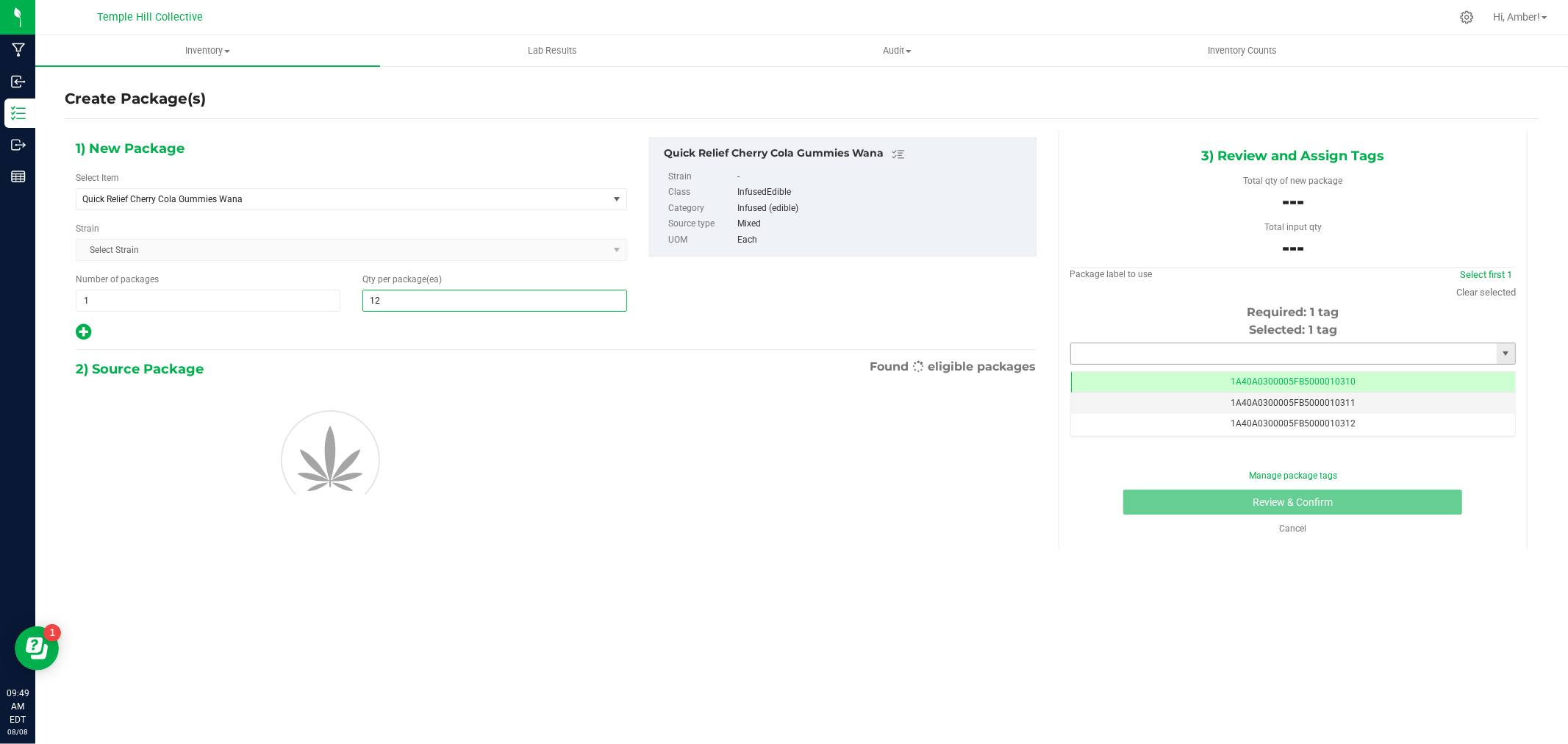 type on "12" 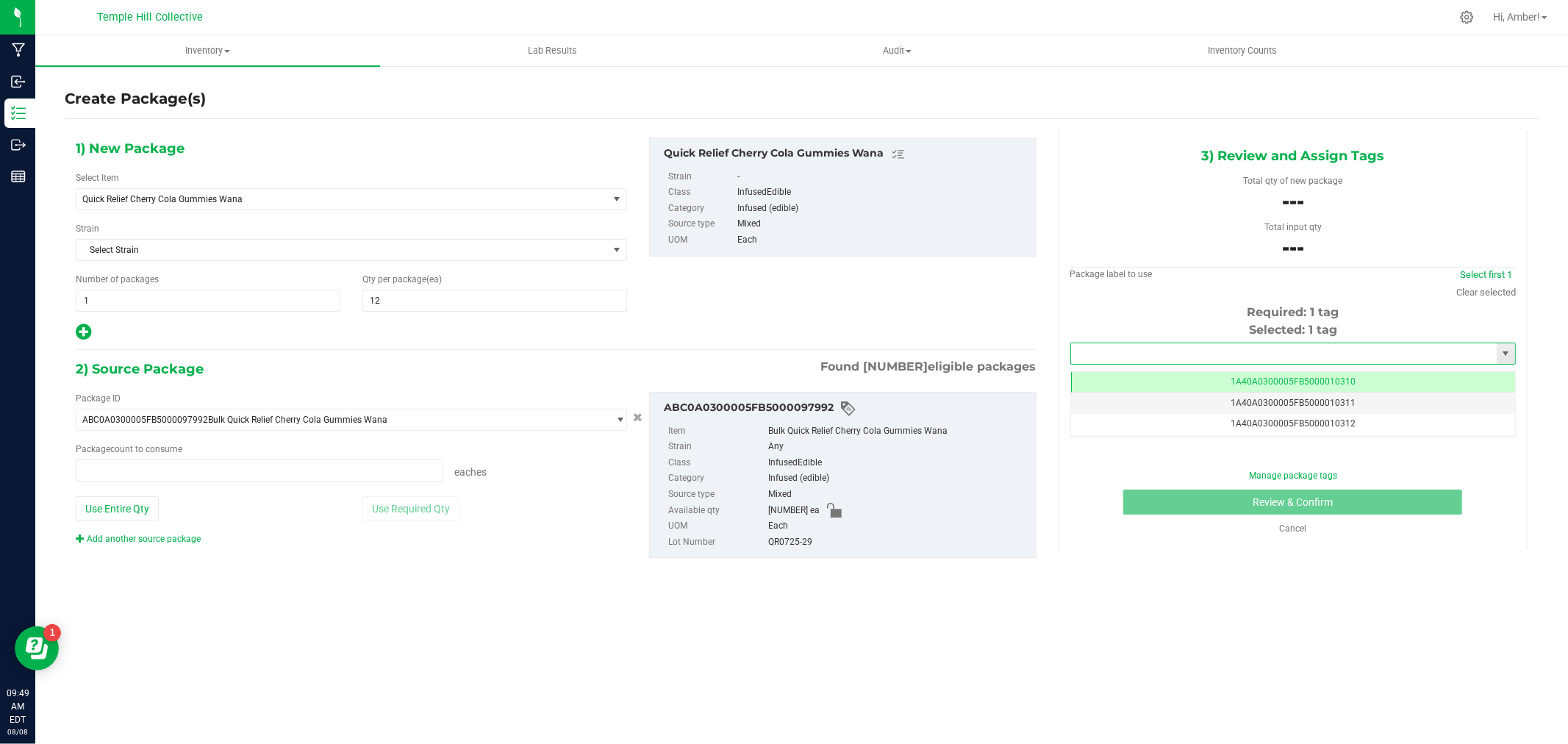 type on "0 ea" 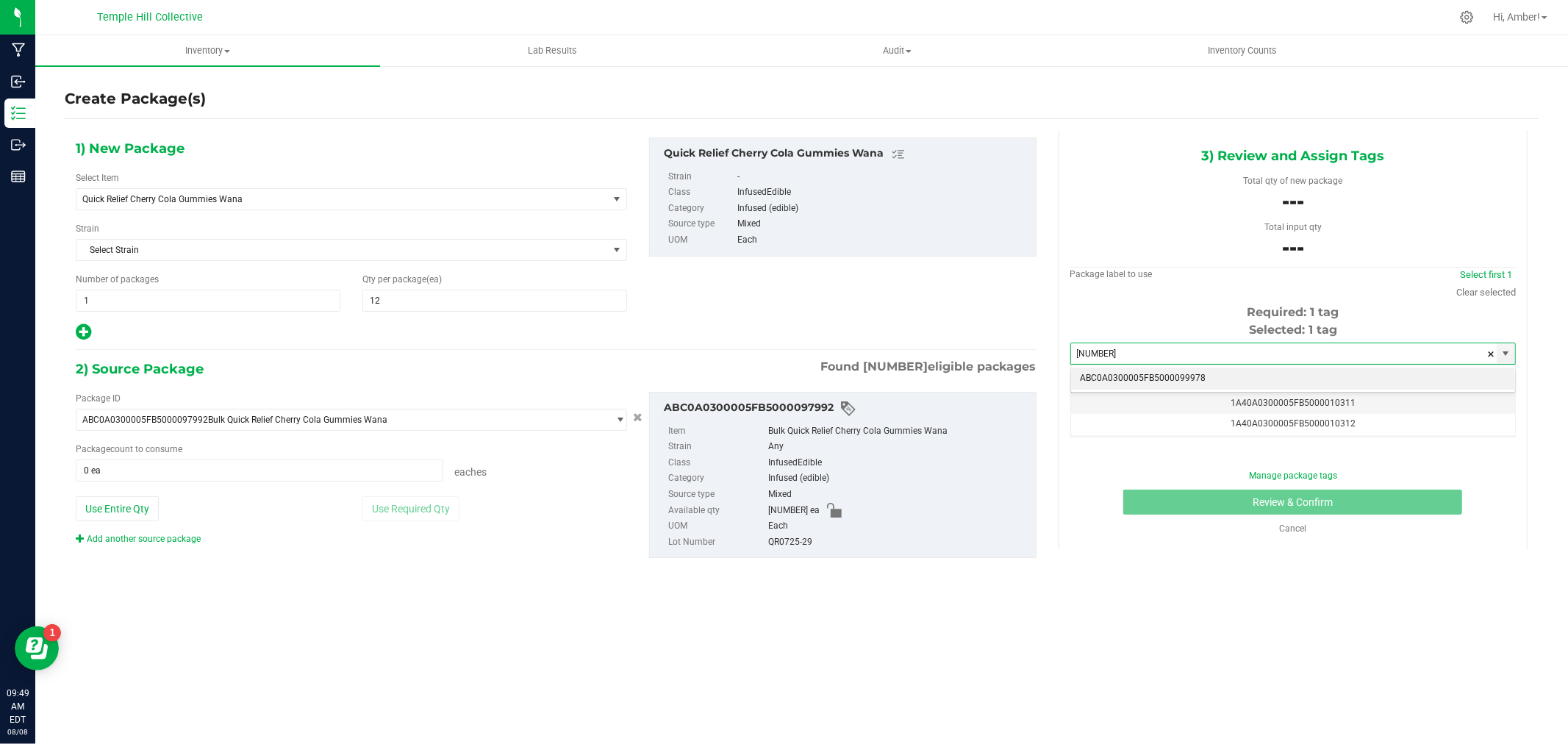 click on "ABC0A0300005FB5000099978" at bounding box center [1293, 379] 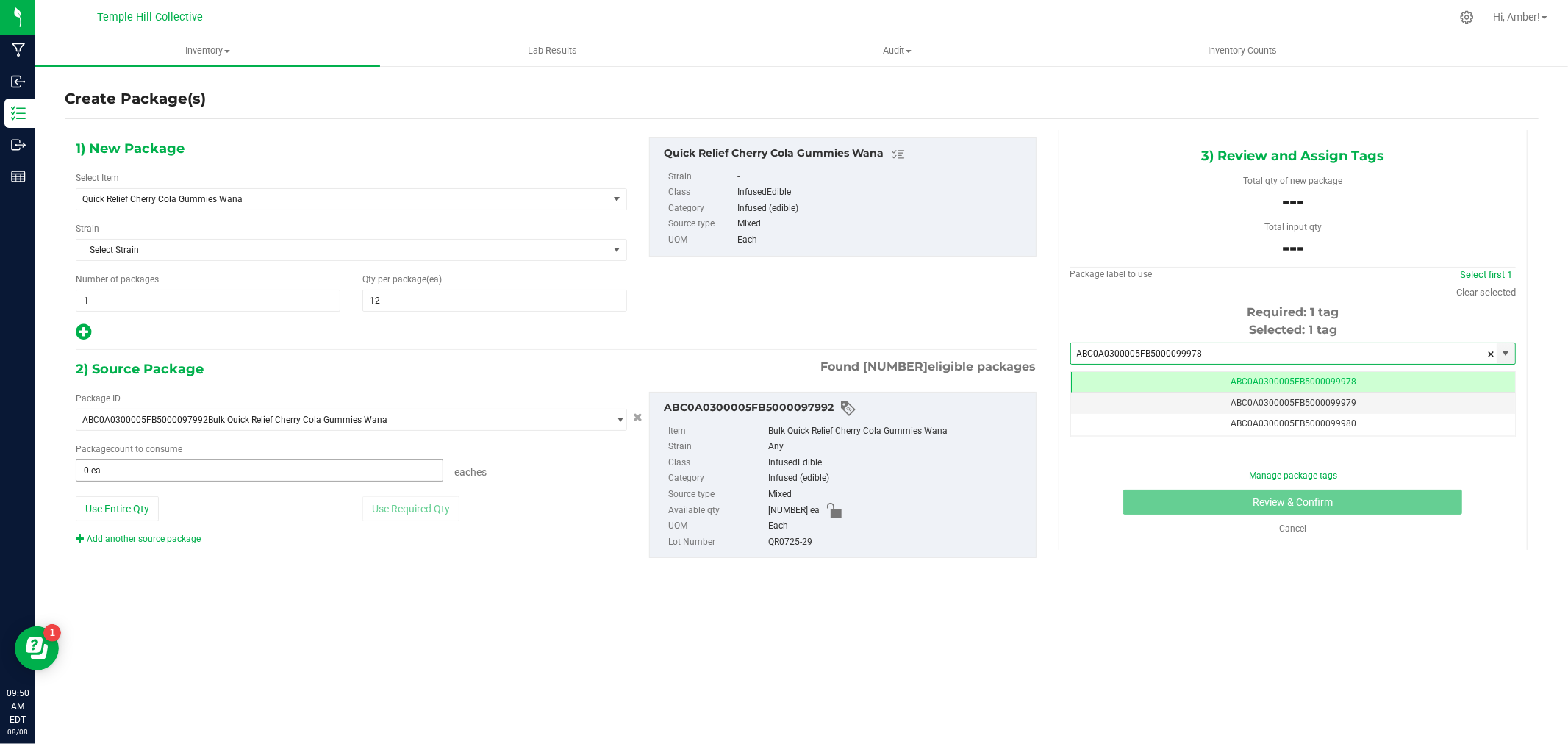 type on "ABC0A0300005FB5000099978" 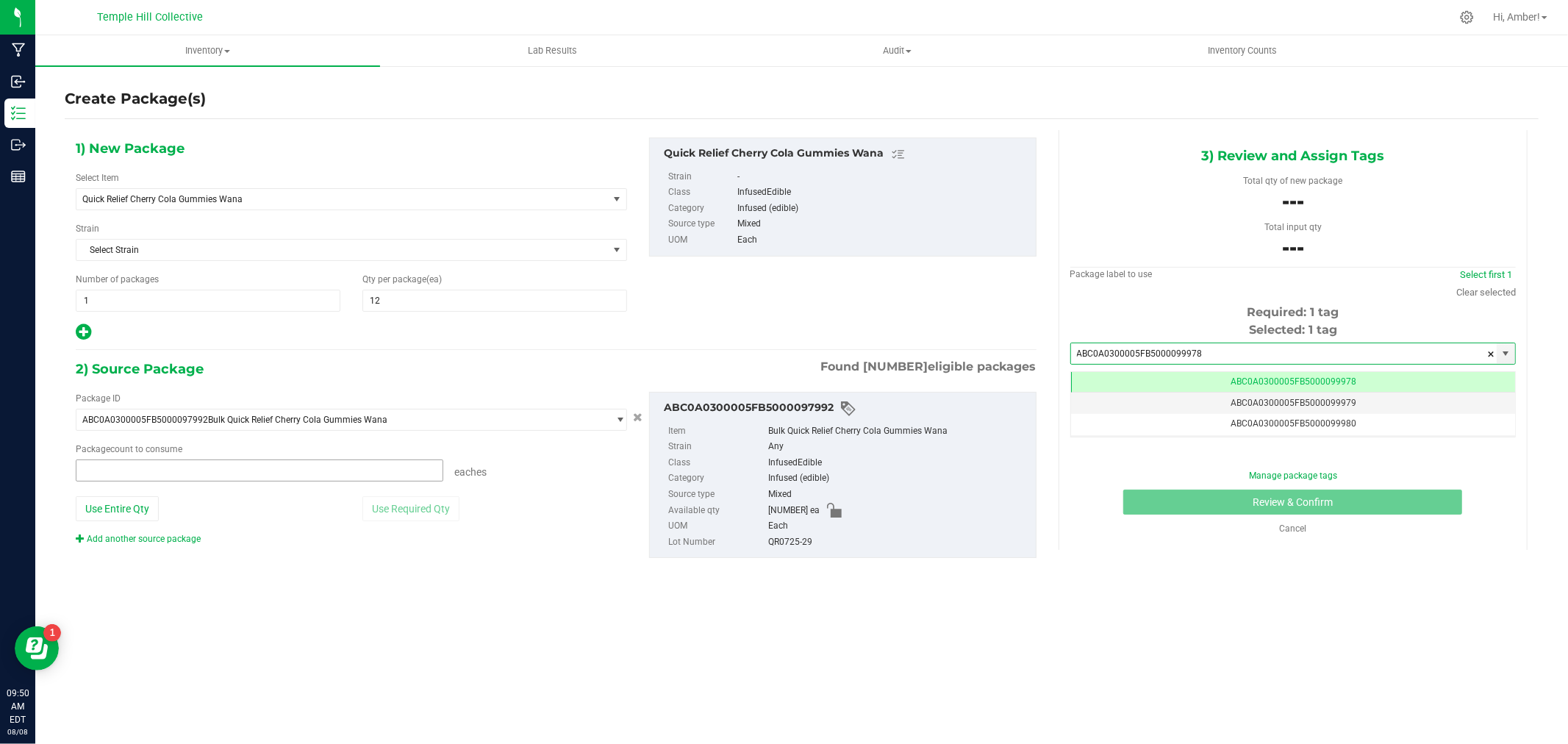 click at bounding box center (259, 471) 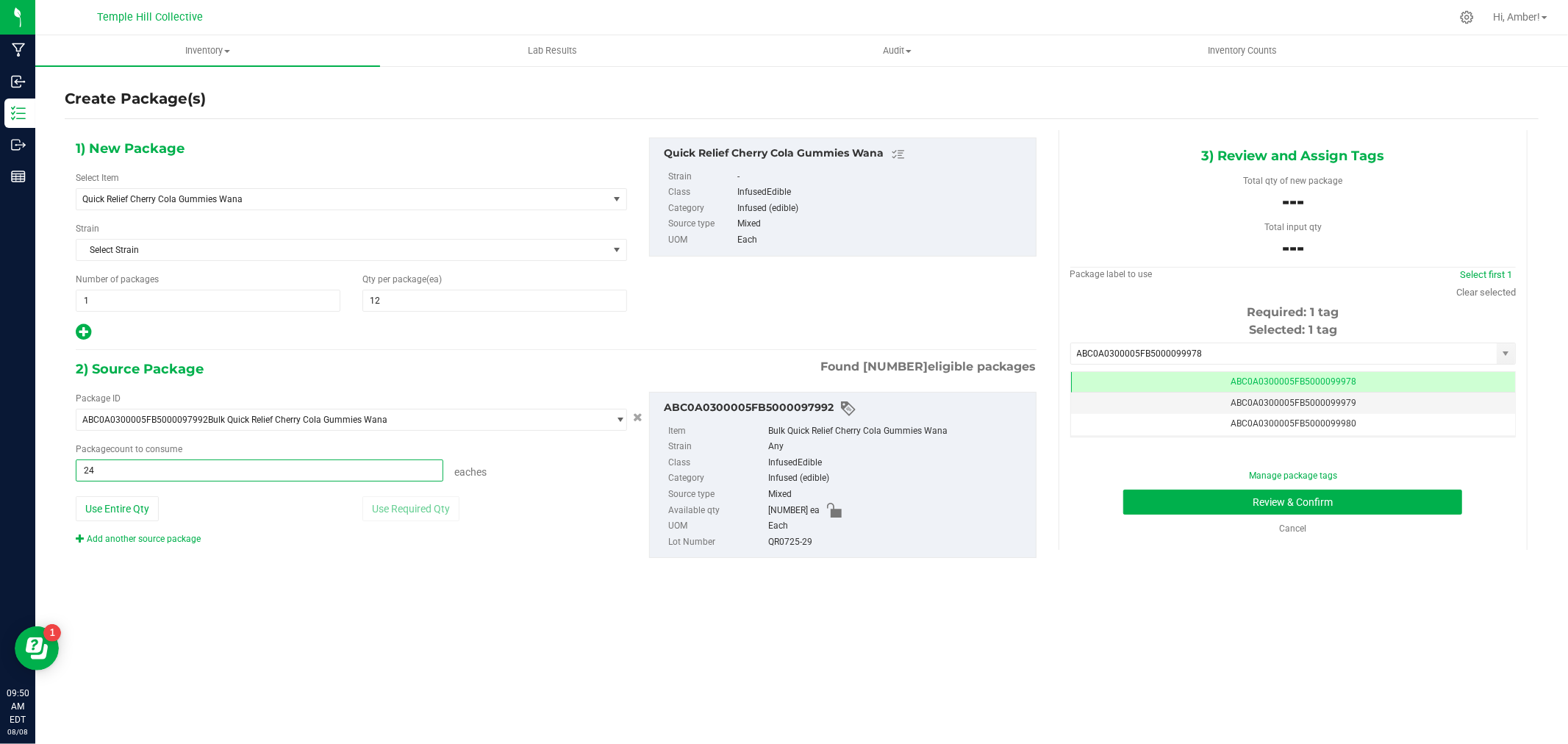 type on "240" 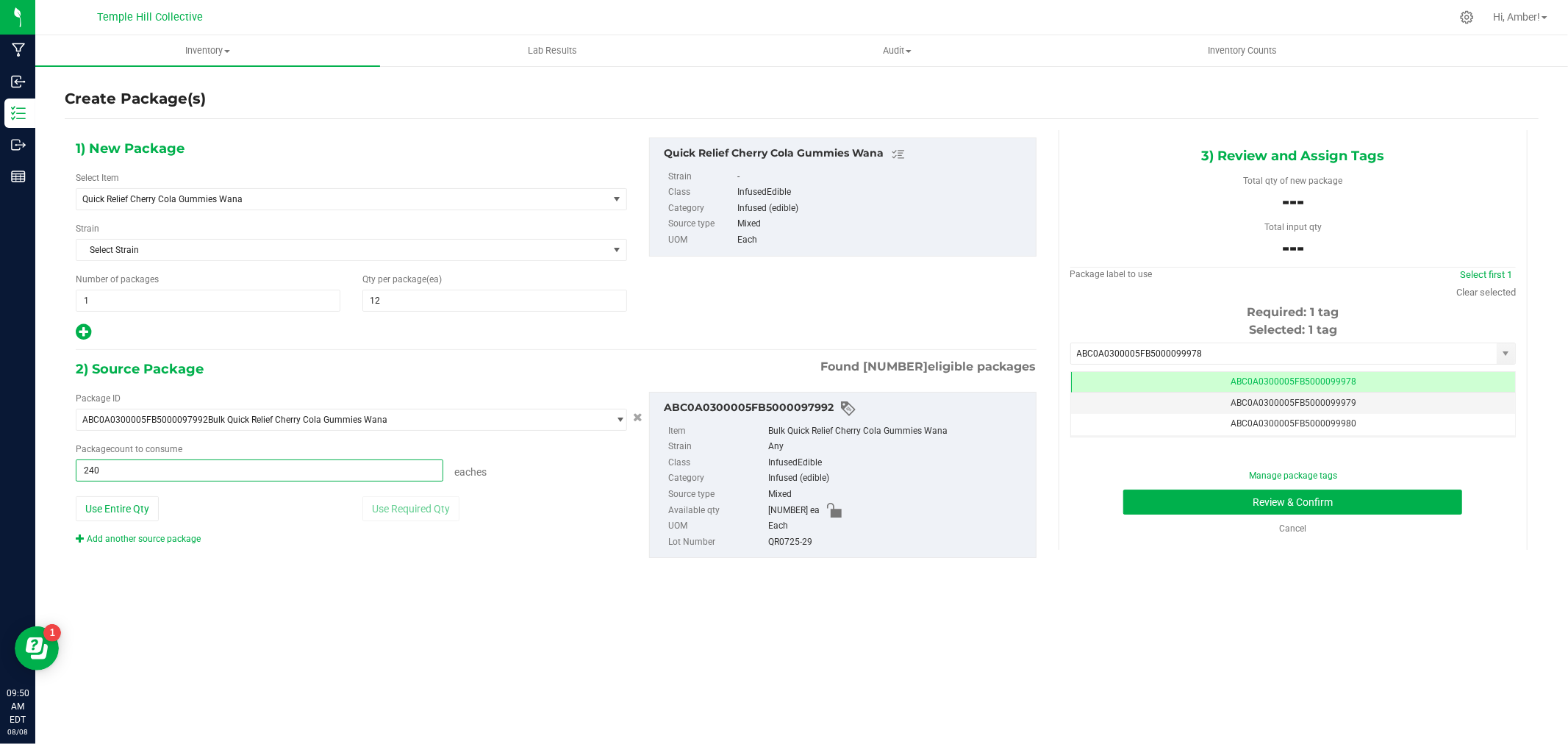 type on "240 ea" 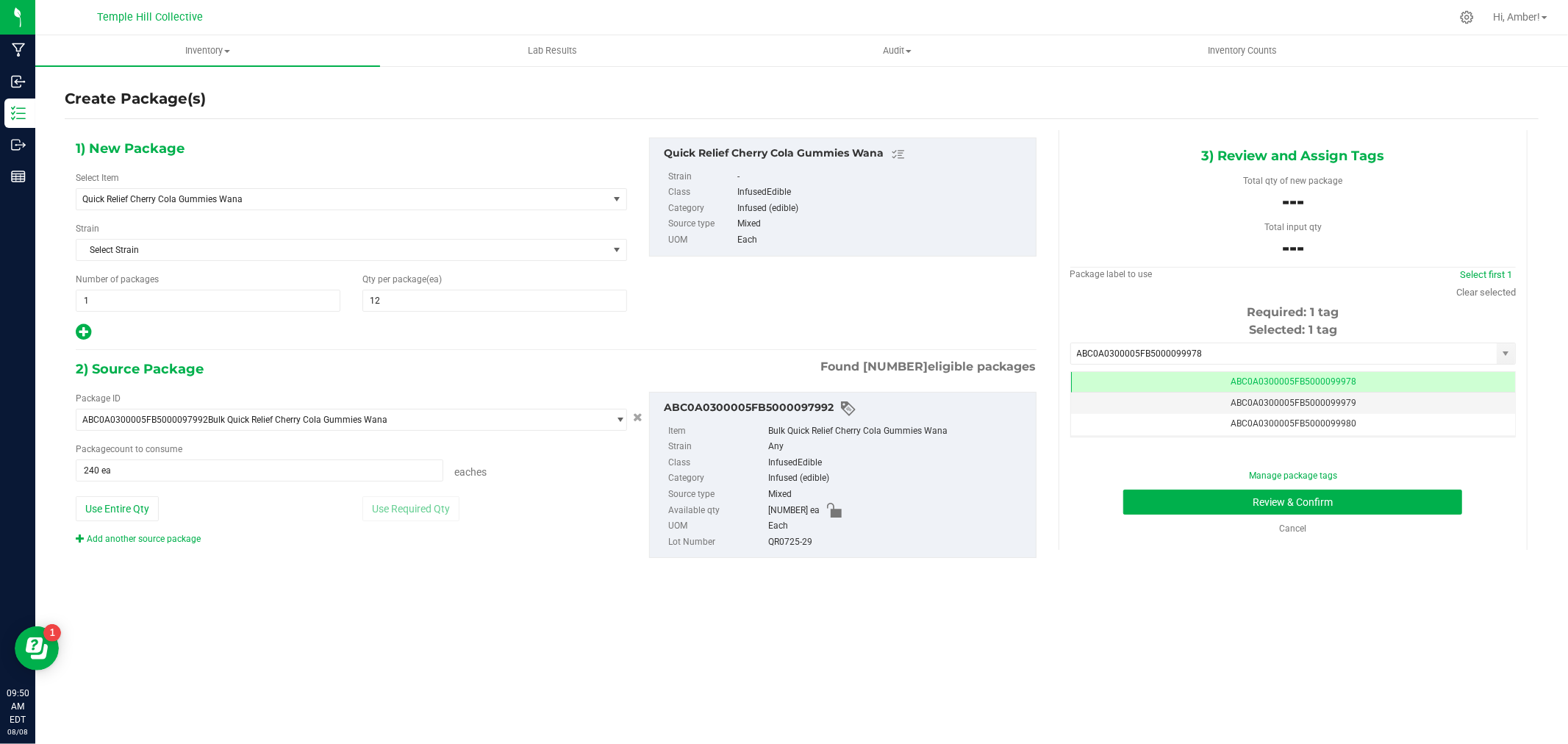 drag, startPoint x: 813, startPoint y: 549, endPoint x: 761, endPoint y: 548, distance: 52.00961 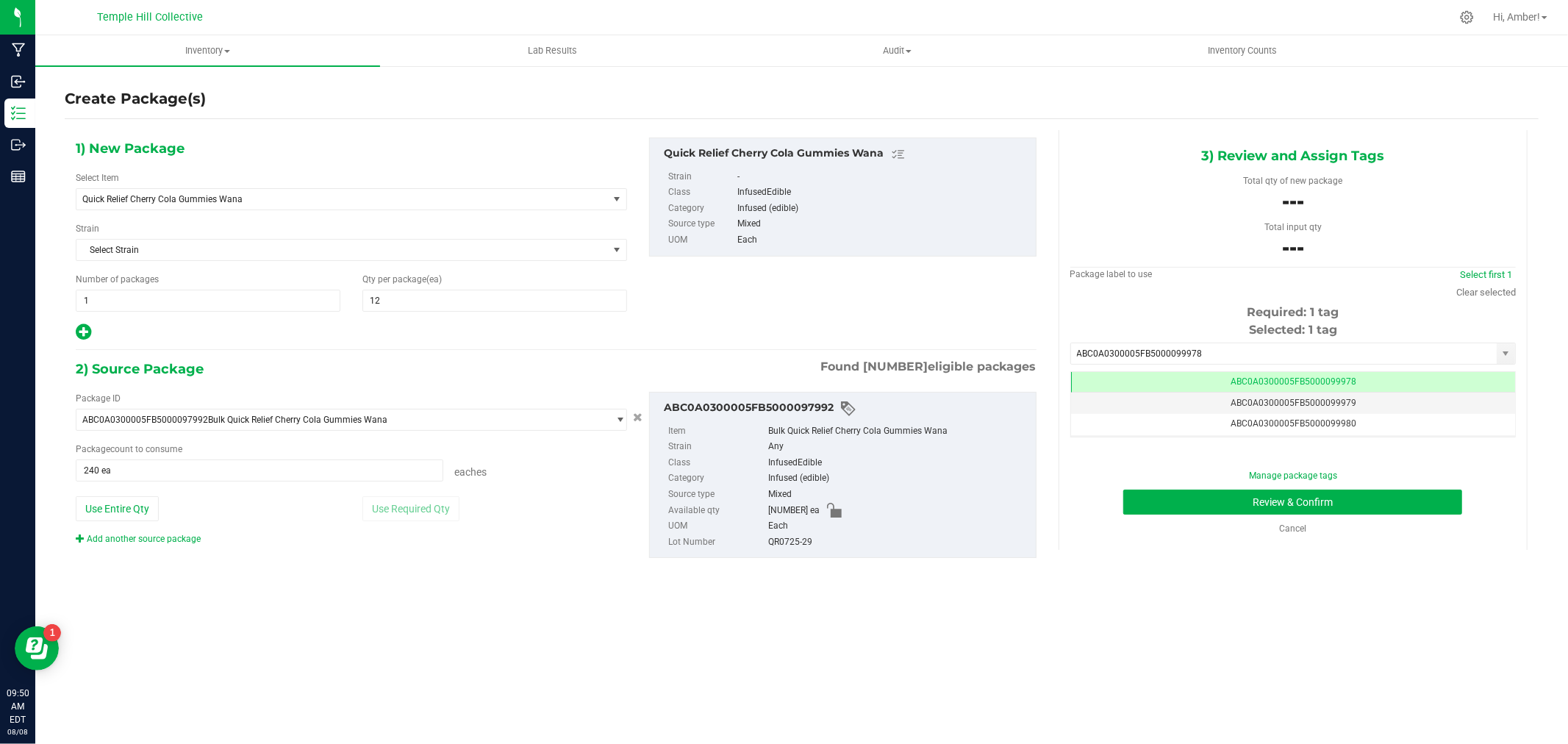 copy on "QR0725-29" 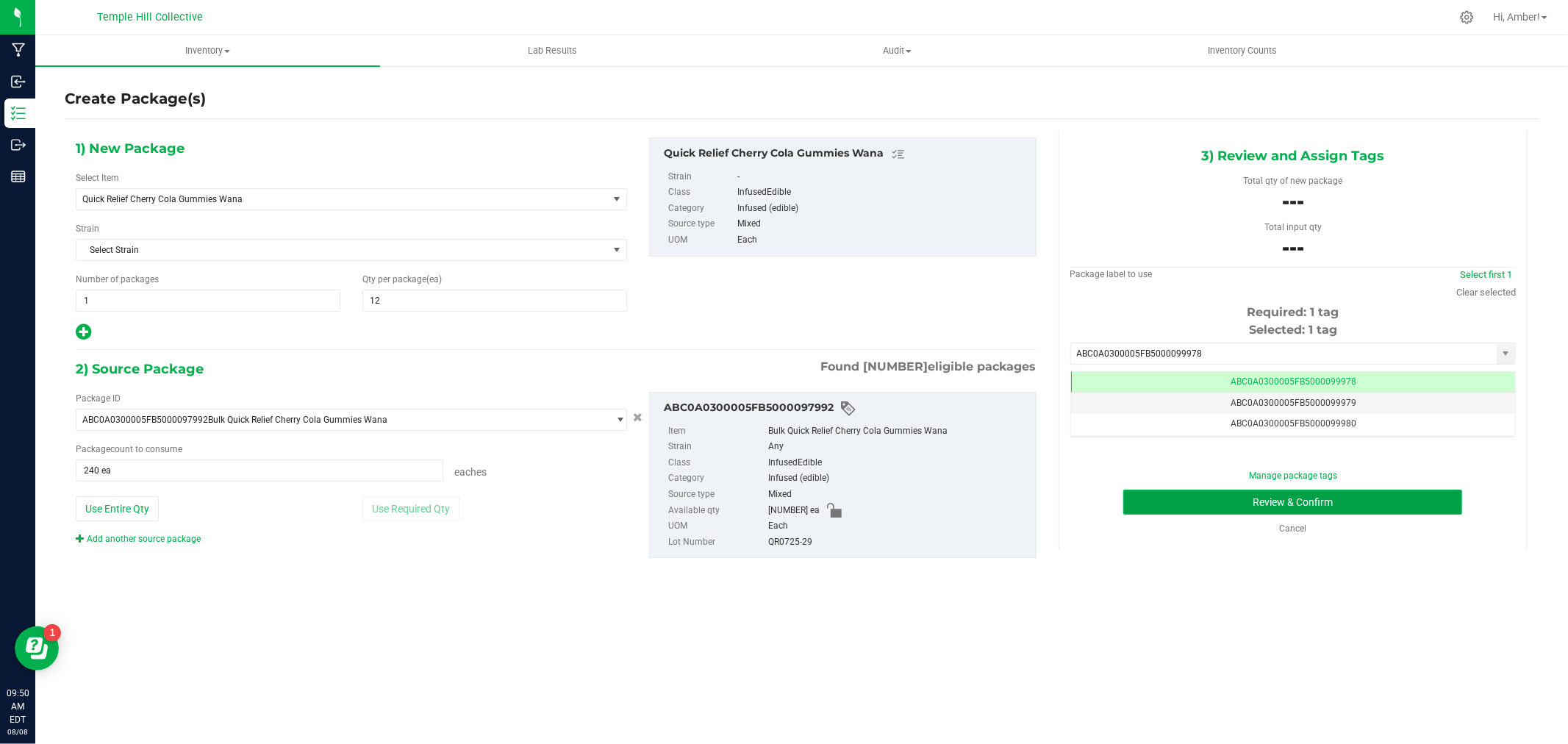 click on "Review & Confirm" at bounding box center (1292, 502) 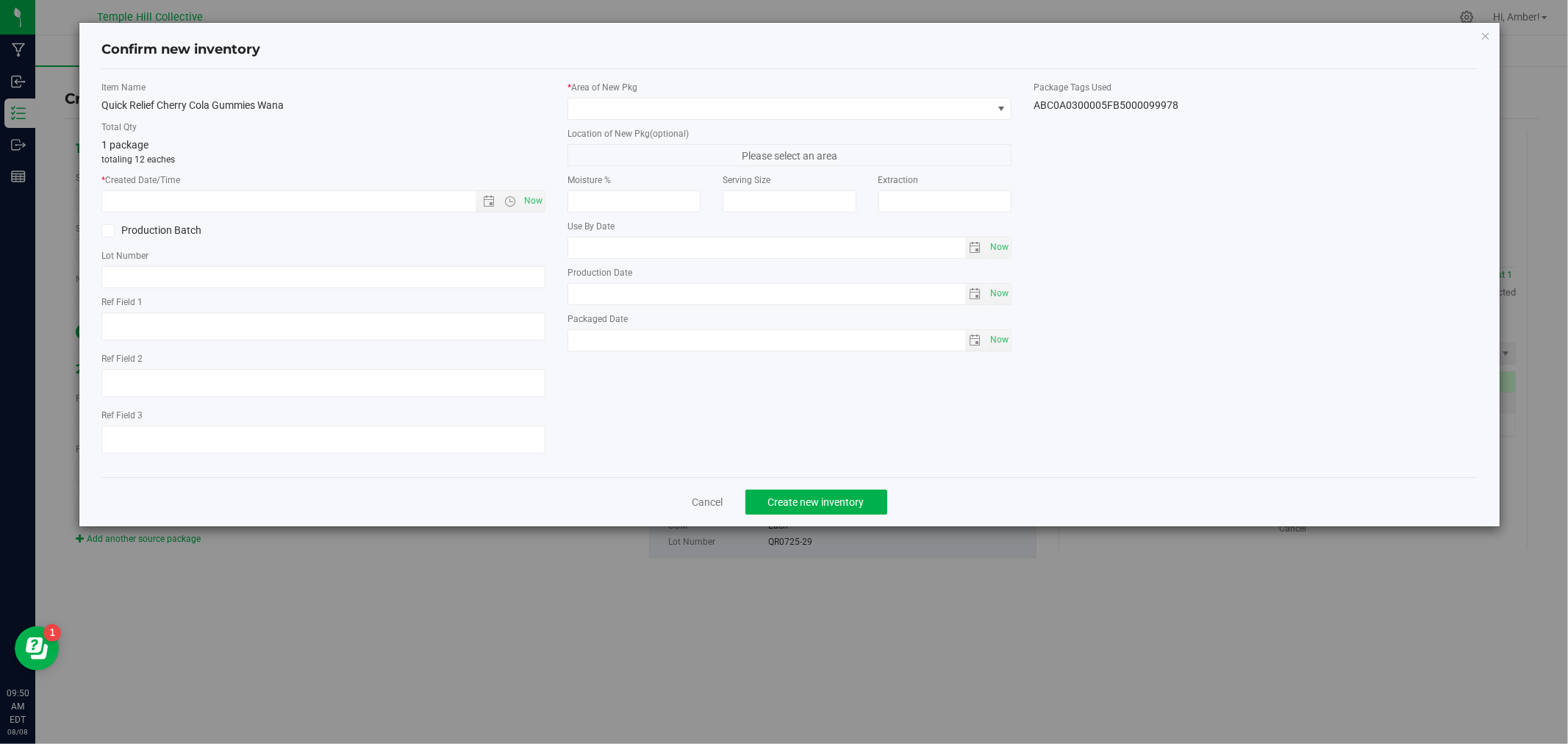 click on "*
Area of New Pkg" at bounding box center [790, 87] 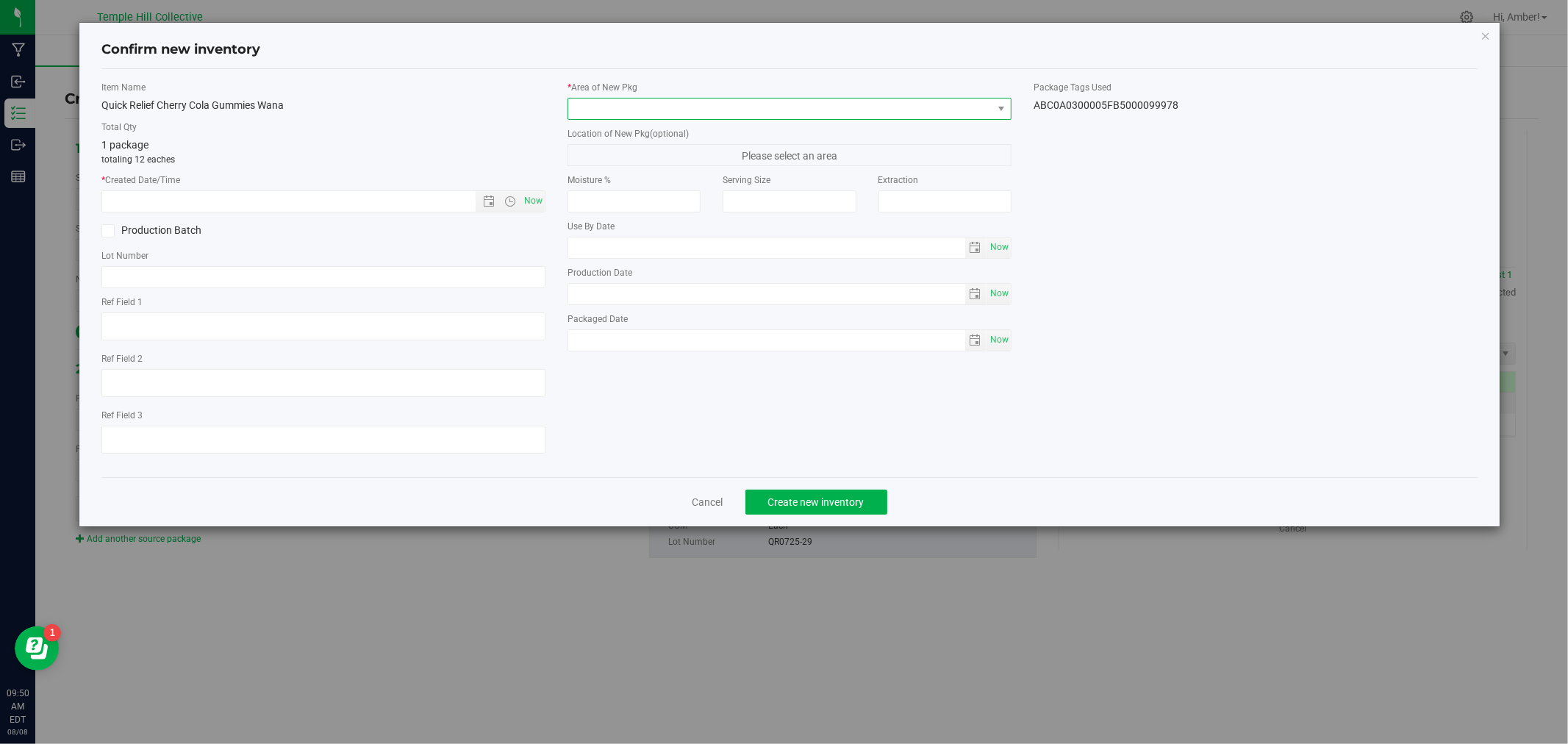 click at bounding box center [780, 109] 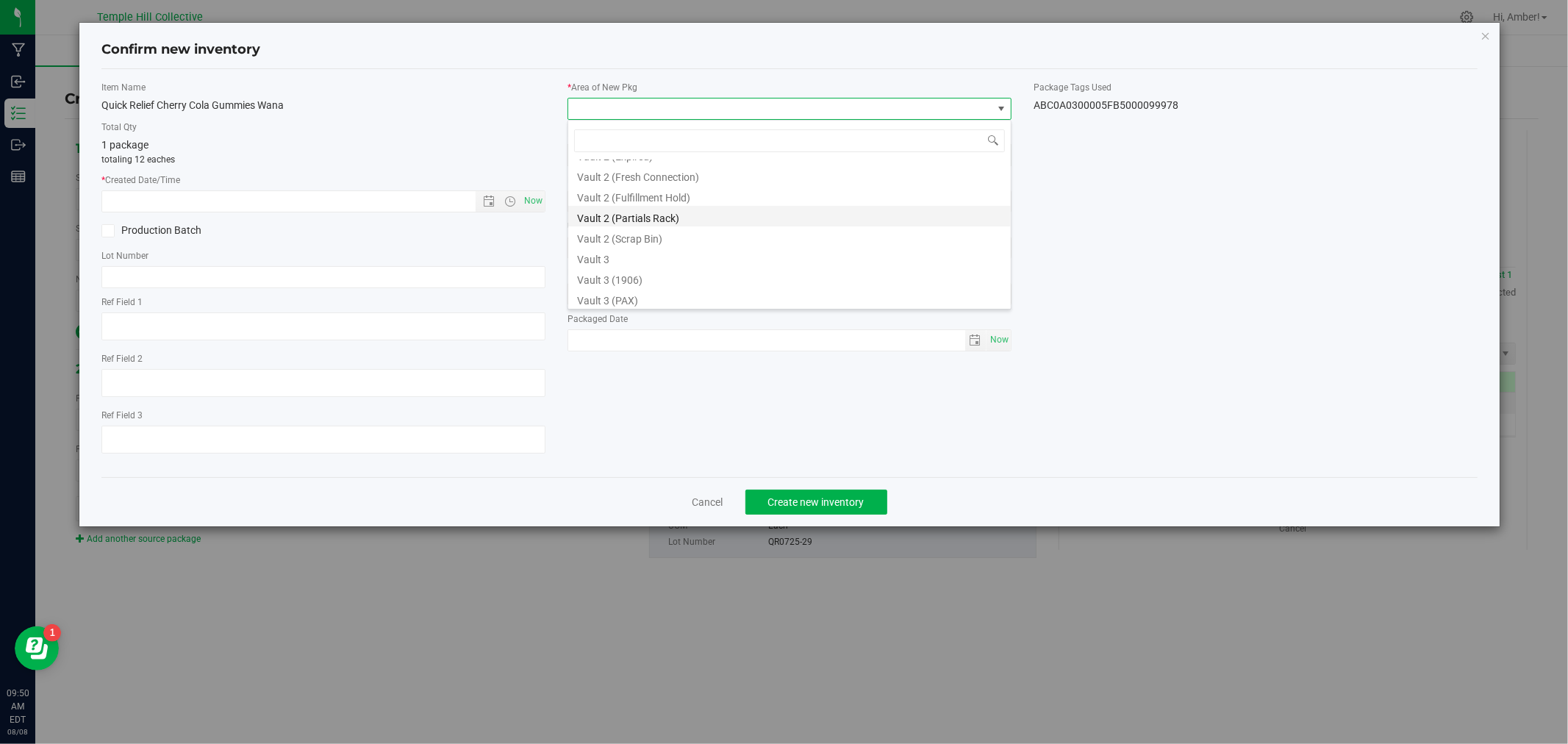 click on "Vault 2 (Partials Rack)" at bounding box center [790, 216] 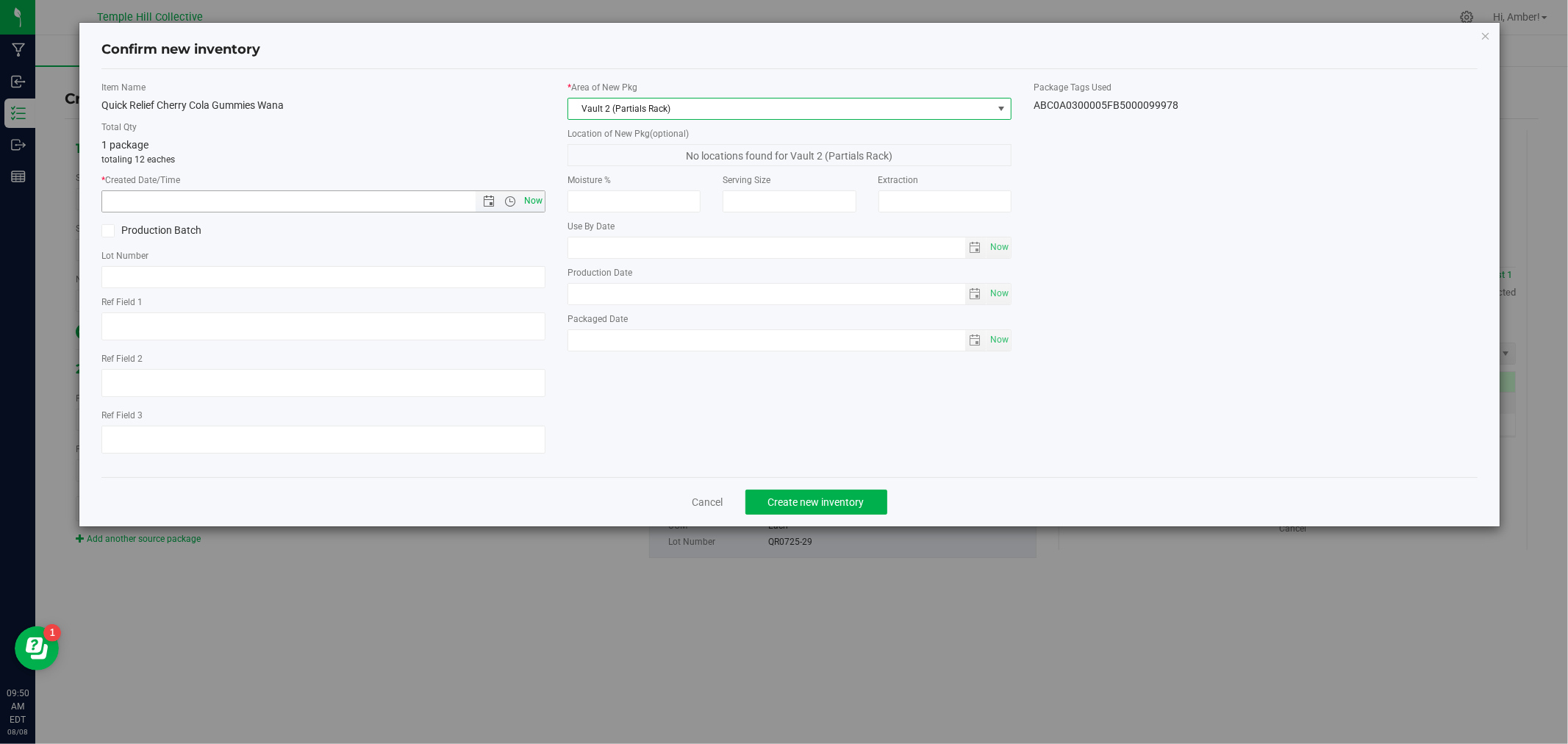 click on "Now" at bounding box center (534, 201) 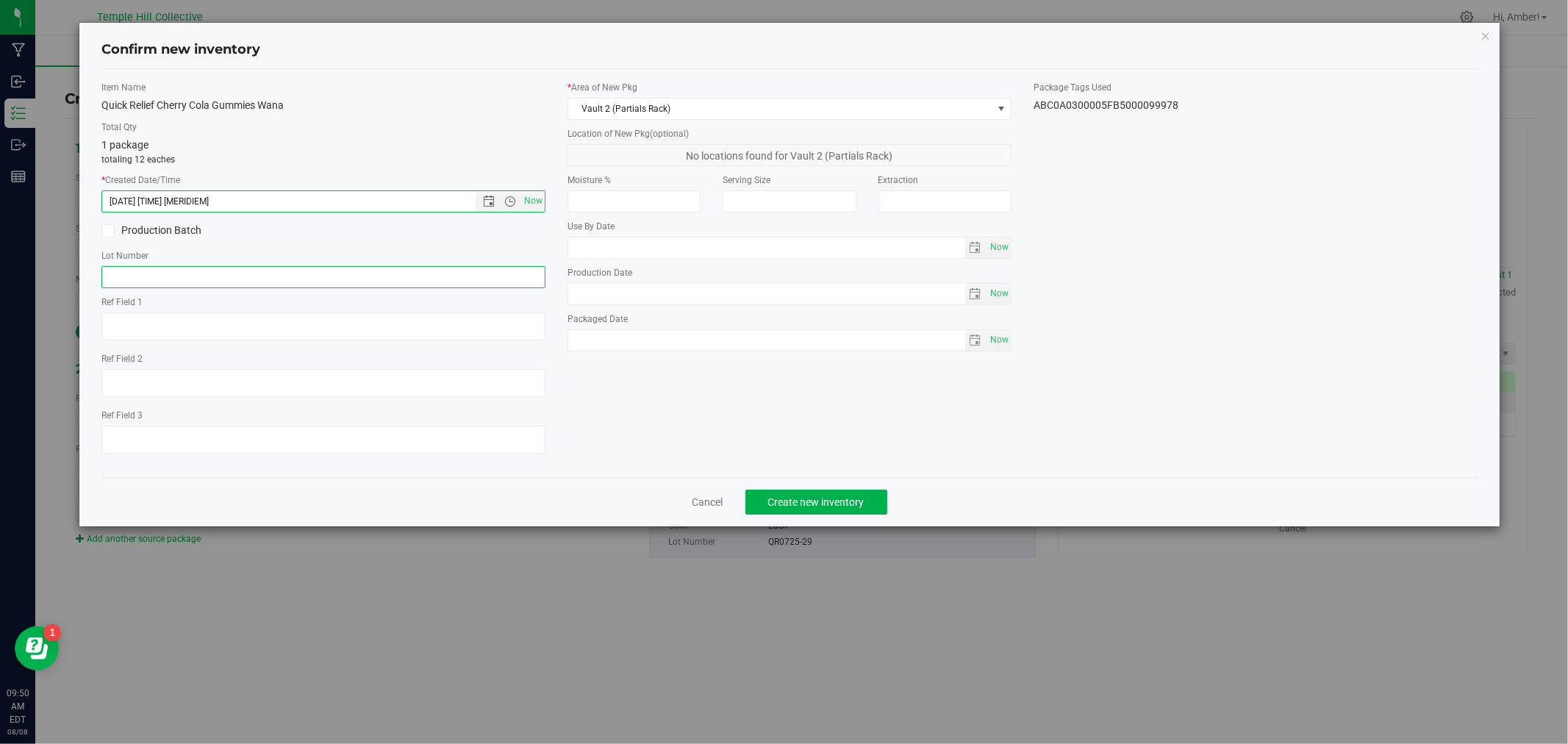 click at bounding box center (323, 277) 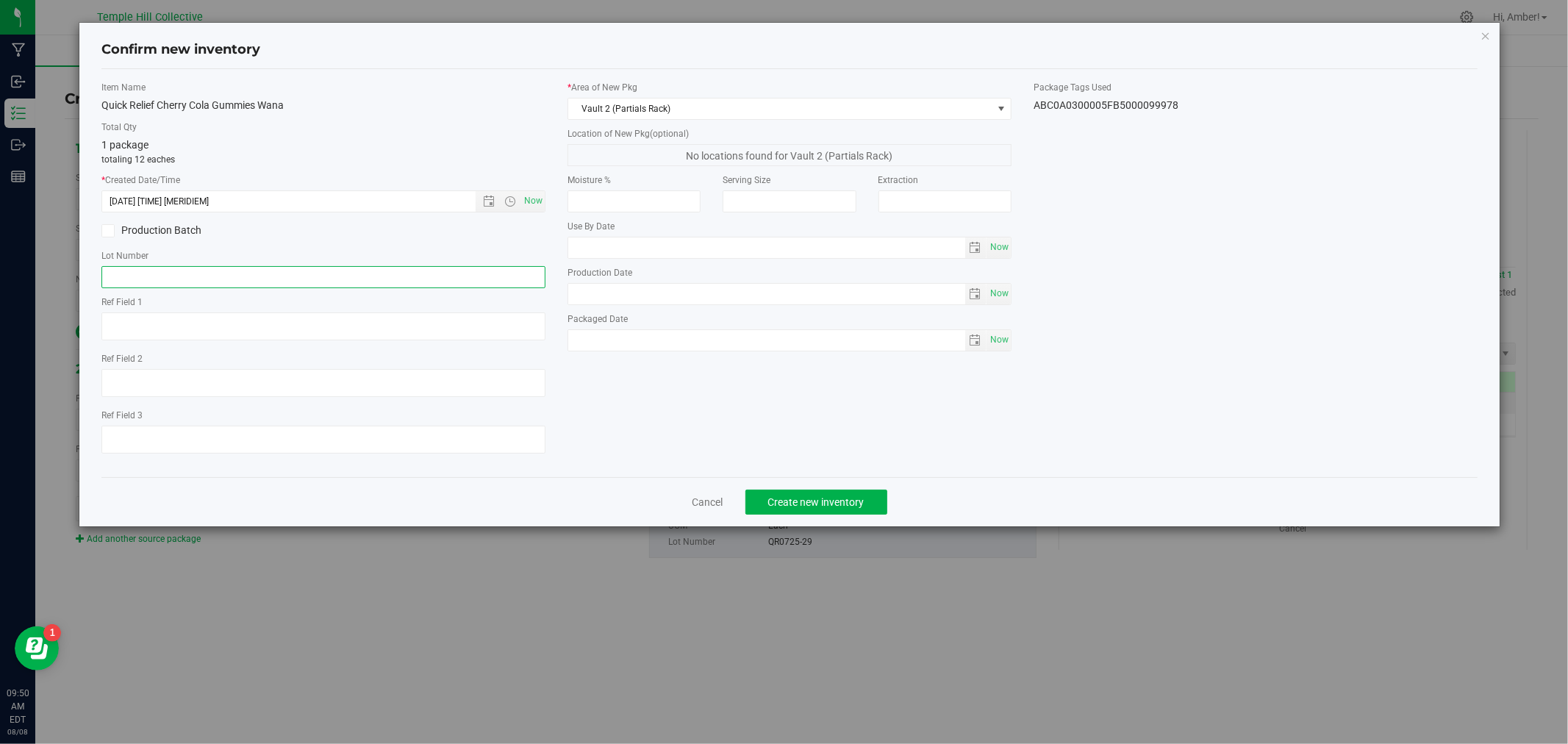 paste on "QR0725-29" 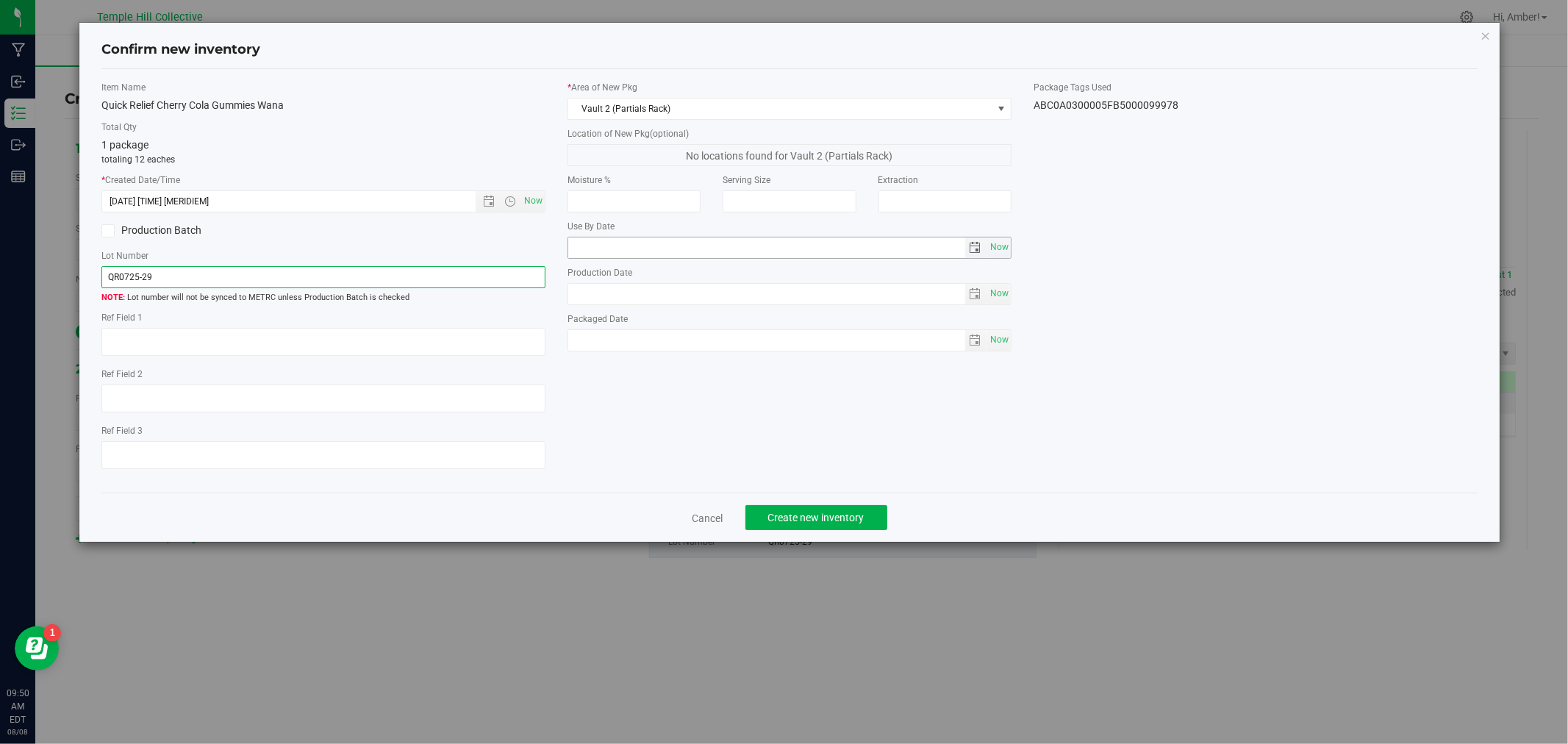 click at bounding box center [975, 248] 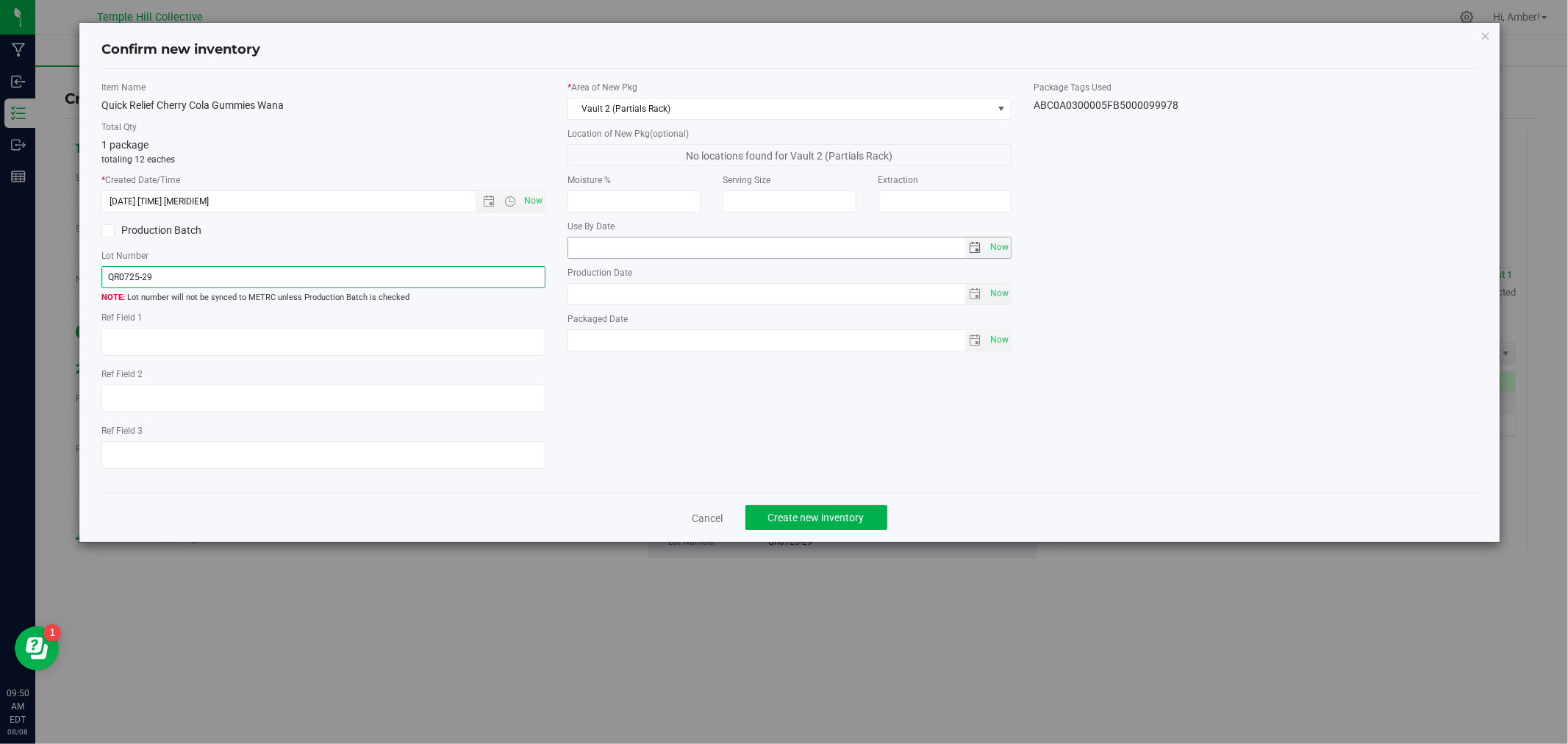 type on "QR0725-29" 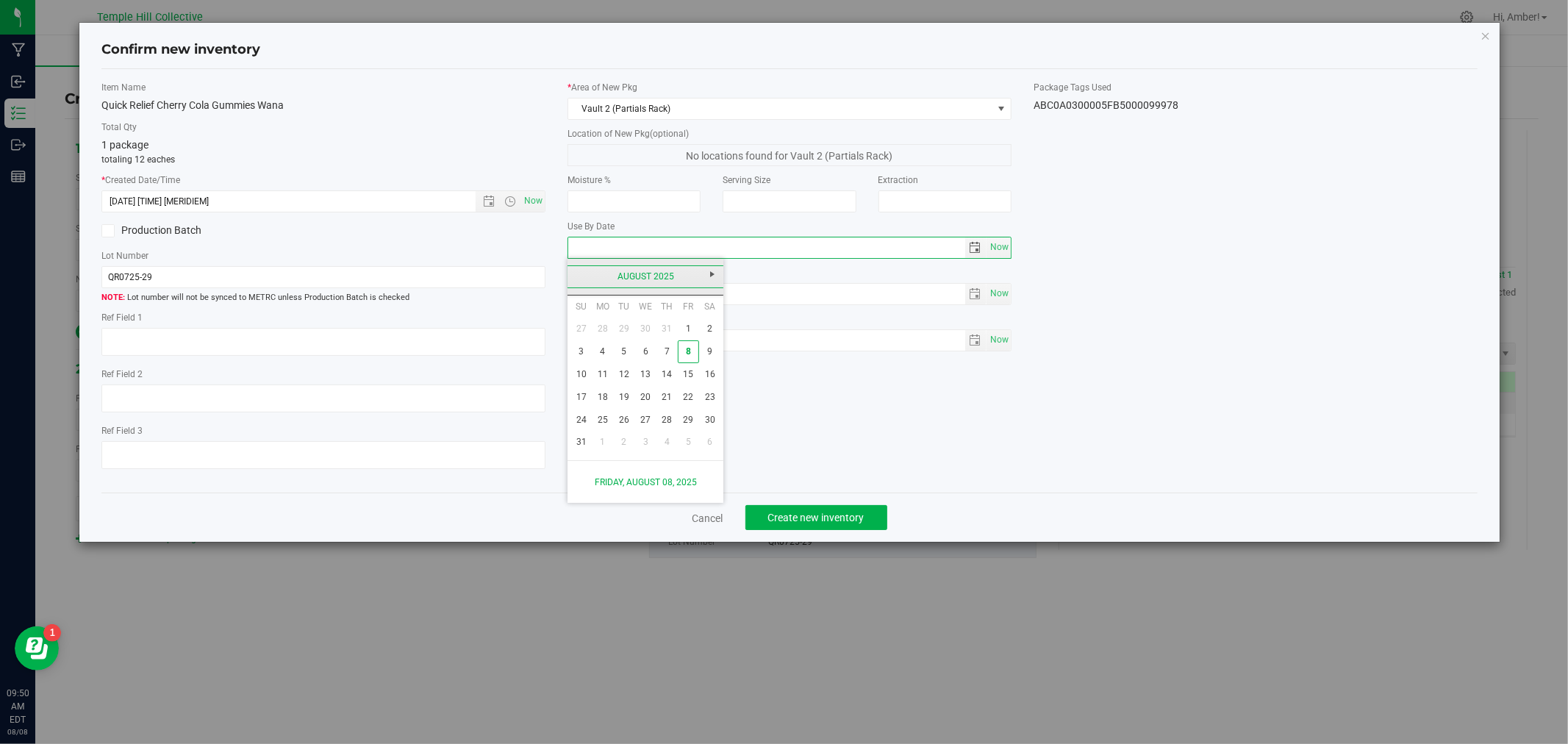 click on "August 2025" at bounding box center [645, 276] 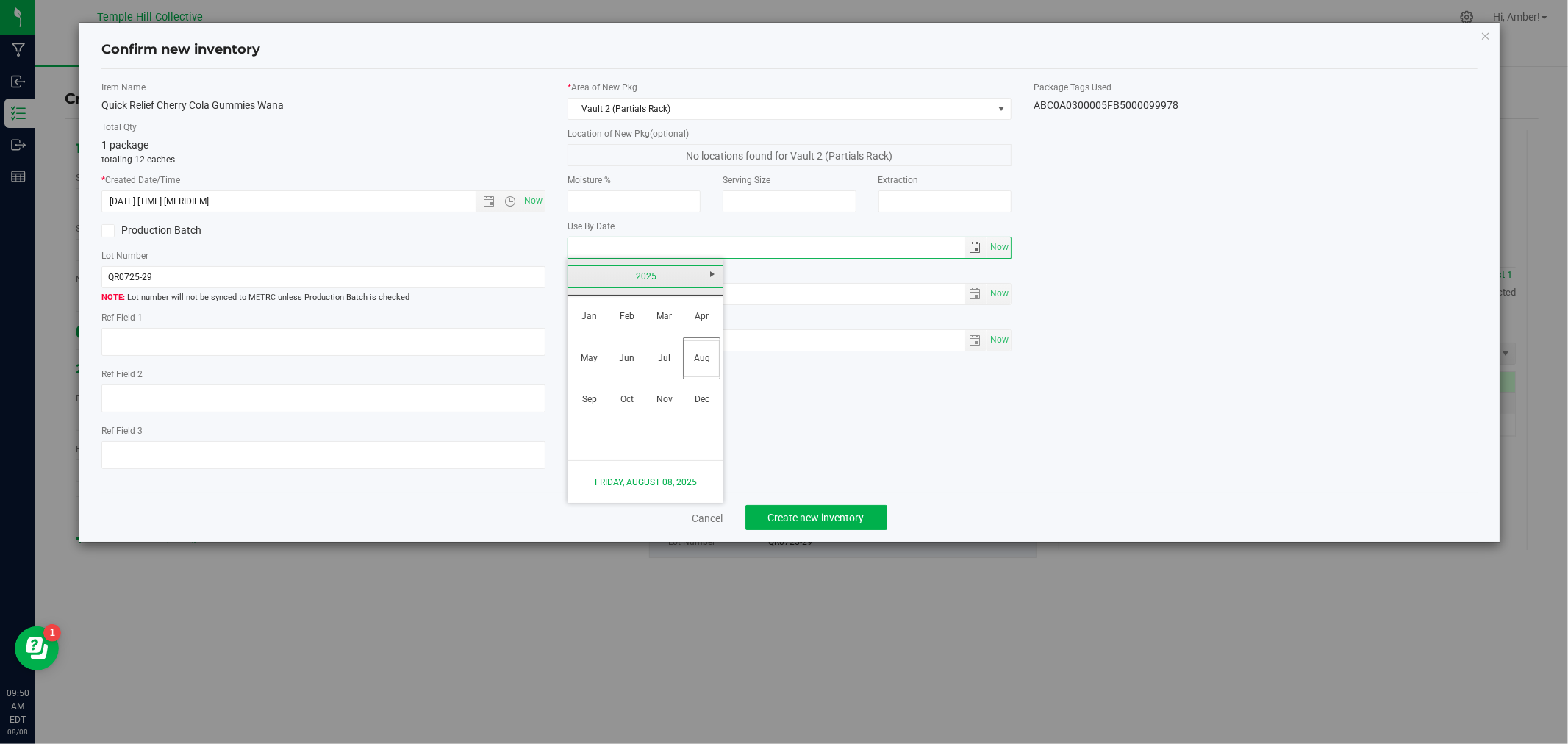click on "2025" at bounding box center (645, 276) 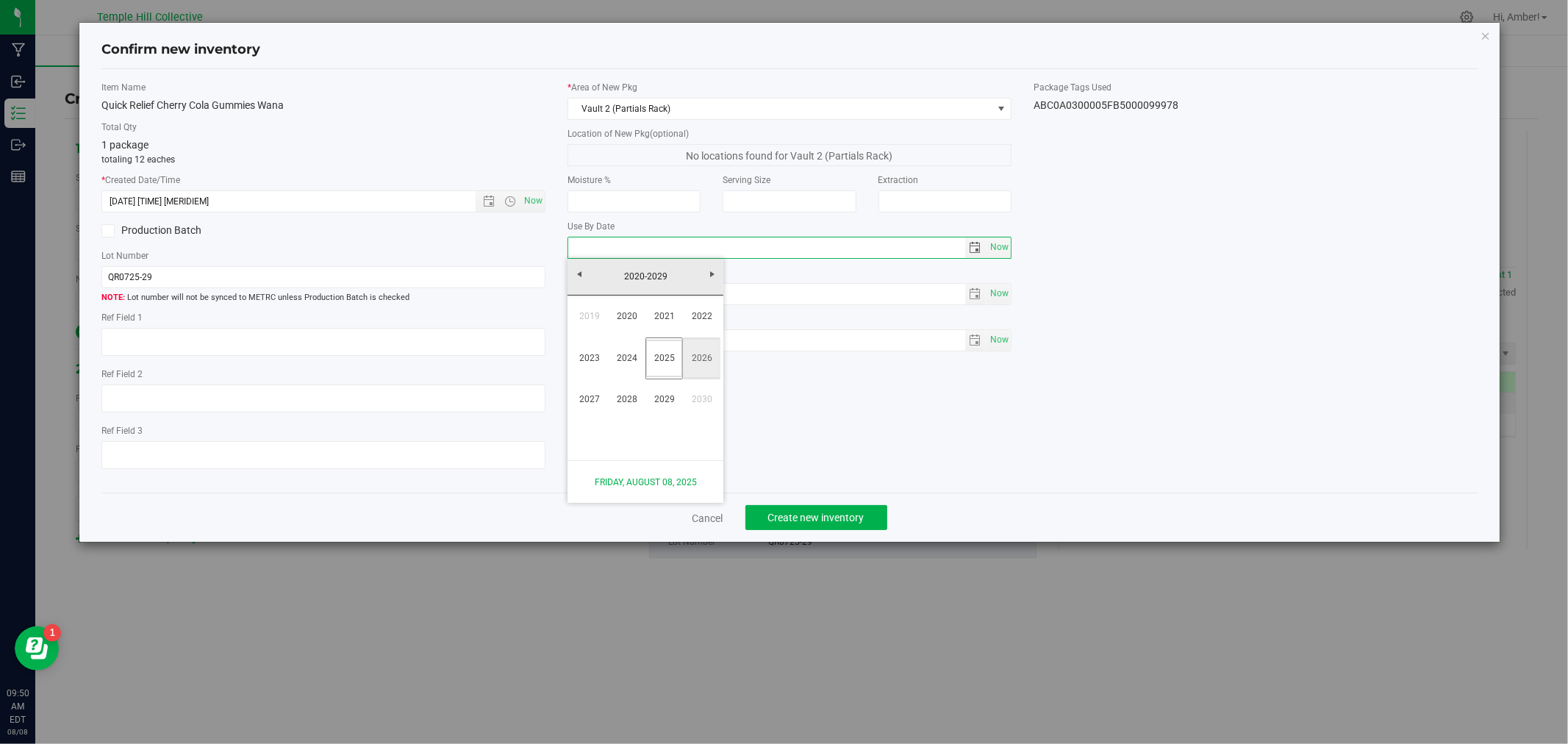 click on "2026" at bounding box center (701, 358) 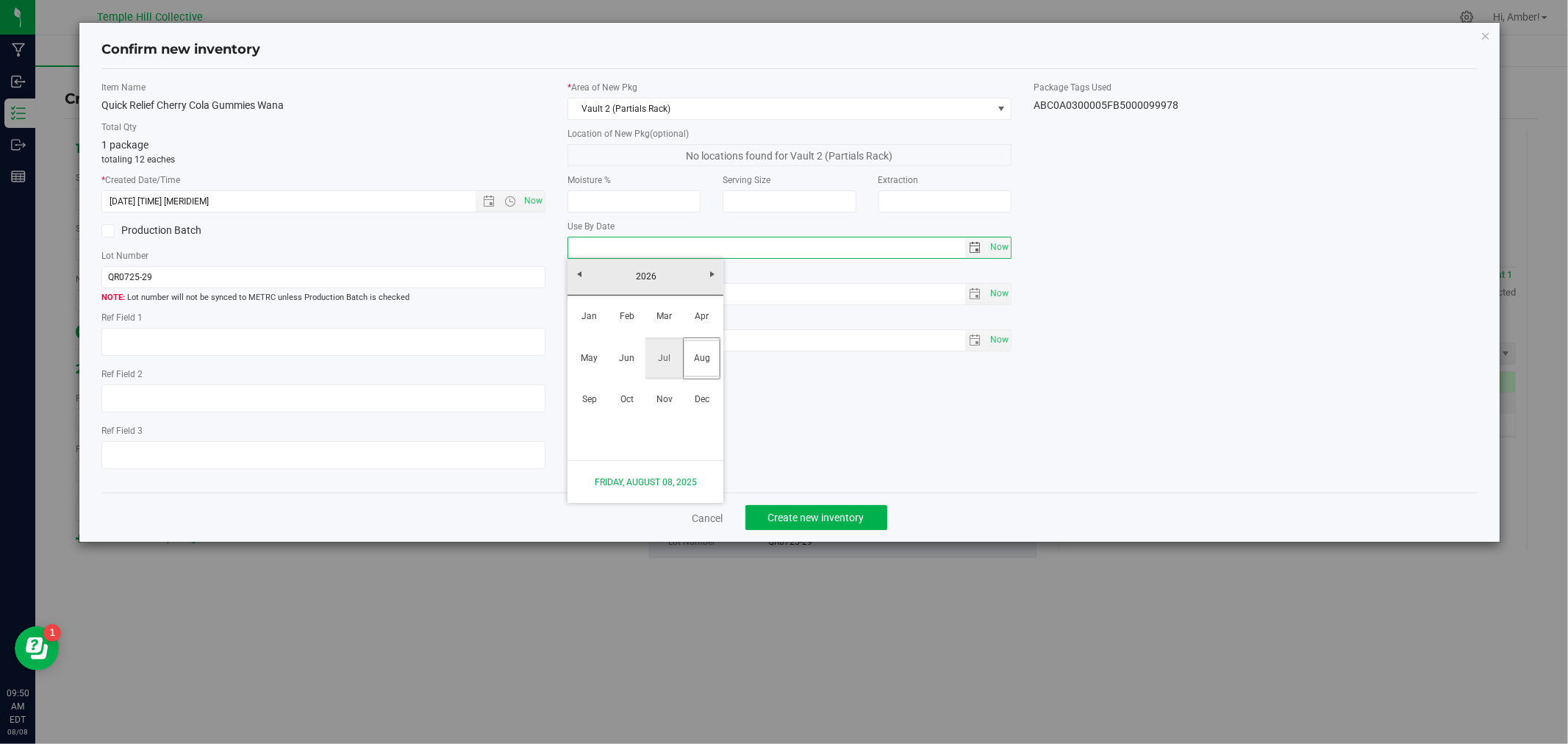 click on "Jul" at bounding box center (664, 358) 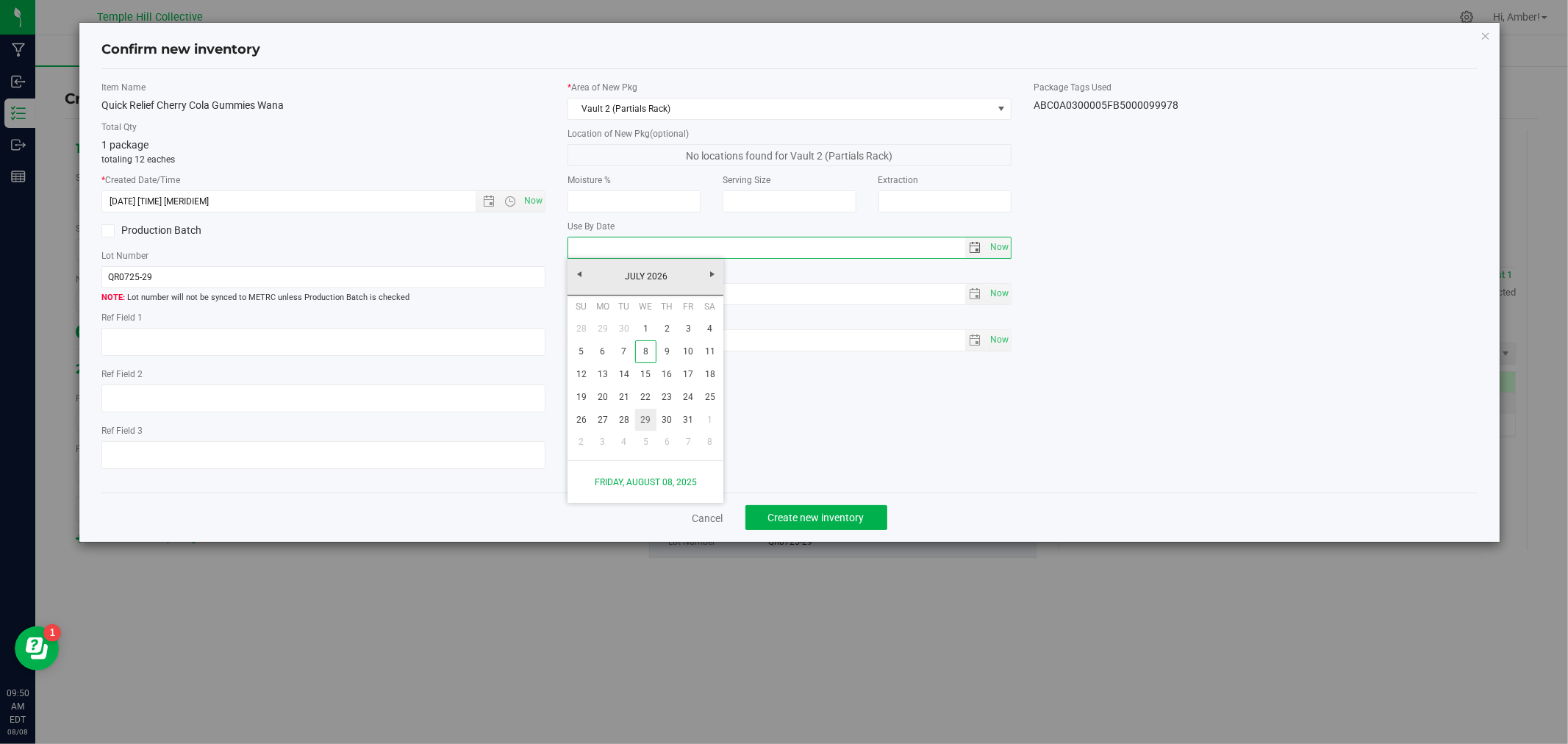 click on "29" at bounding box center [645, 420] 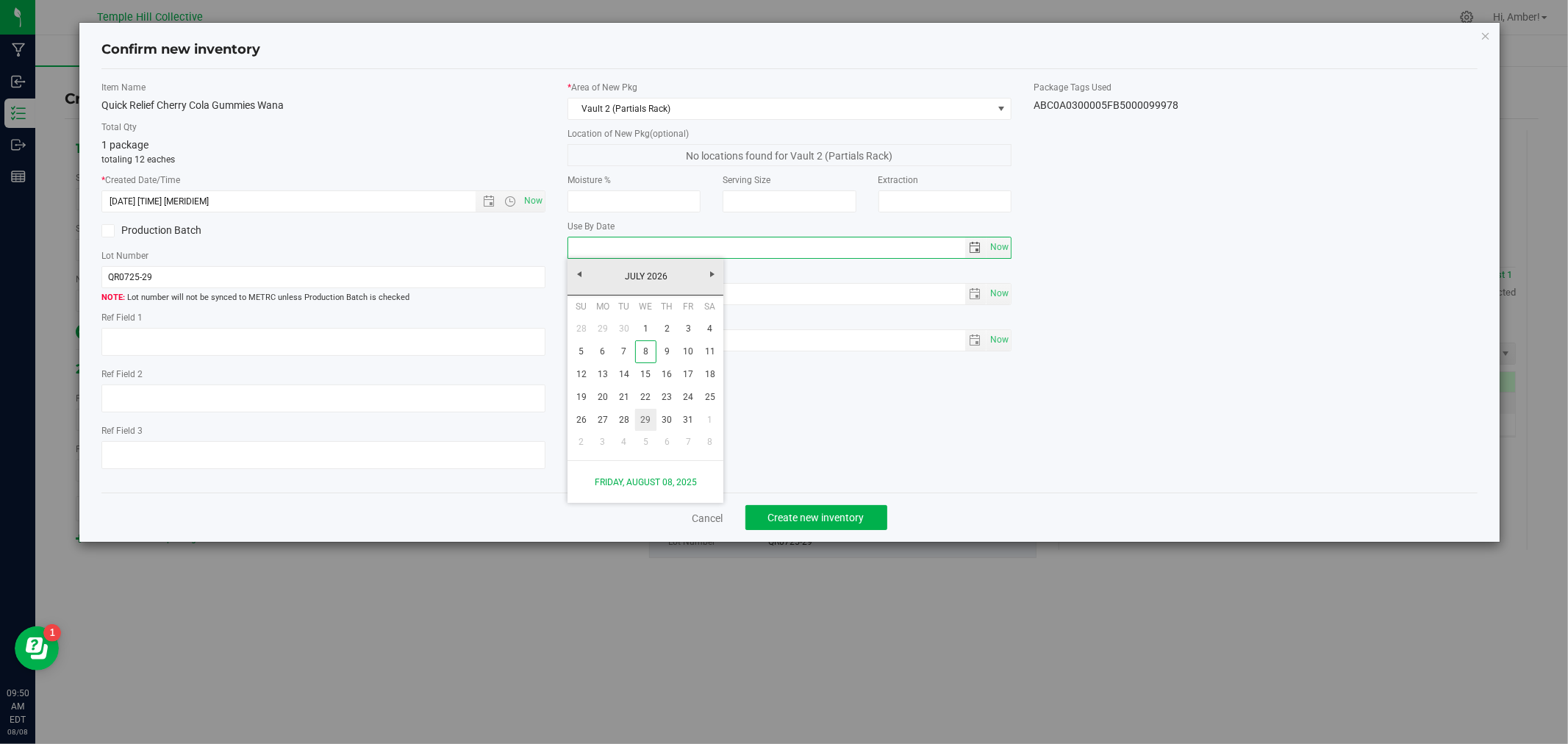 type on "2026-07-29" 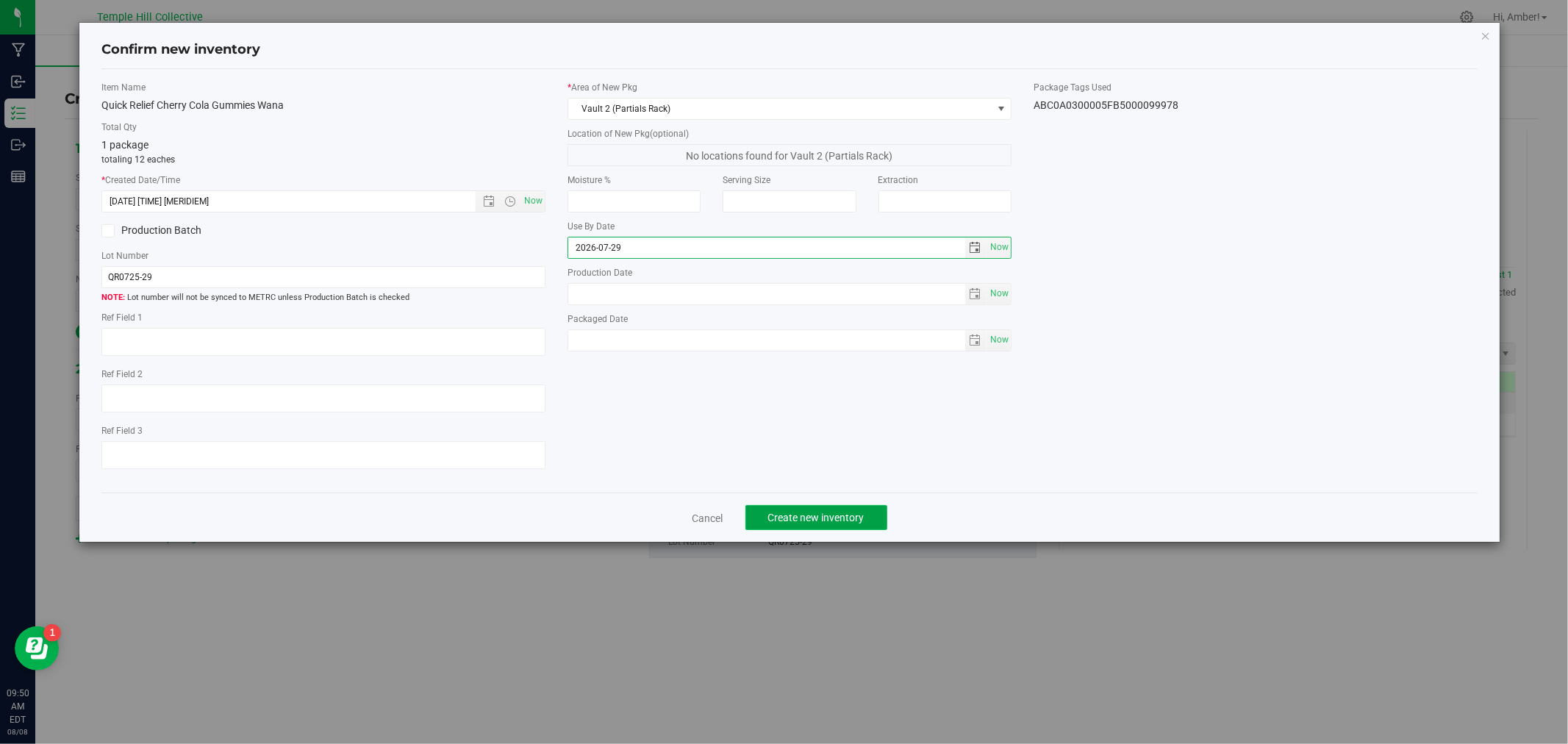 click on "Create new inventory" 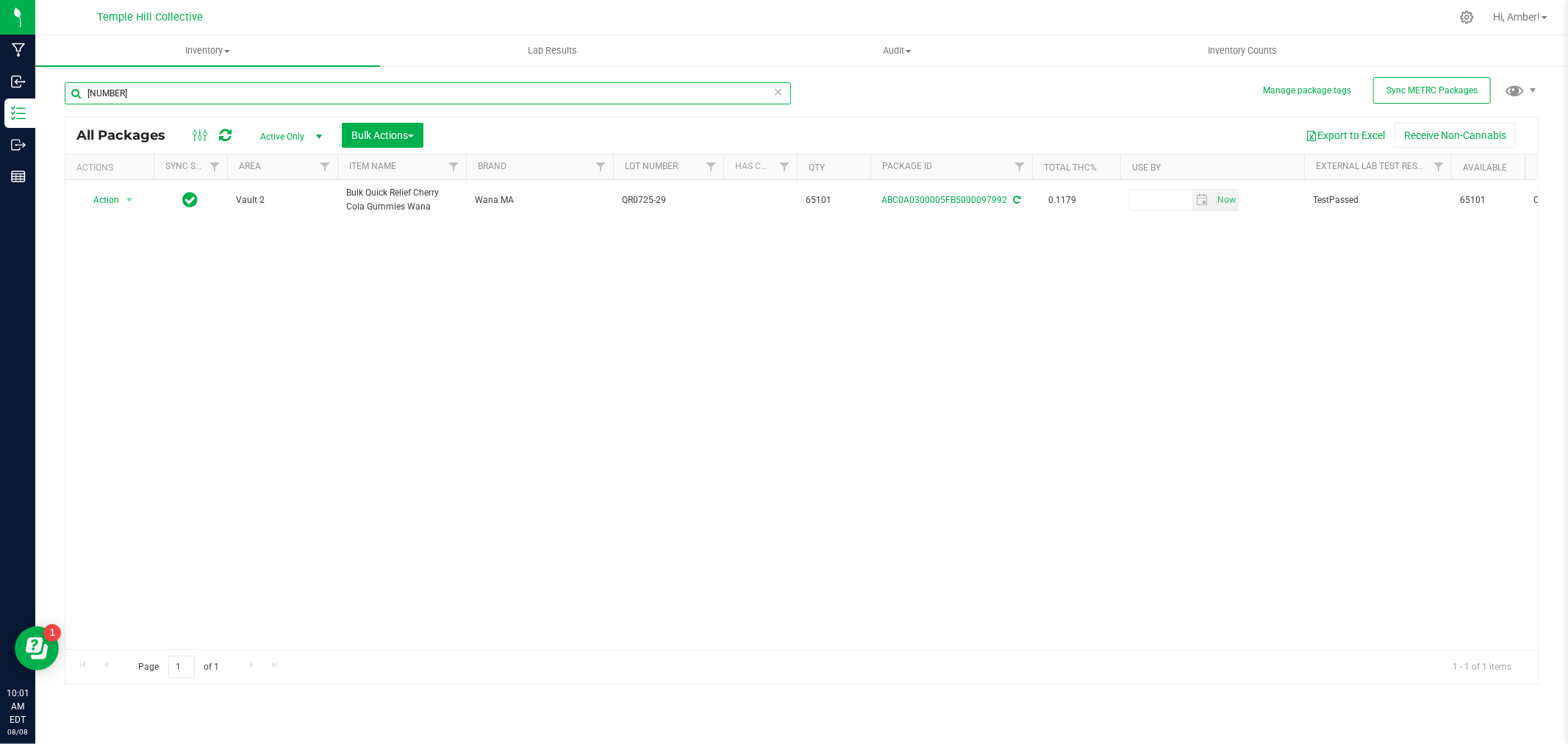click on "[NUMBER]" at bounding box center [428, 93] 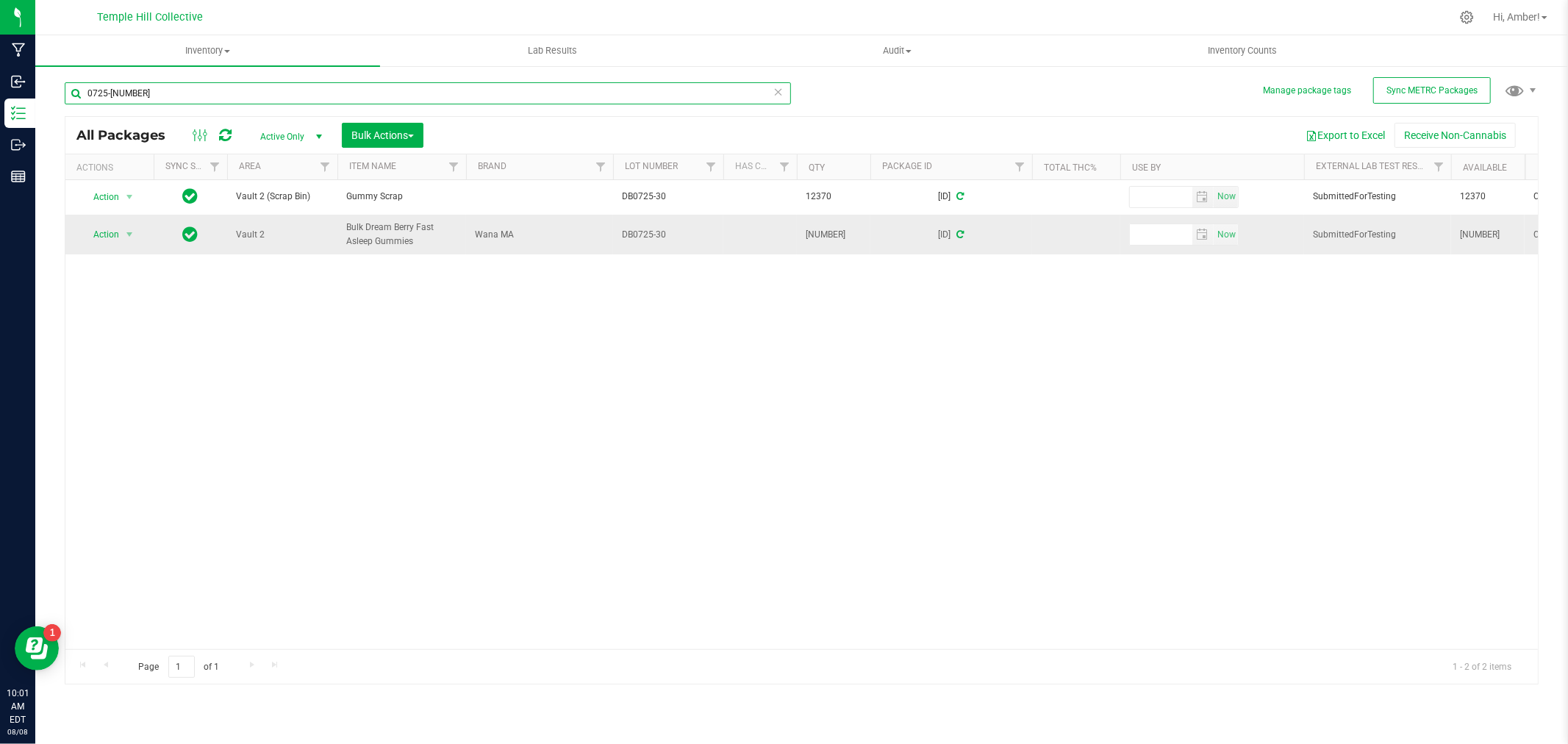 type on "0725-[NUMBER]" 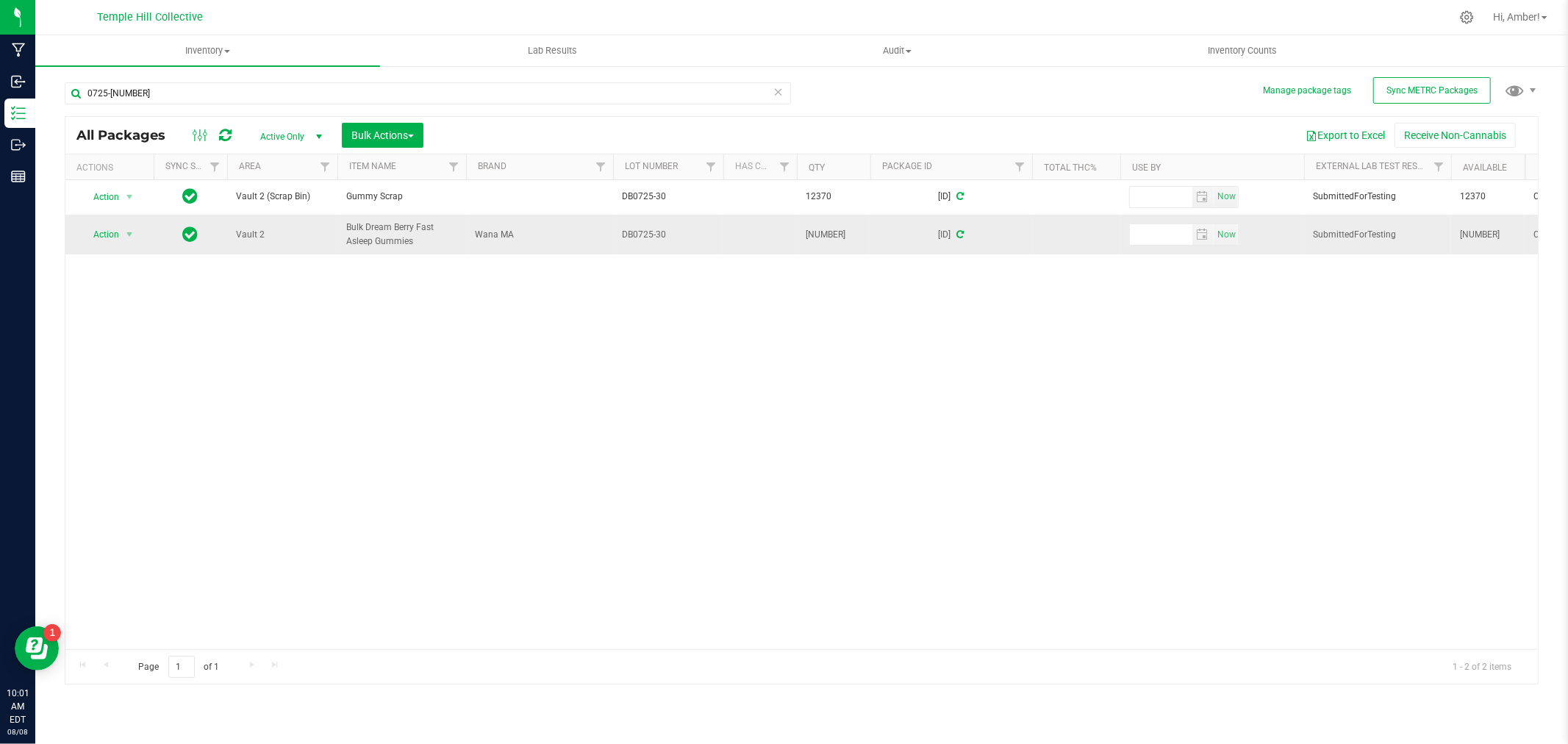 click at bounding box center [961, 235] 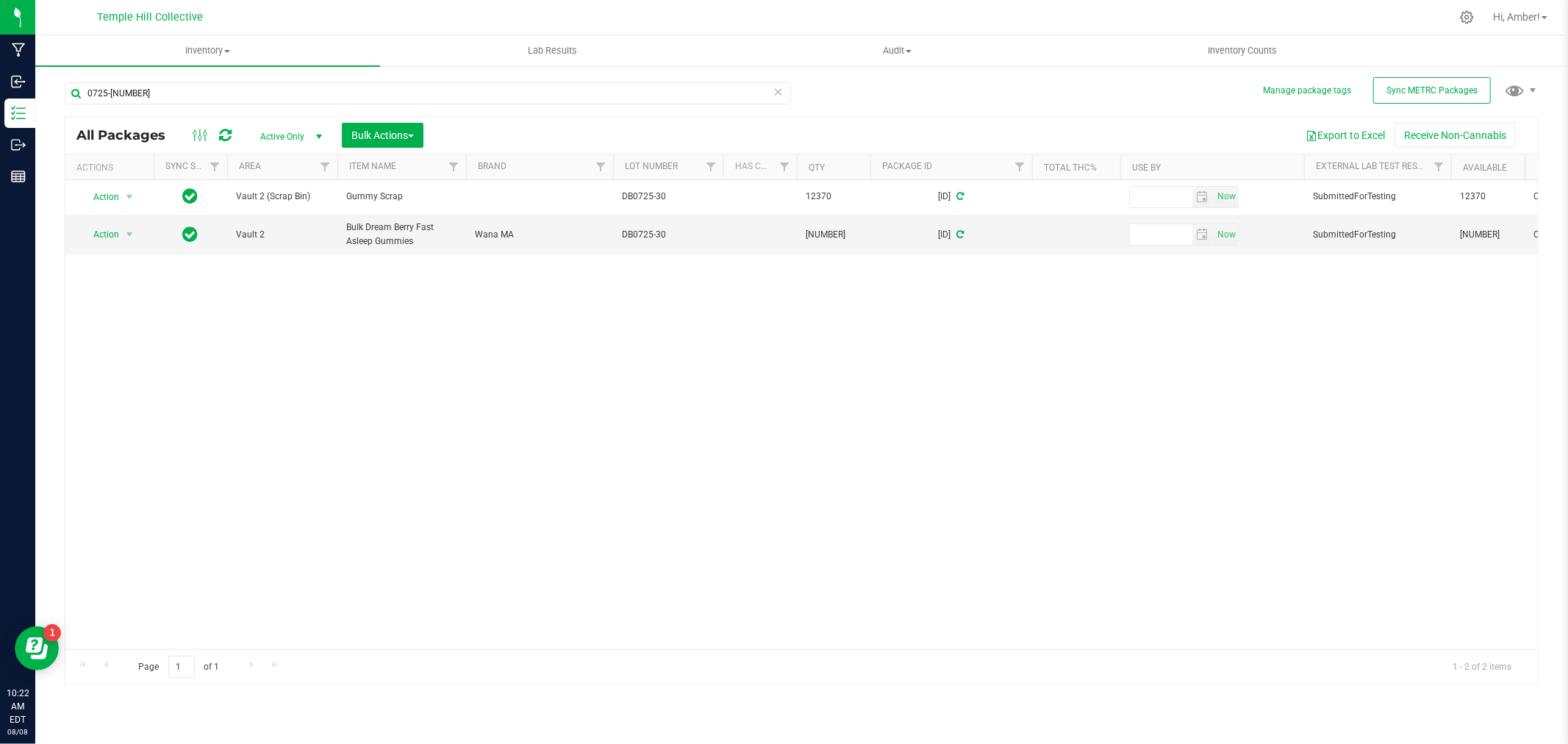 click at bounding box center (778, 91) 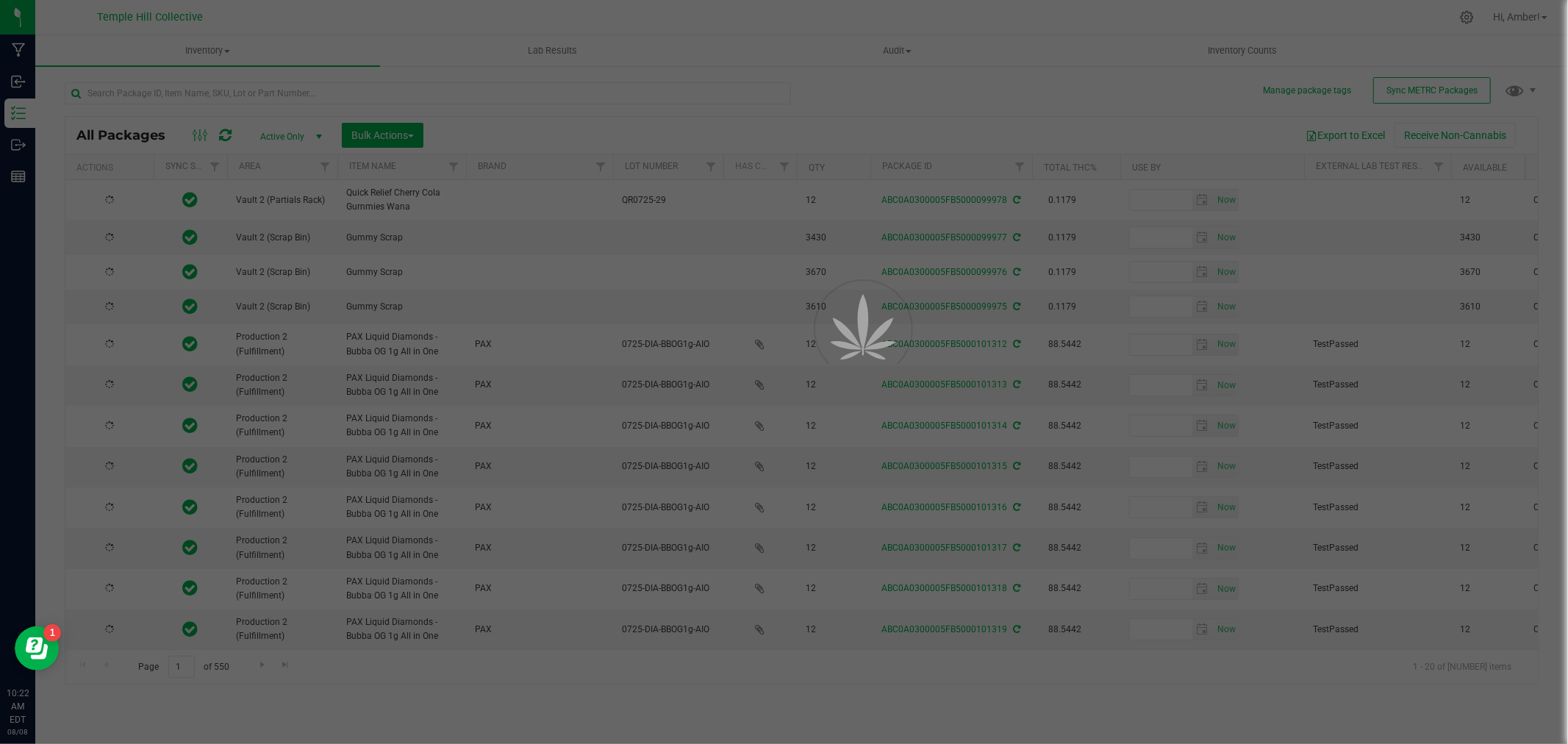 type on "2026-07-29" 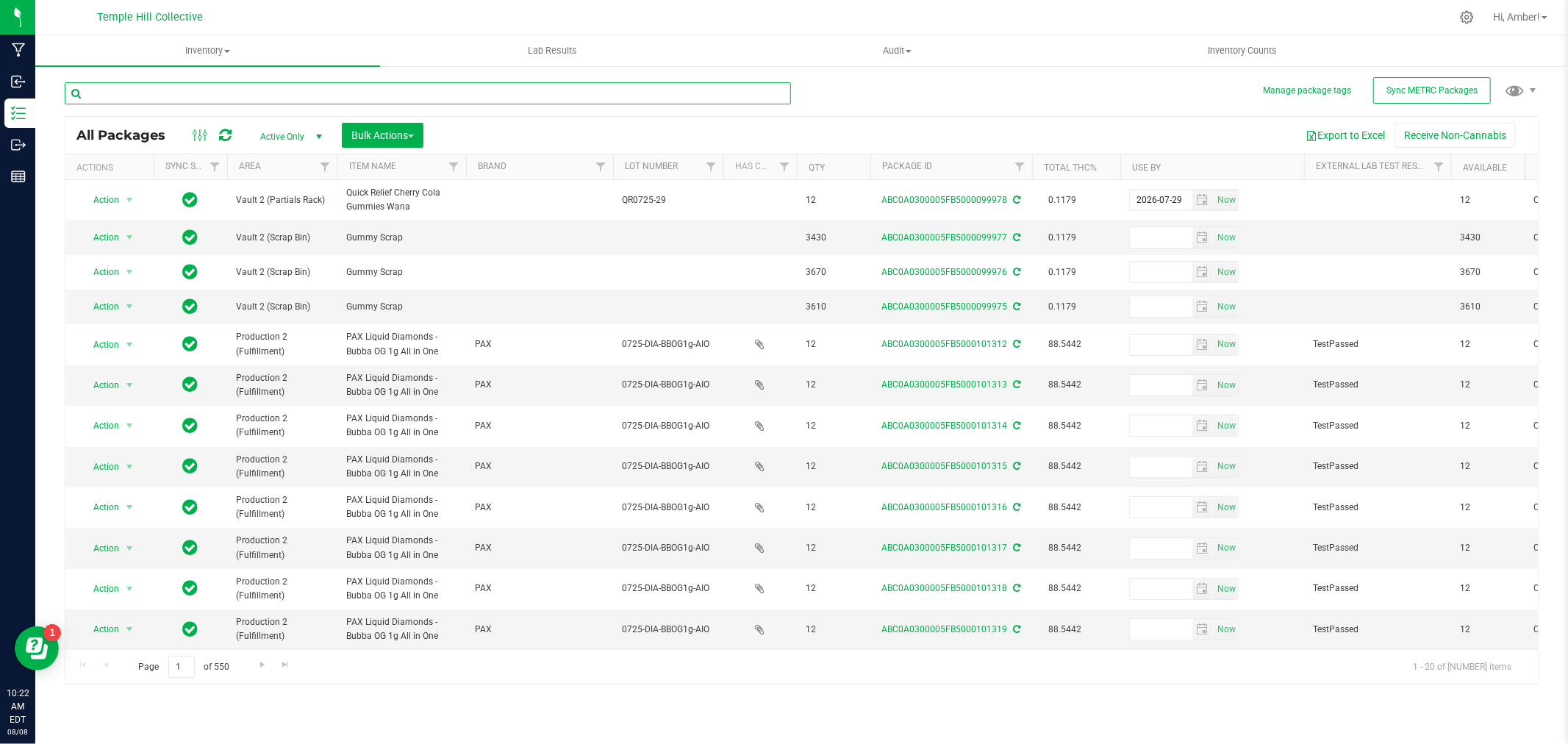 click at bounding box center [428, 93] 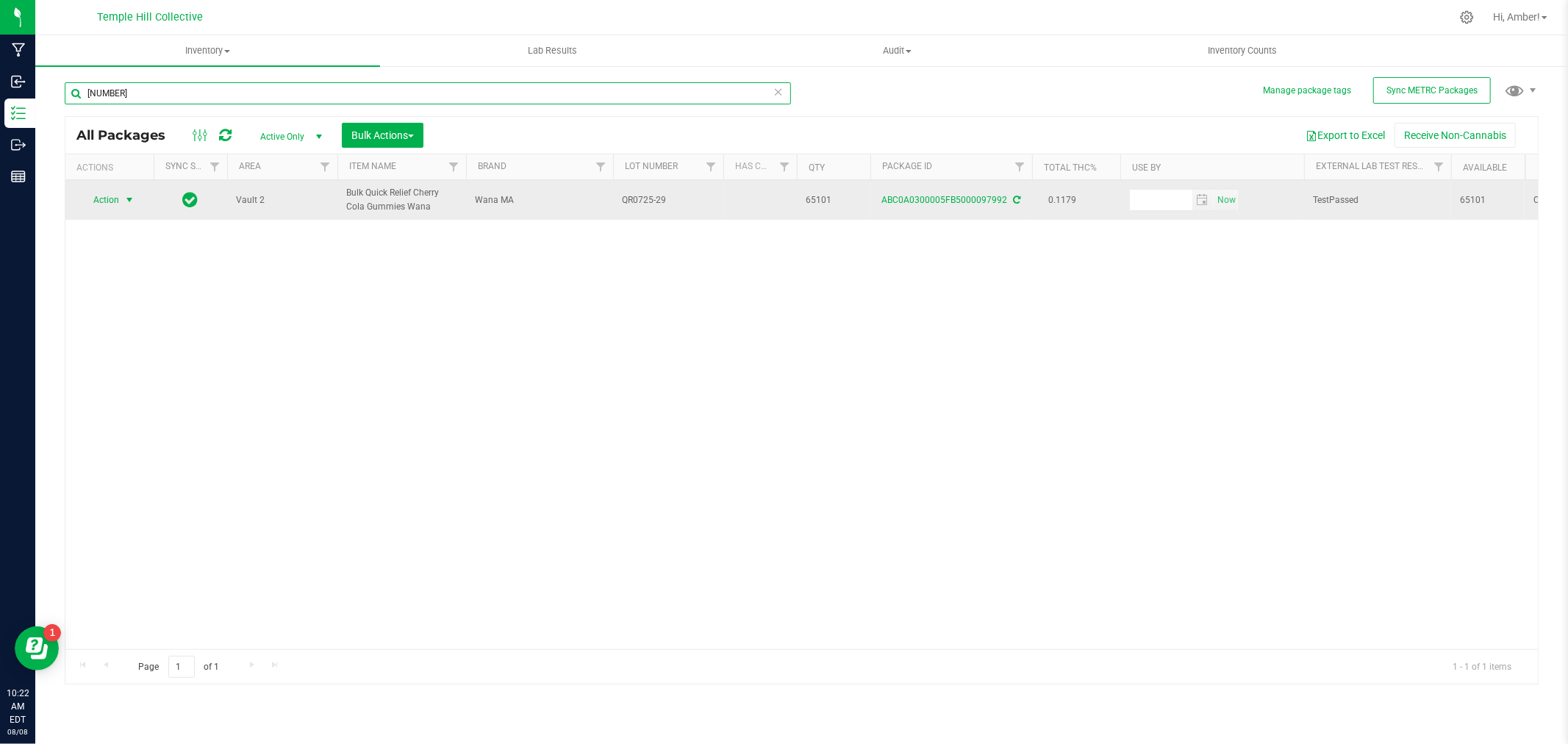 type on "[NUMBER]" 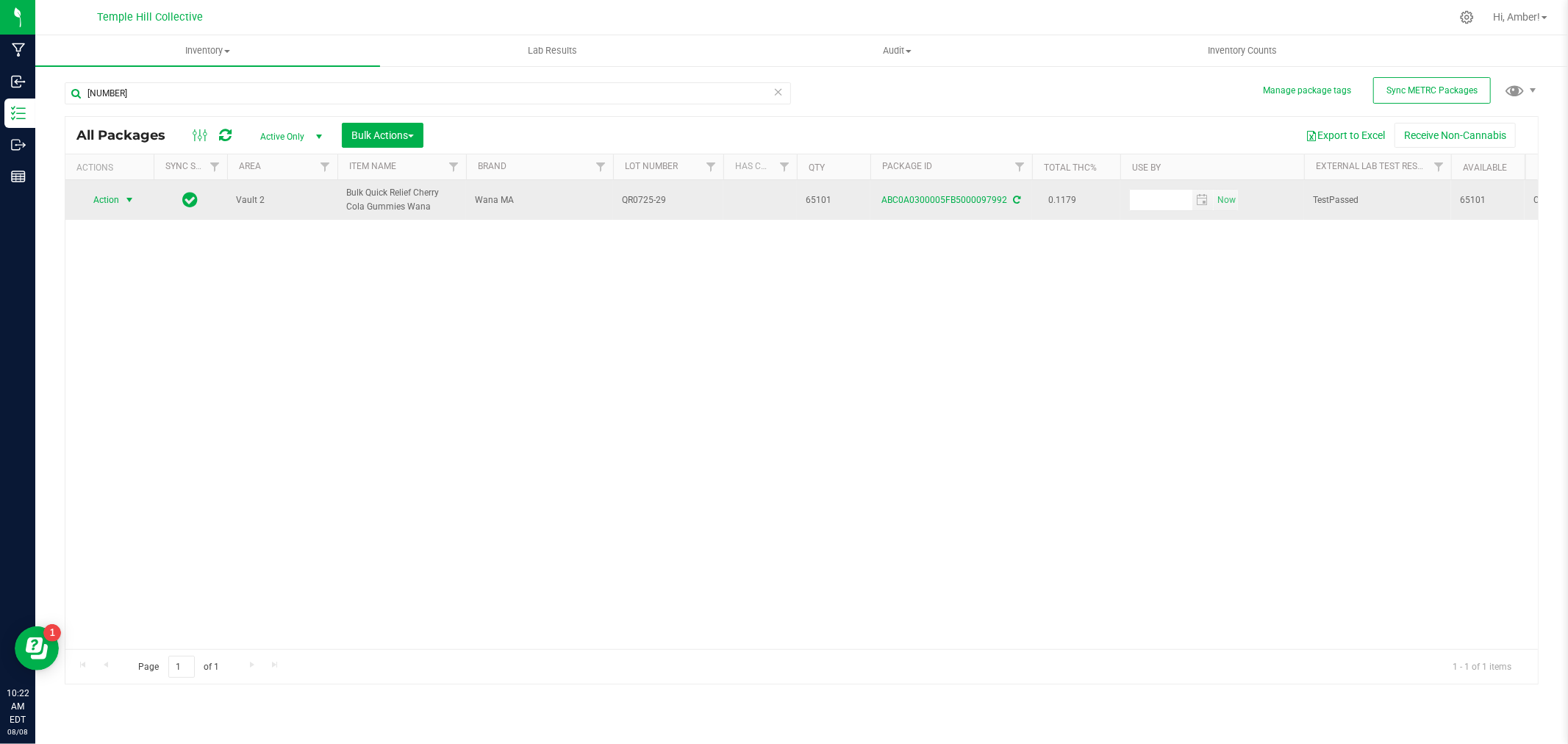 click at bounding box center (129, 200) 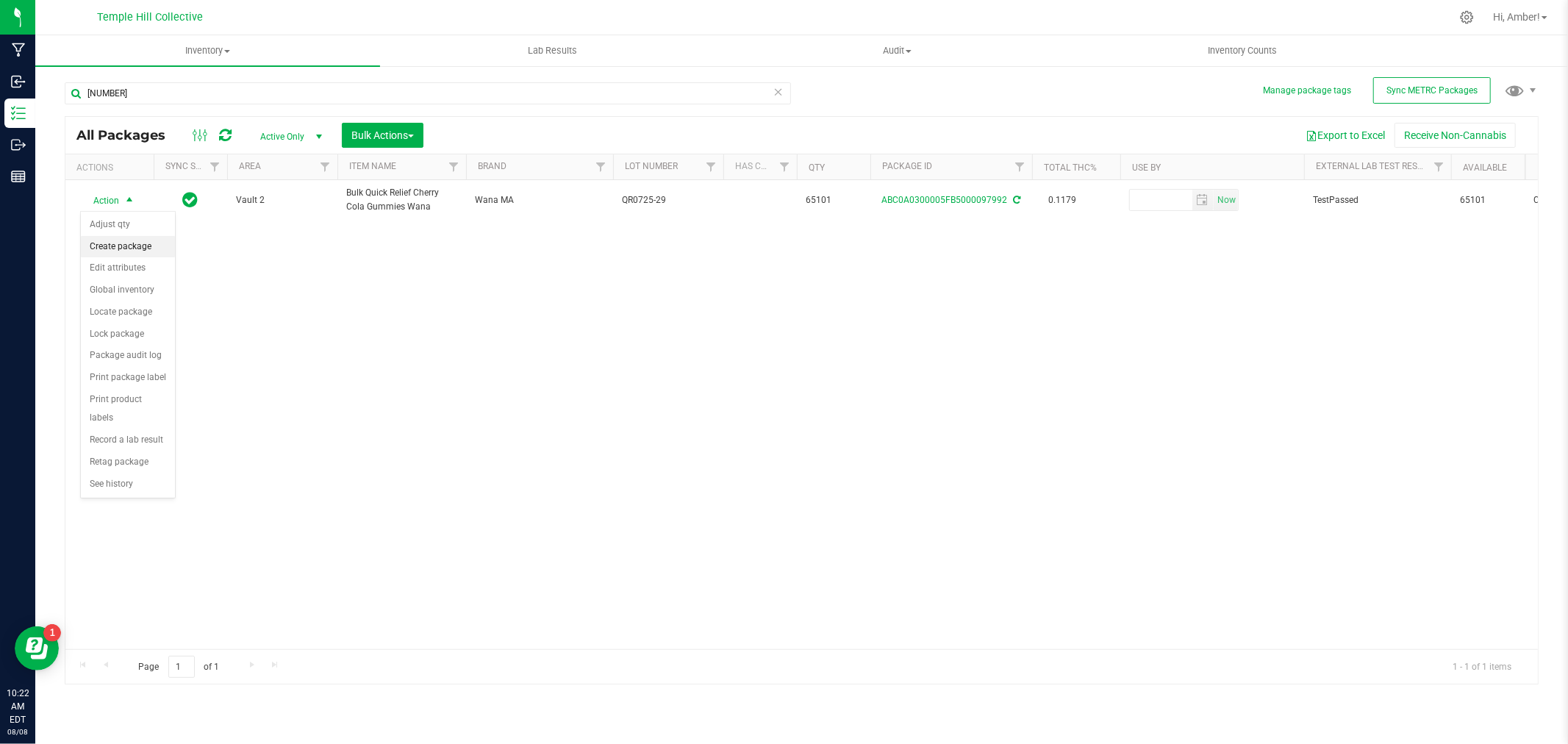 click on "Create package" at bounding box center (128, 247) 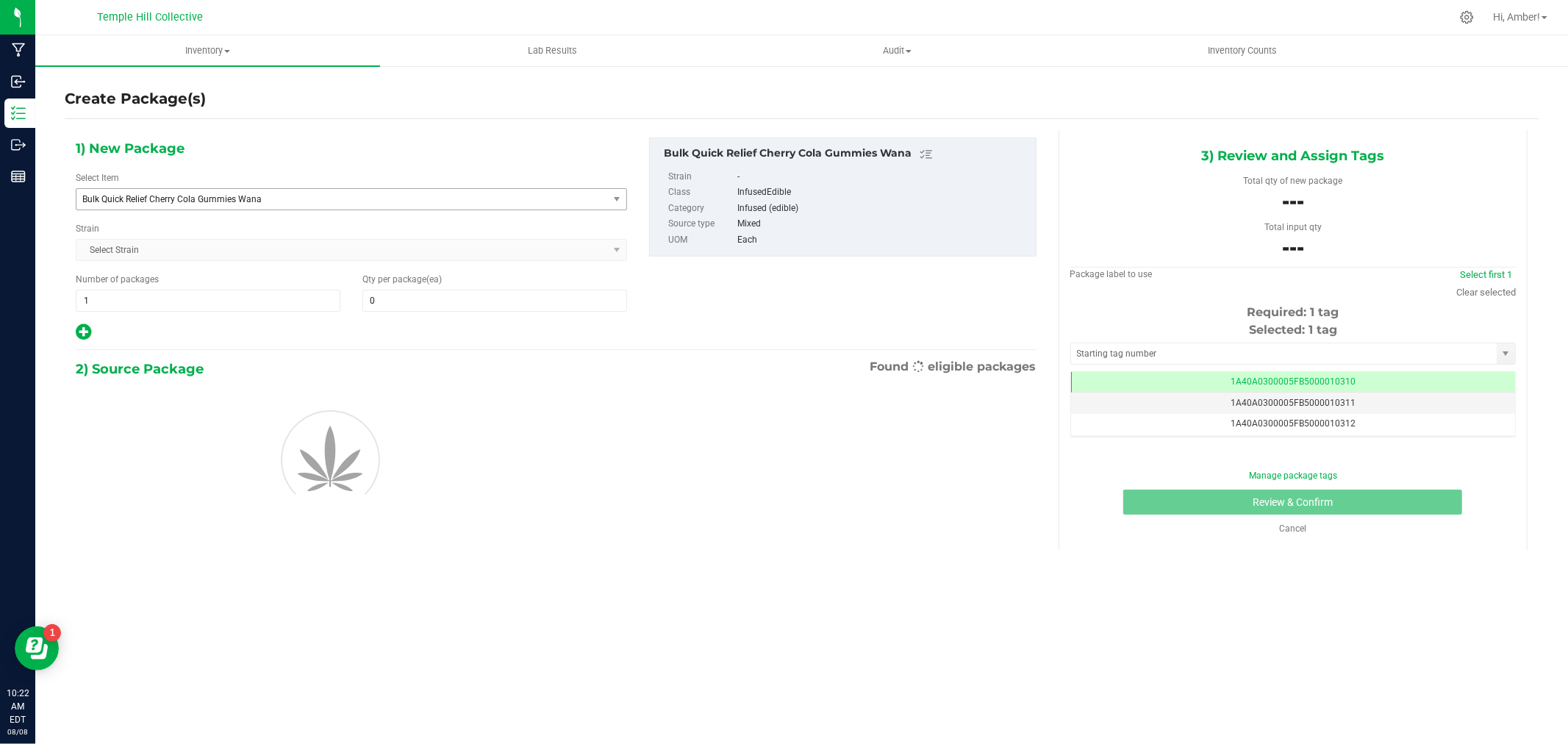 scroll, scrollTop: 0, scrollLeft: -1, axis: horizontal 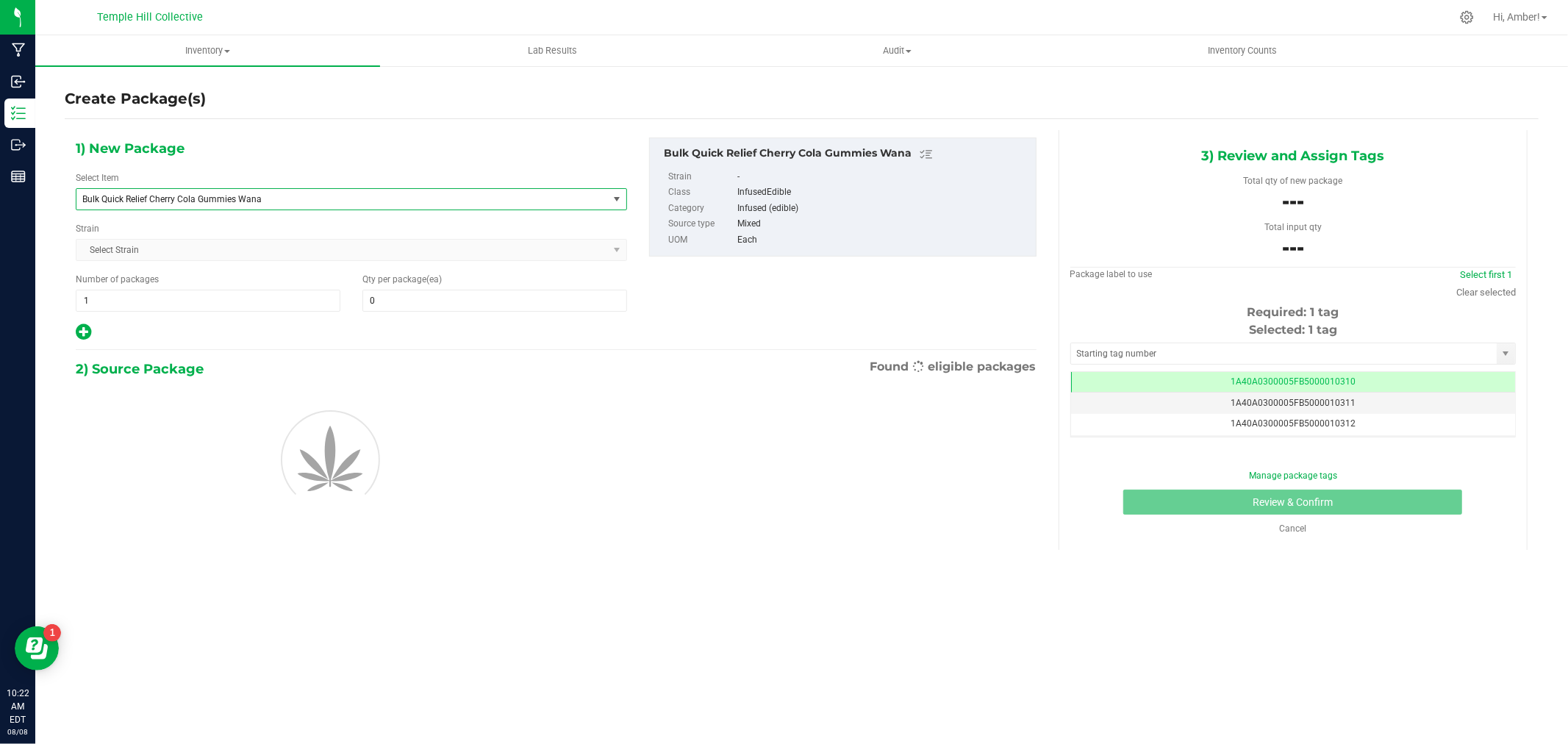 click on "Bulk Quick Relief Cherry Cola Gummies Wana" at bounding box center [332, 199] 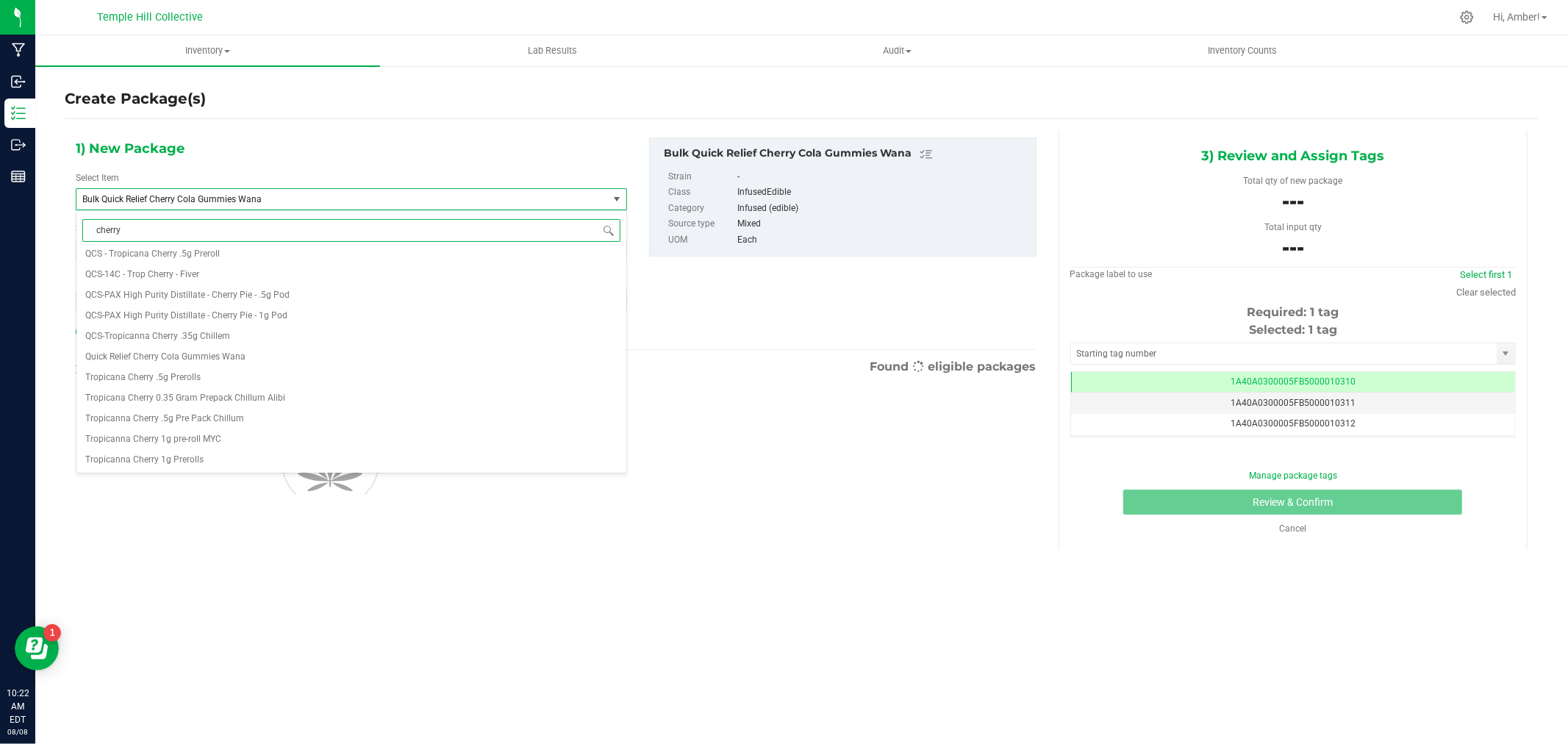 scroll, scrollTop: 0, scrollLeft: 0, axis: both 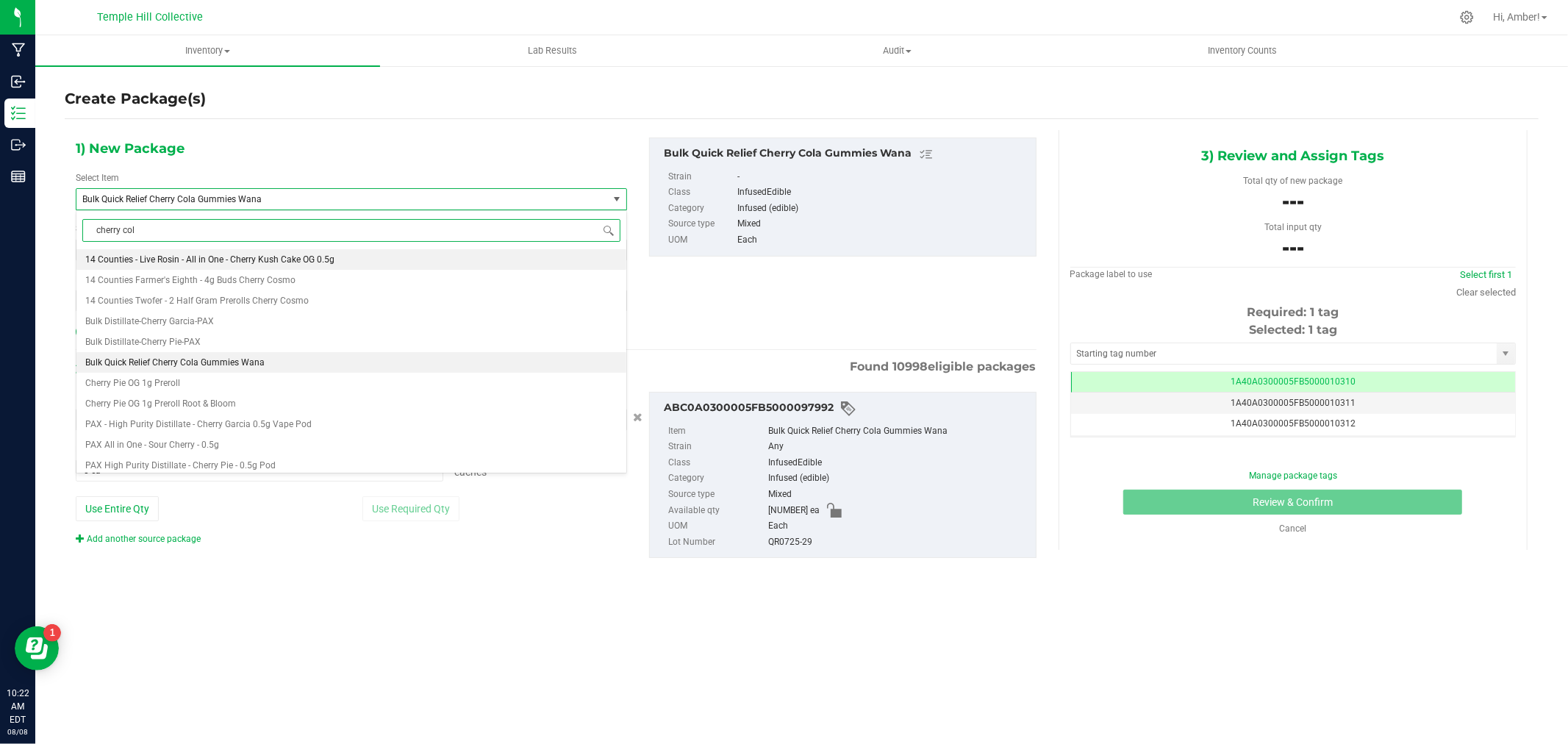 type on "cherry cola" 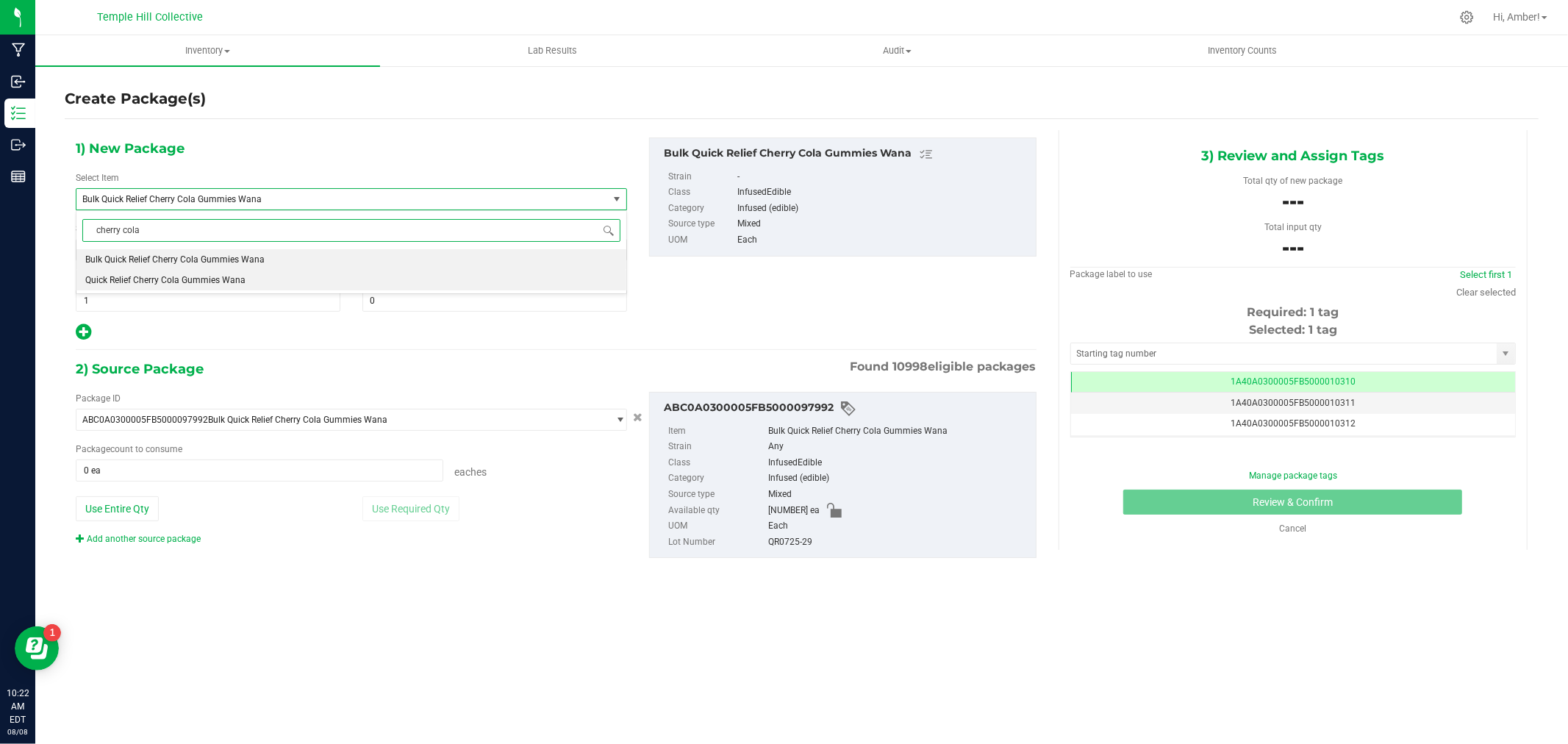click on "Quick Relief Cherry Cola Gummies Wana" at bounding box center [351, 280] 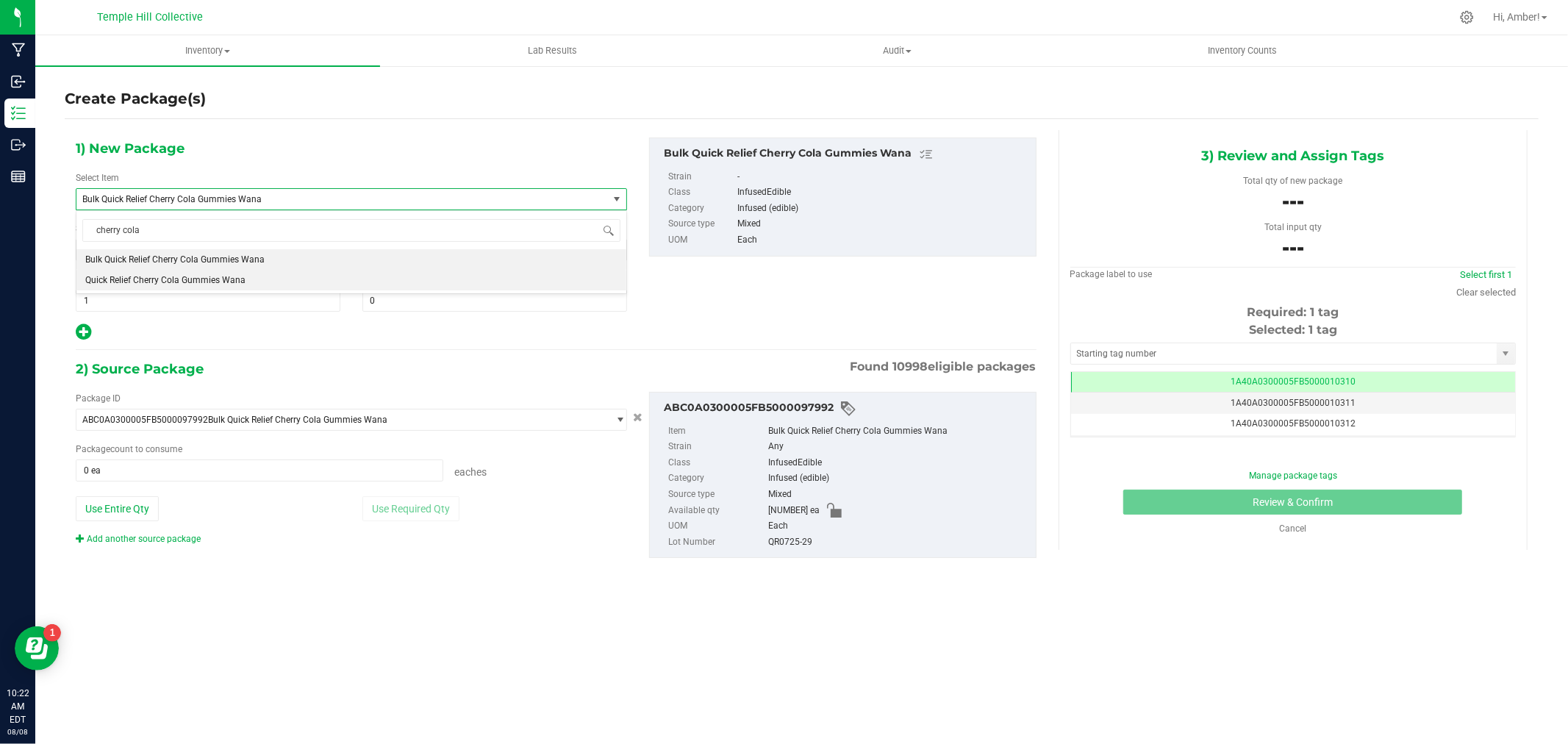 type 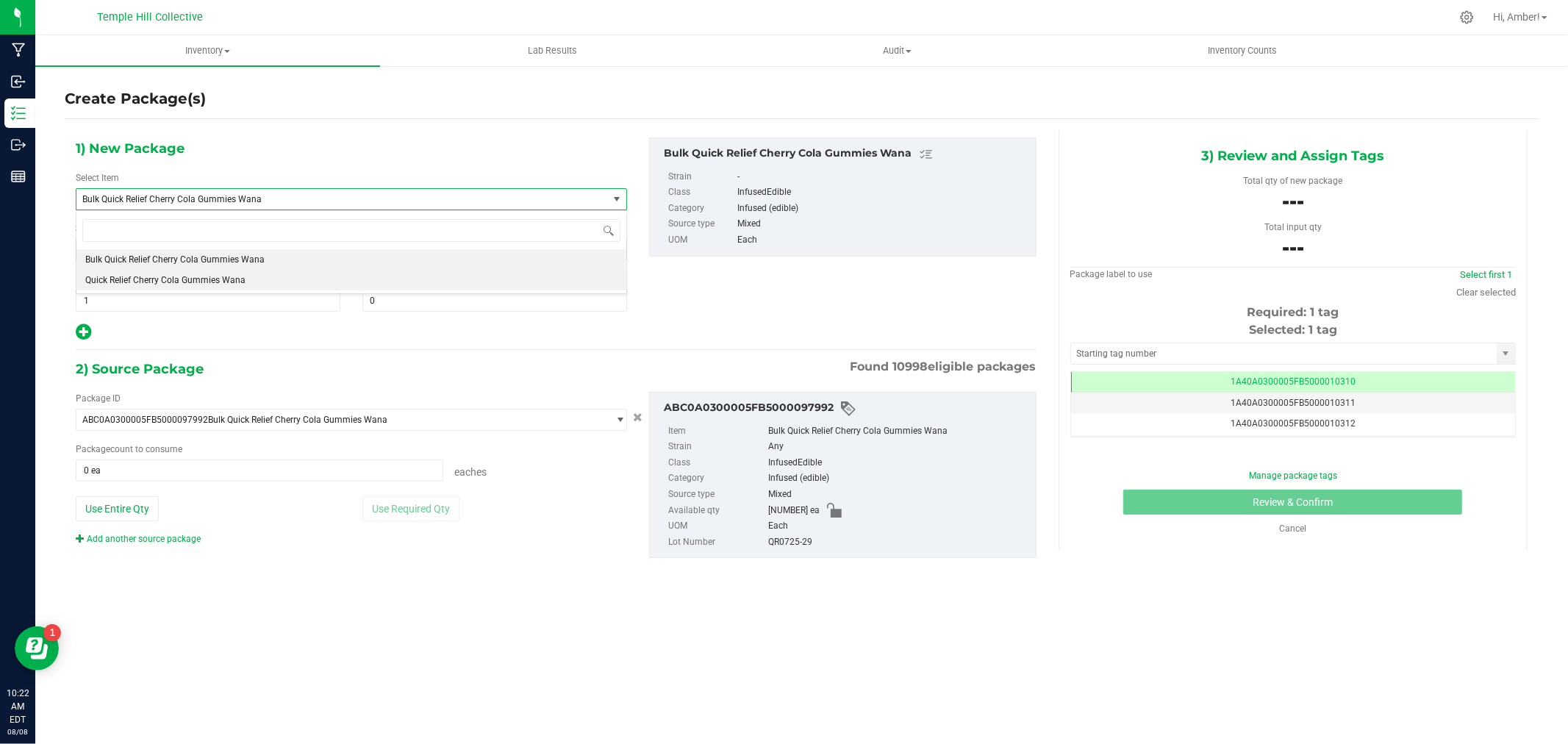 type on "0" 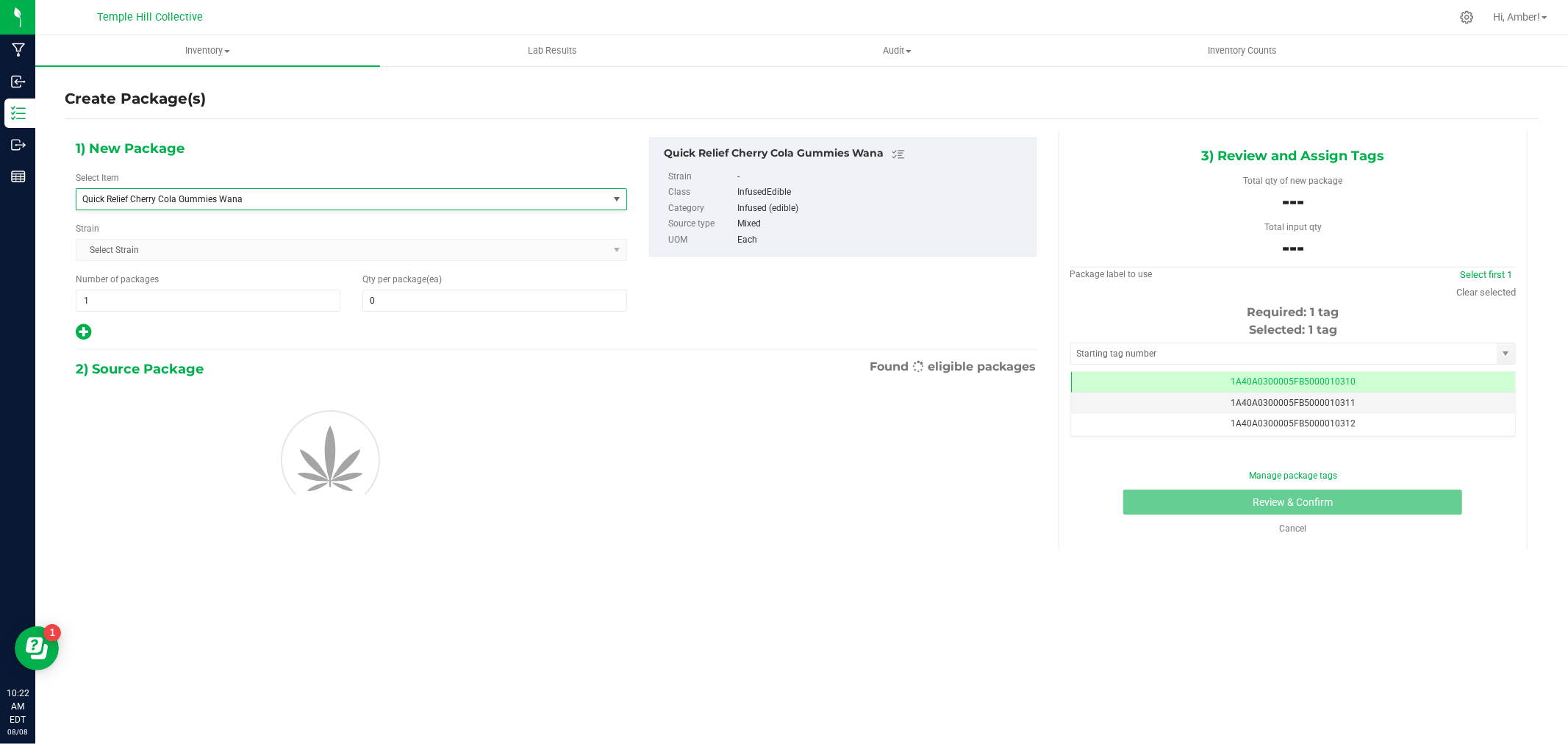 scroll, scrollTop: 18815, scrollLeft: 0, axis: vertical 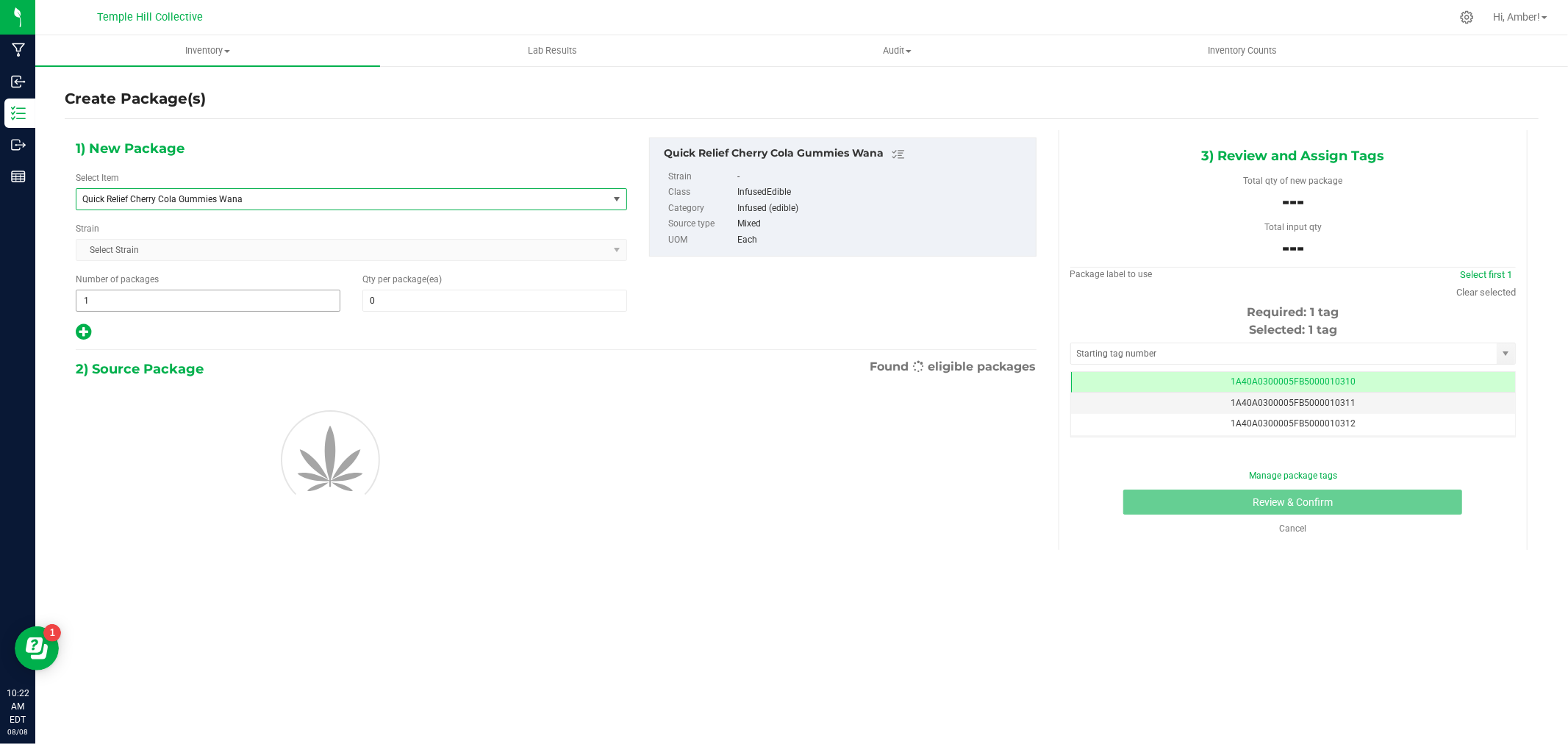 click on "1 1" at bounding box center (208, 301) 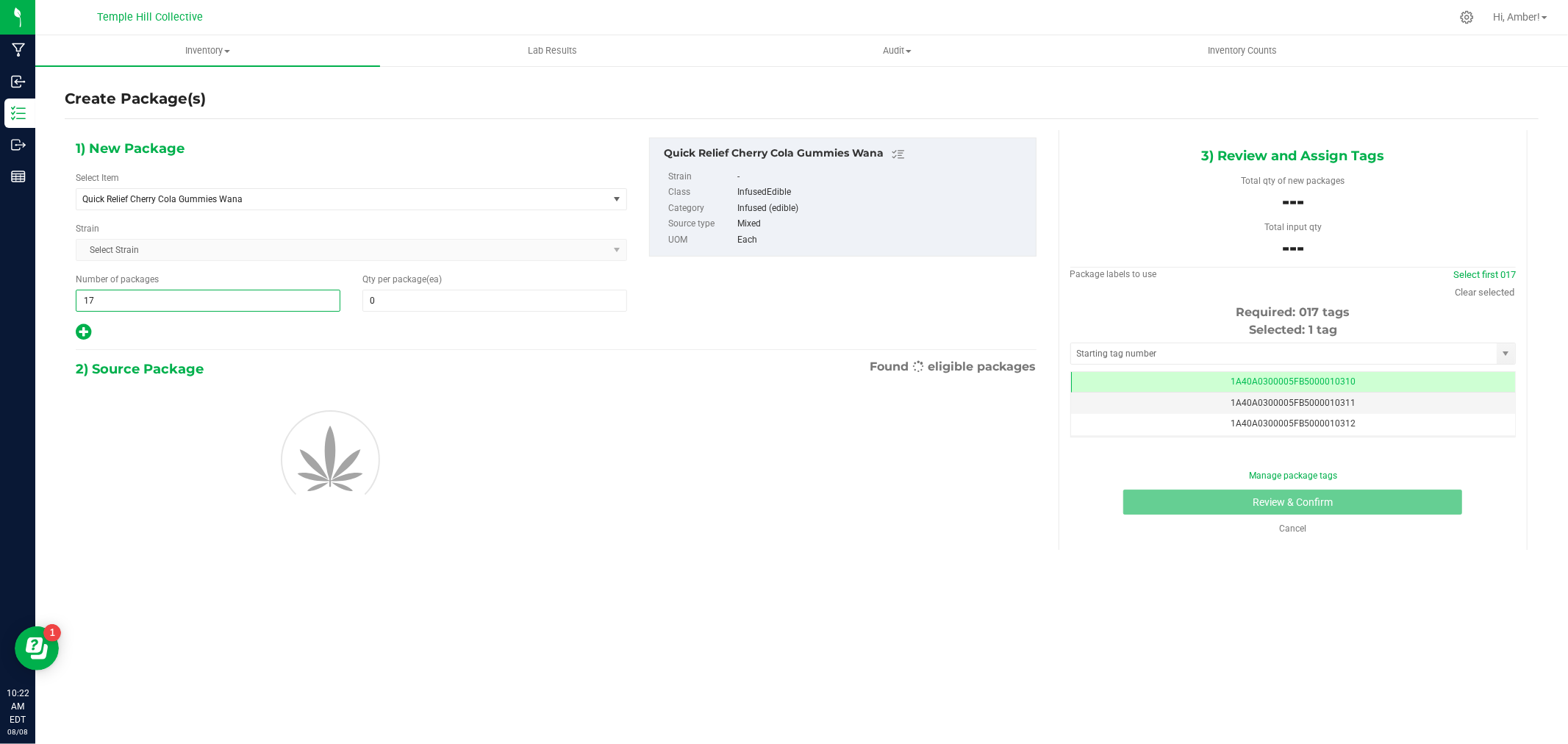 type on "171" 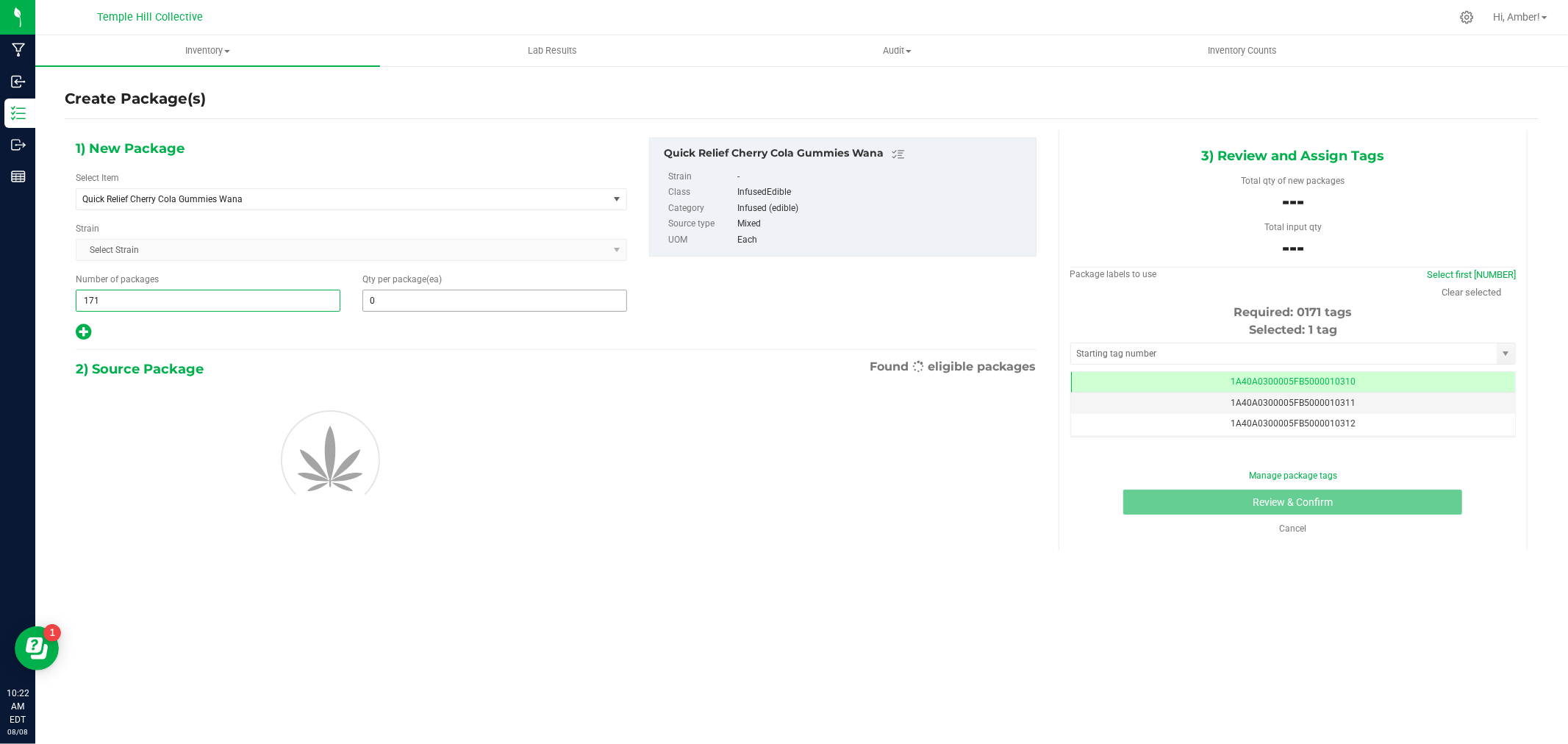 type on "171" 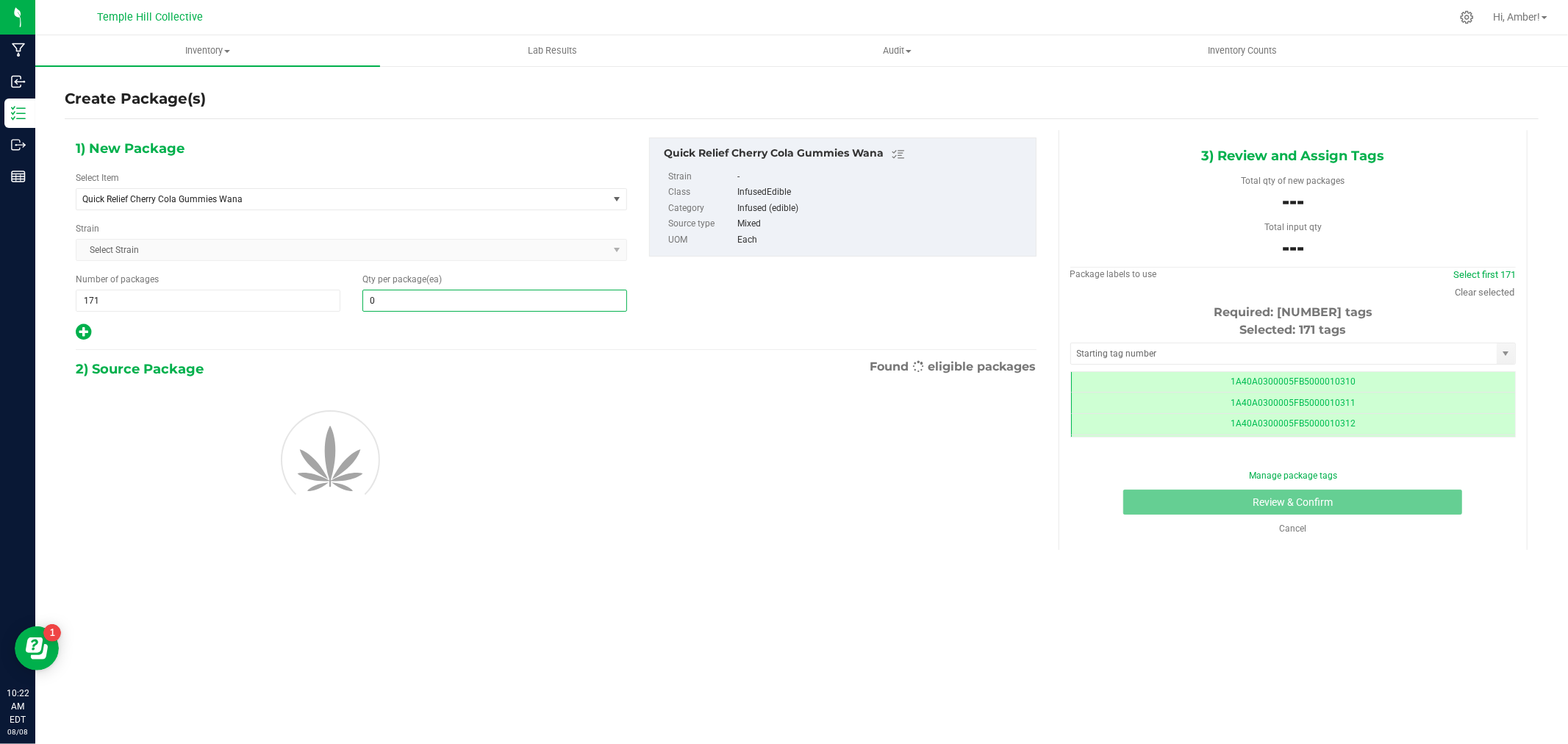 type 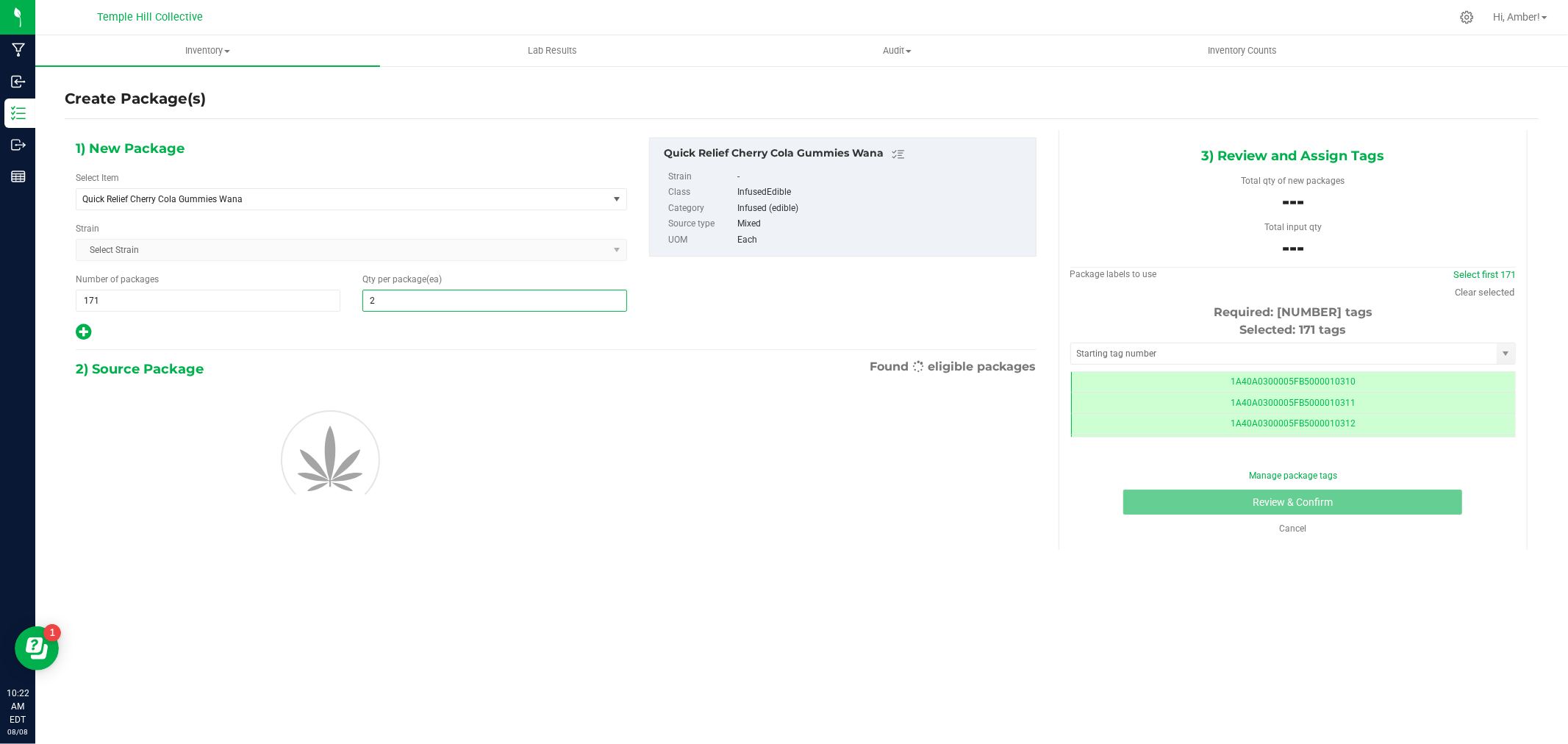 type on "20" 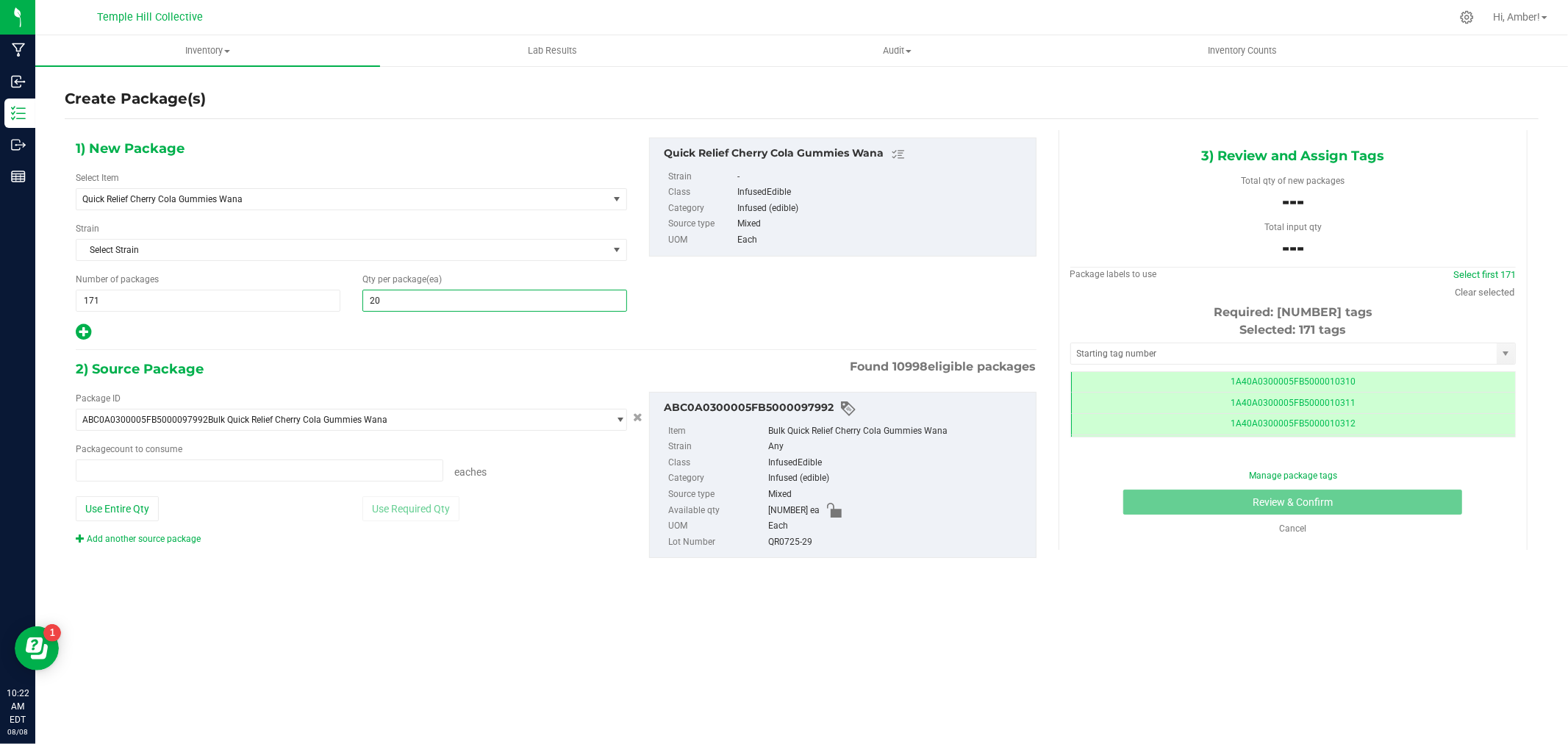type on "0 ea" 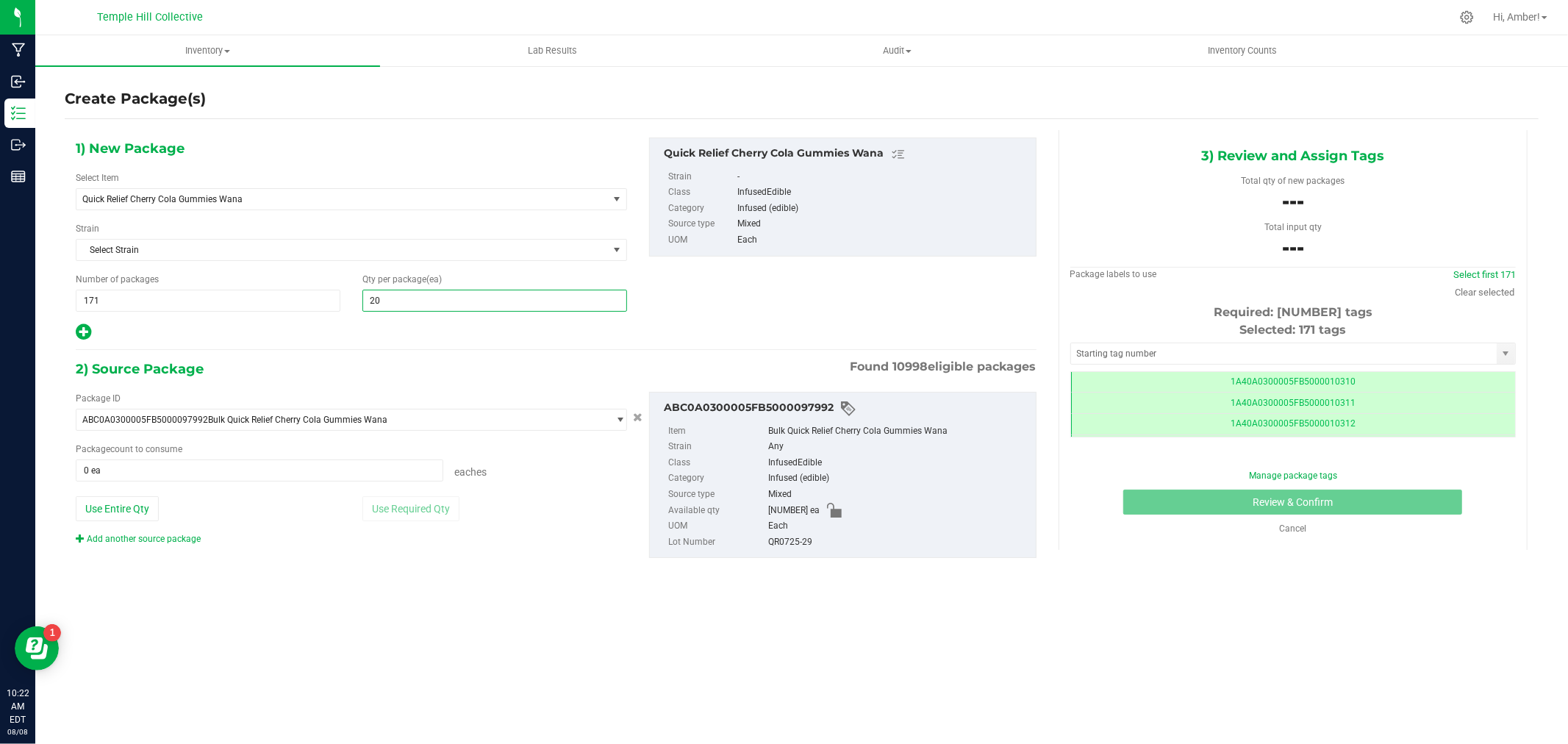 type on "20" 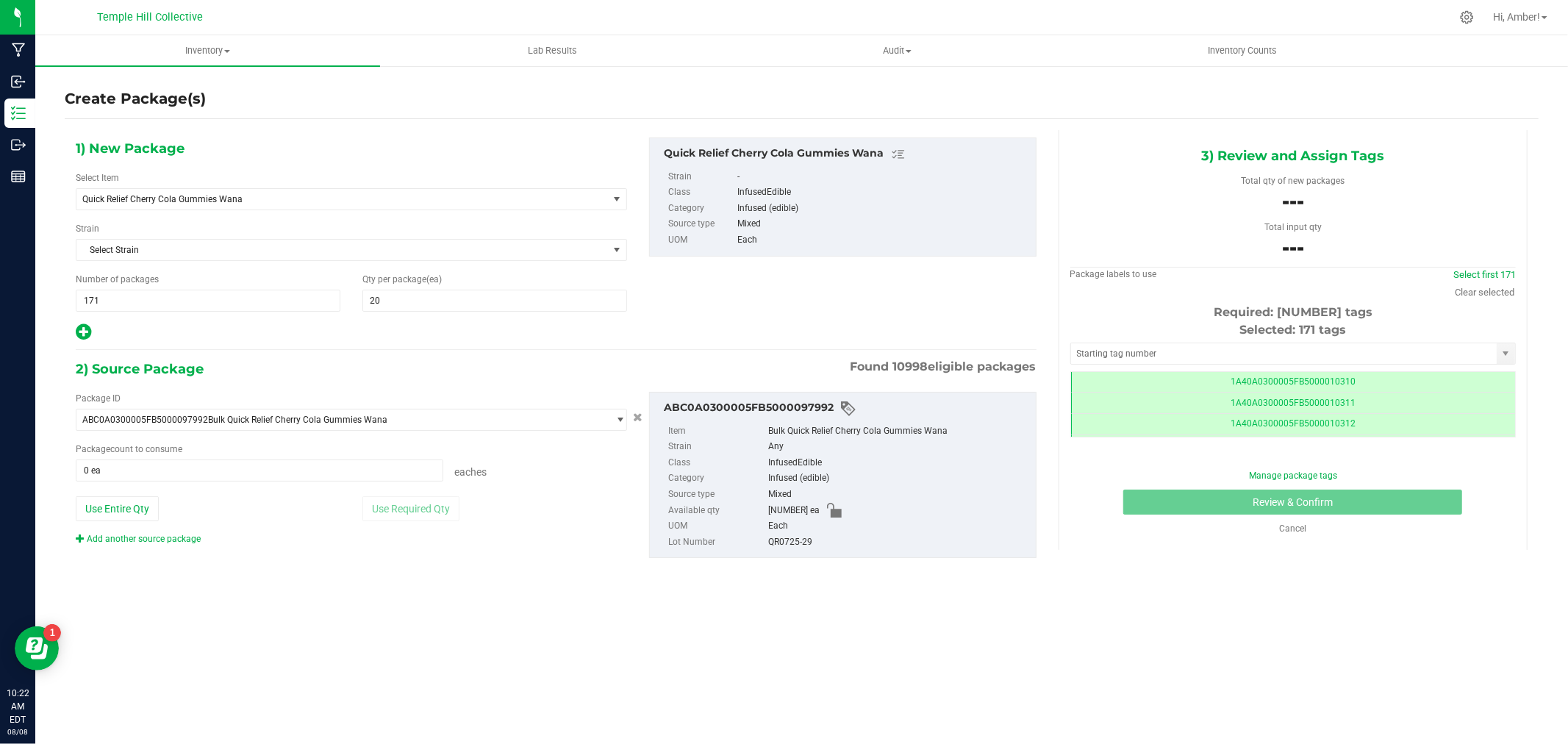 click on "QR0725-29" at bounding box center [898, 543] 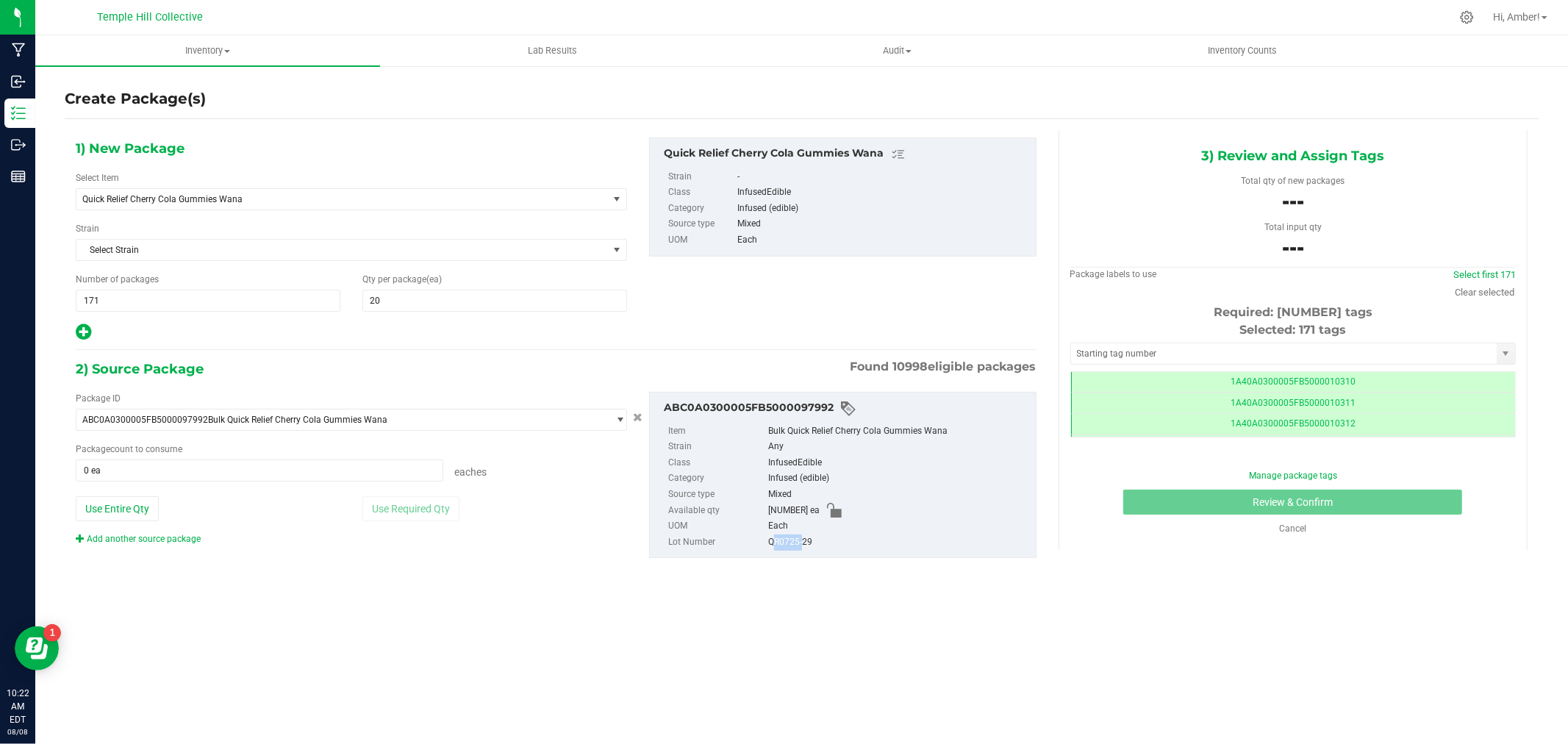 click on "QR0725-29" at bounding box center (898, 543) 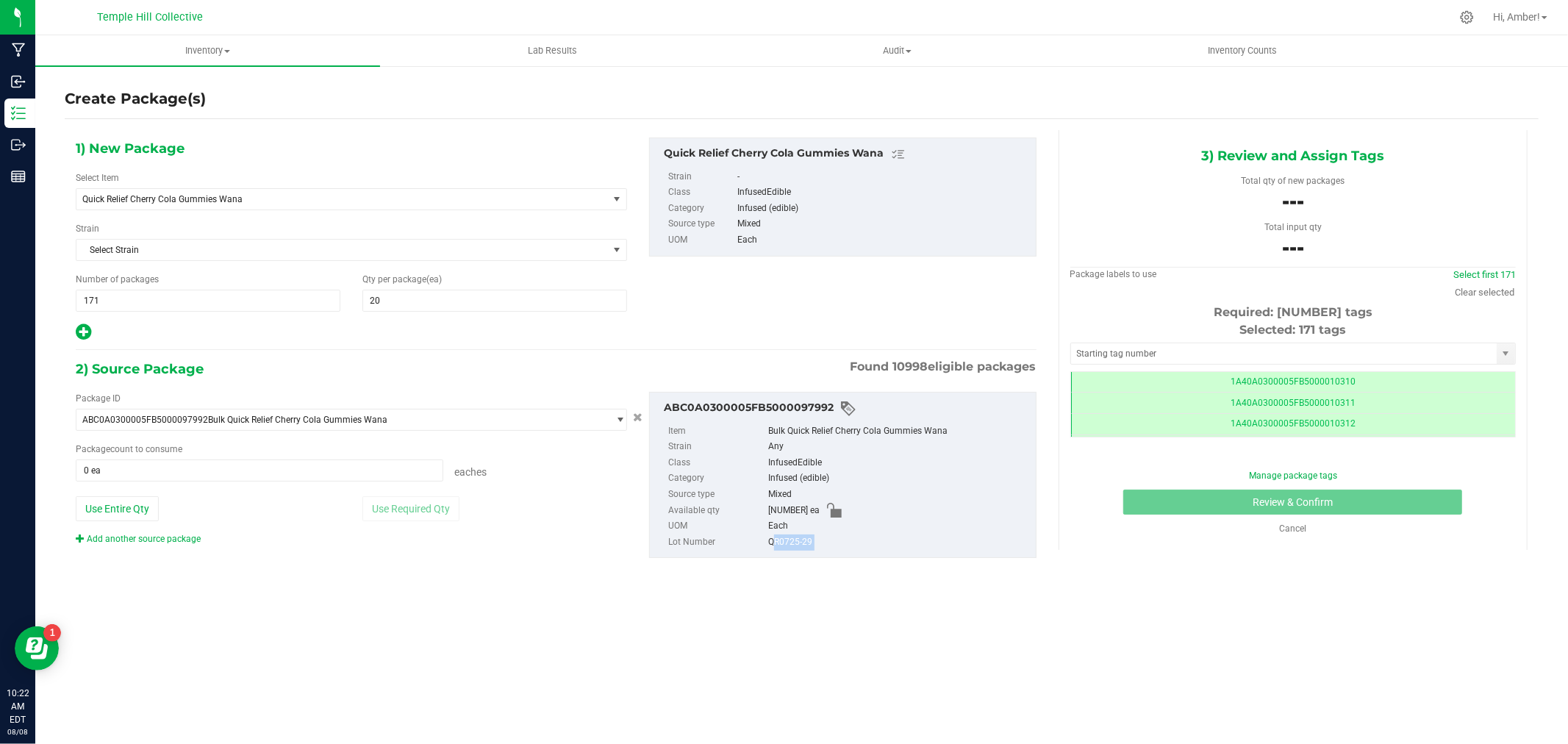 click on "QR0725-29" at bounding box center [898, 543] 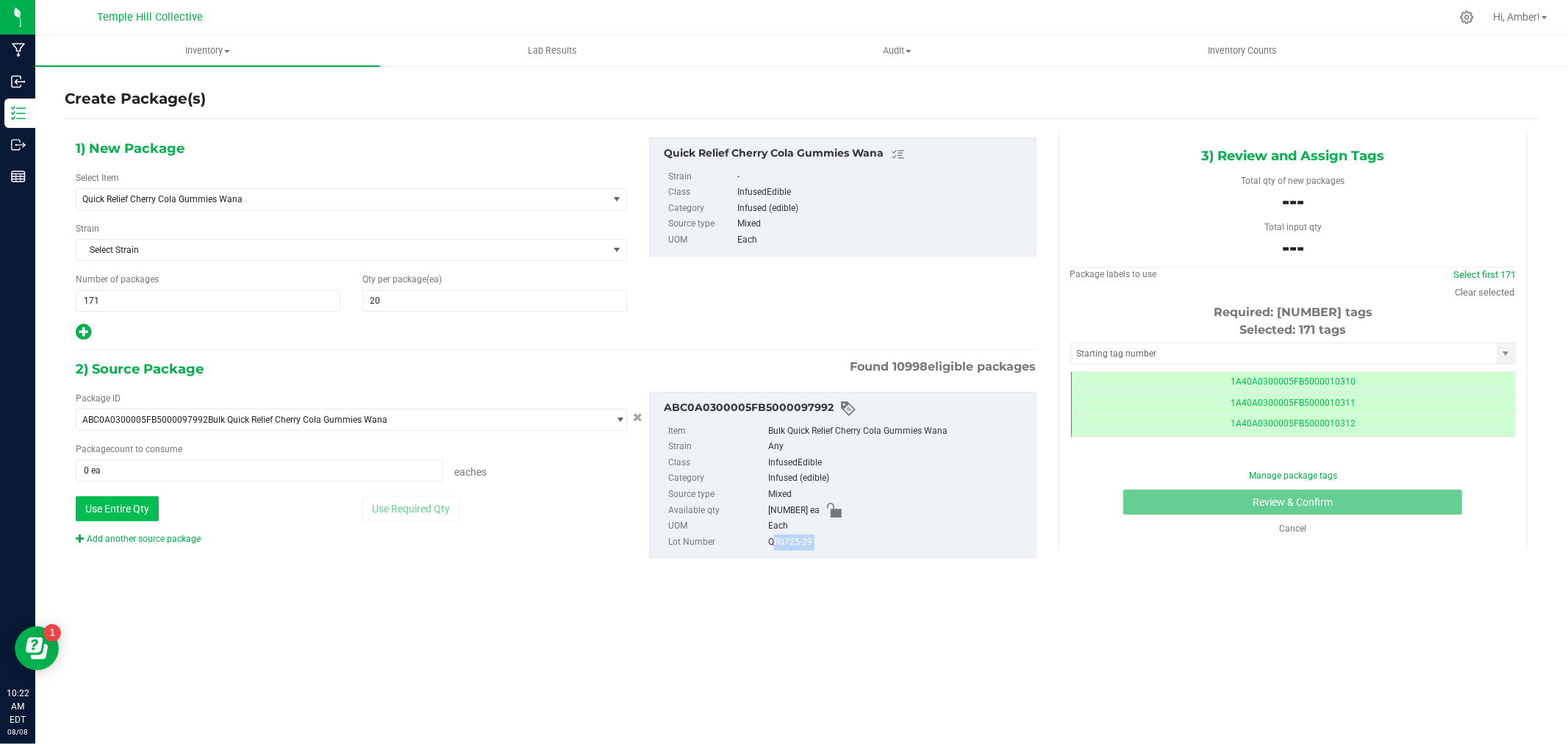 click on "Use Entire Qty" at bounding box center [117, 509] 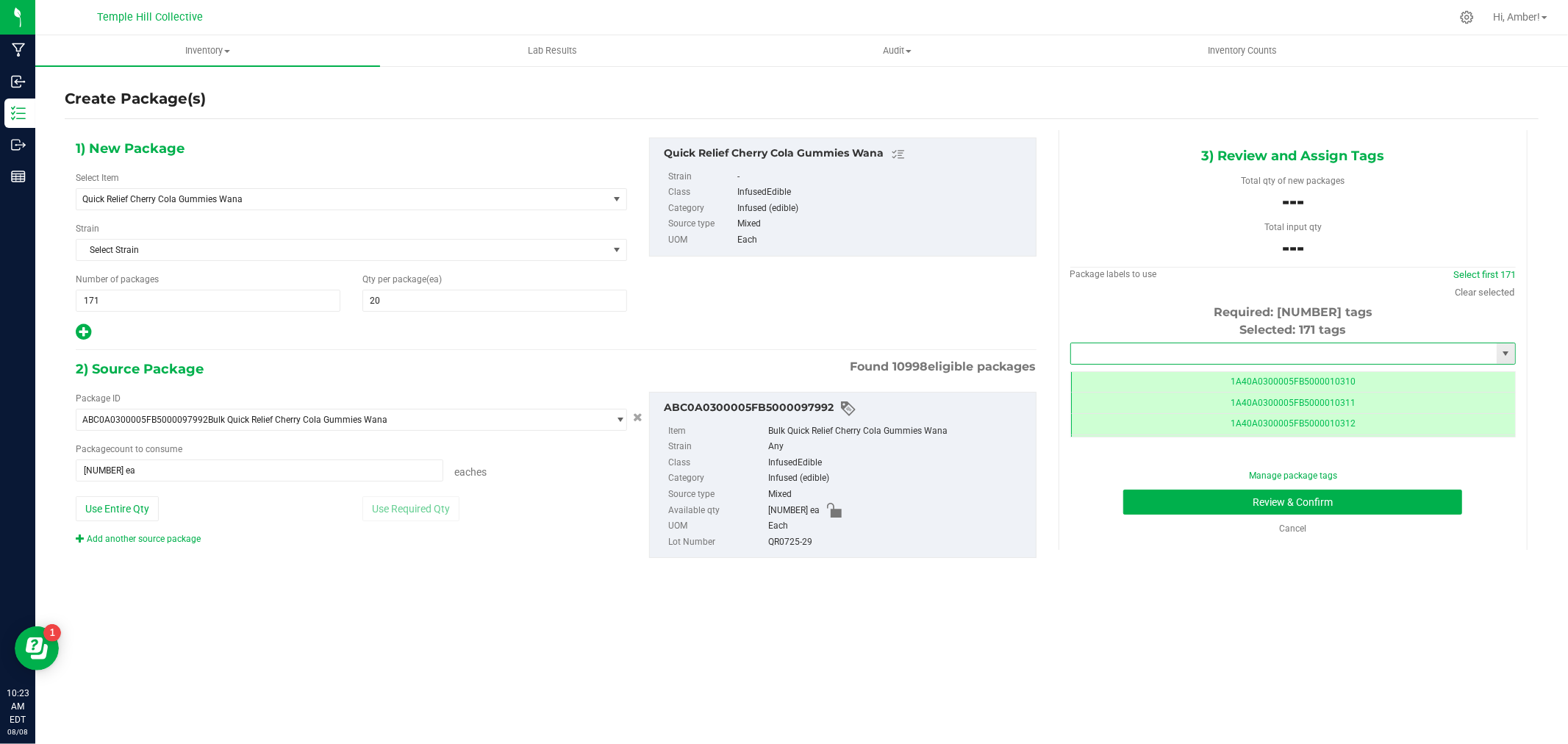 click at bounding box center [1284, 354] 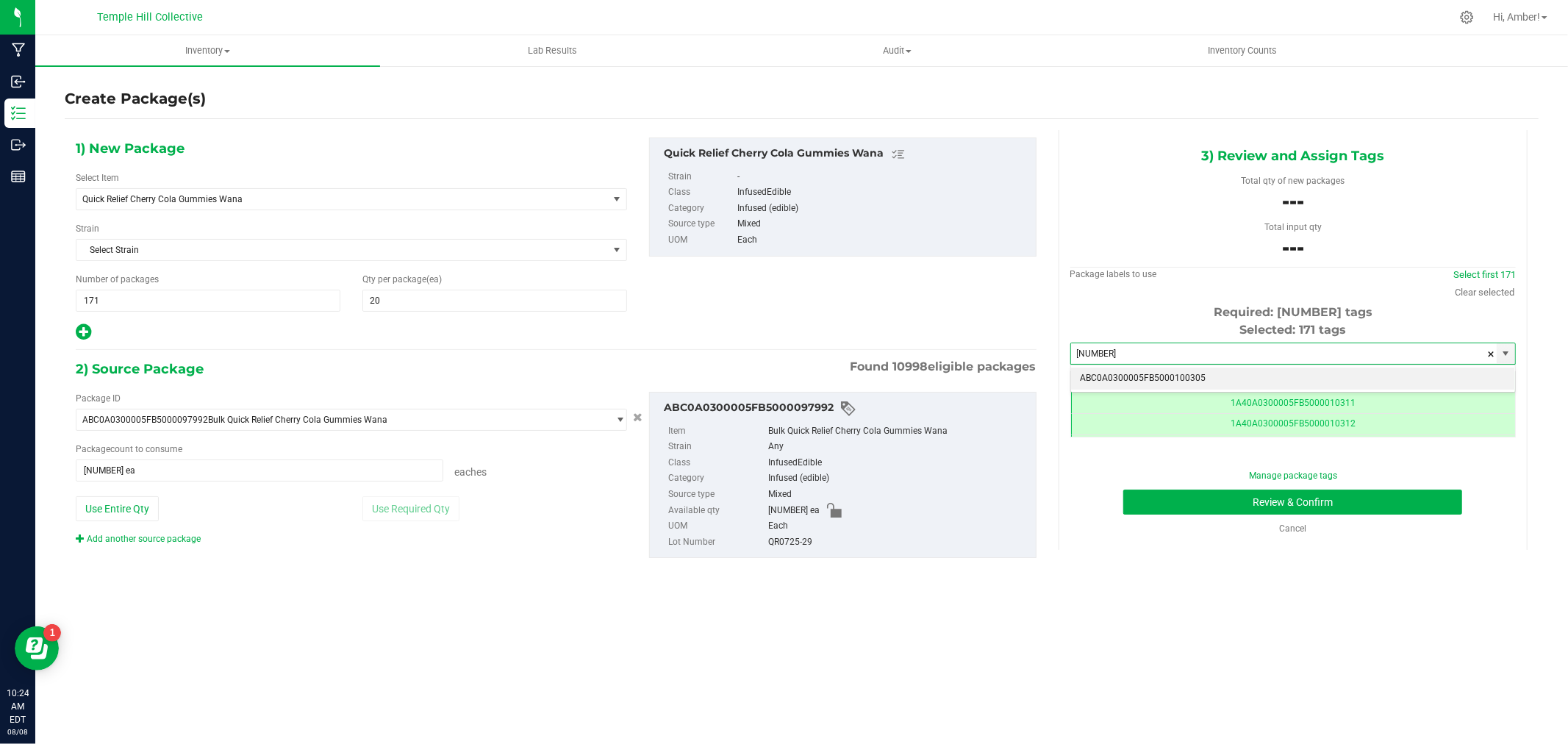 click on "ABC0A0300005FB5000100305" at bounding box center [1293, 379] 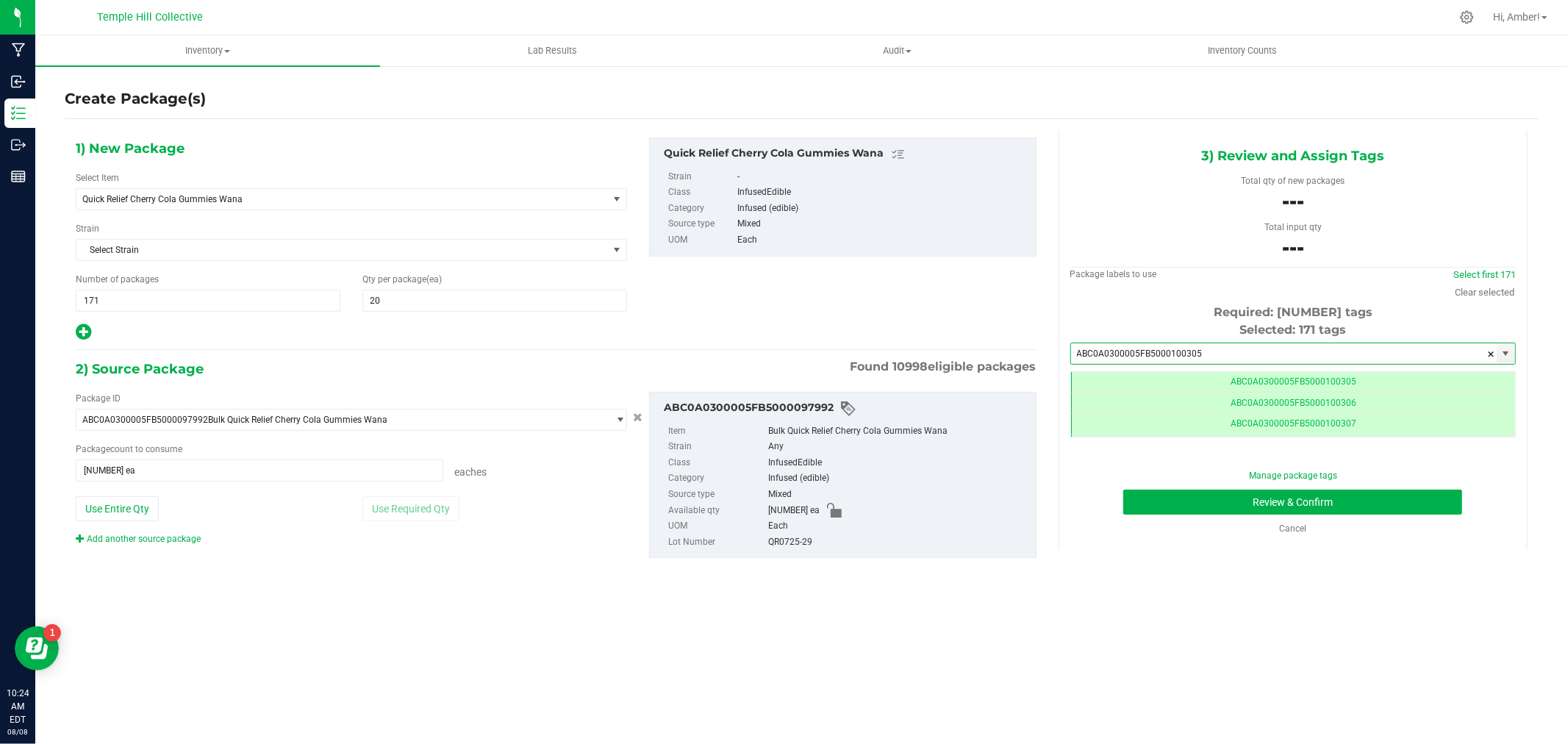 scroll, scrollTop: 0, scrollLeft: -1, axis: horizontal 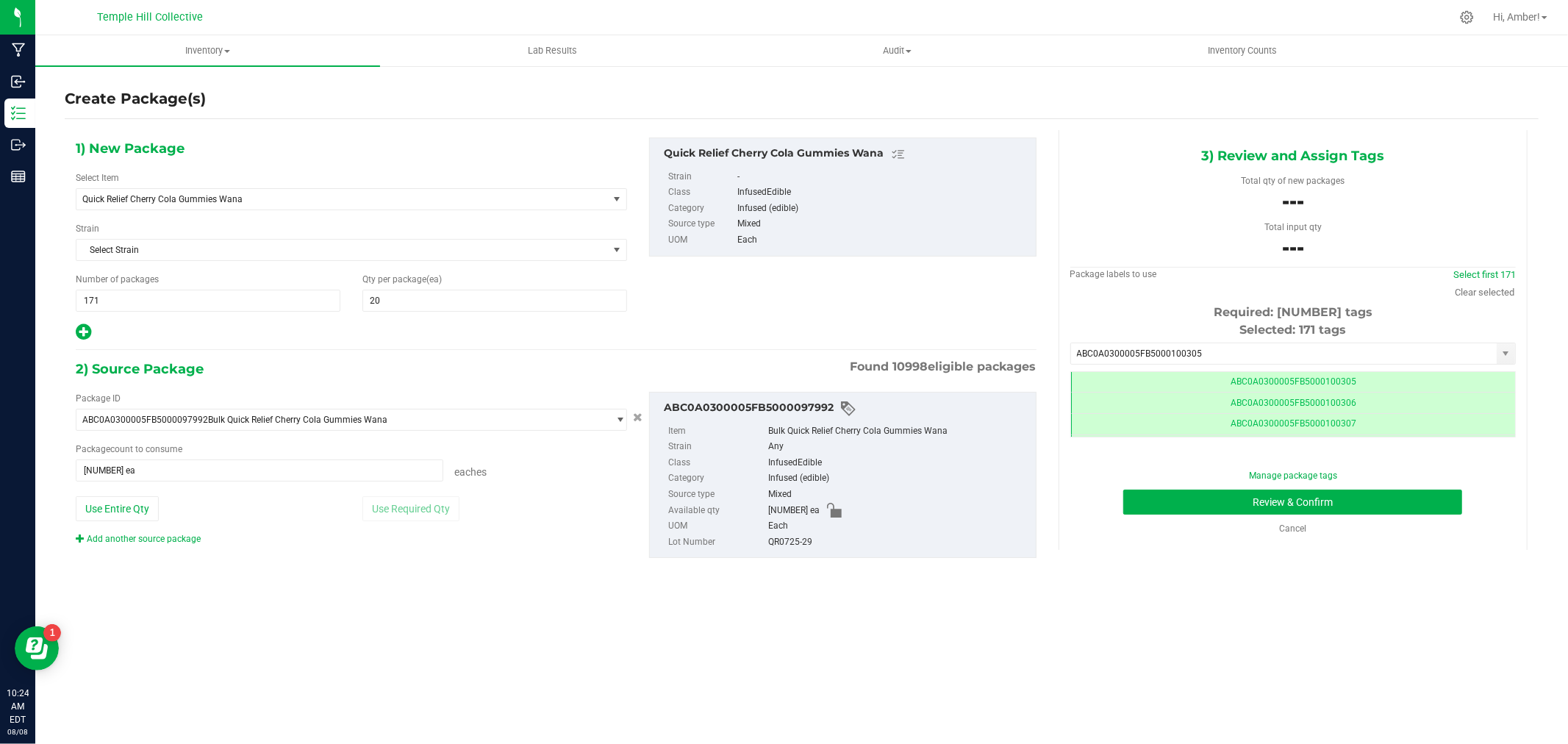 drag, startPoint x: 817, startPoint y: 546, endPoint x: 792, endPoint y: 544, distance: 25.079872 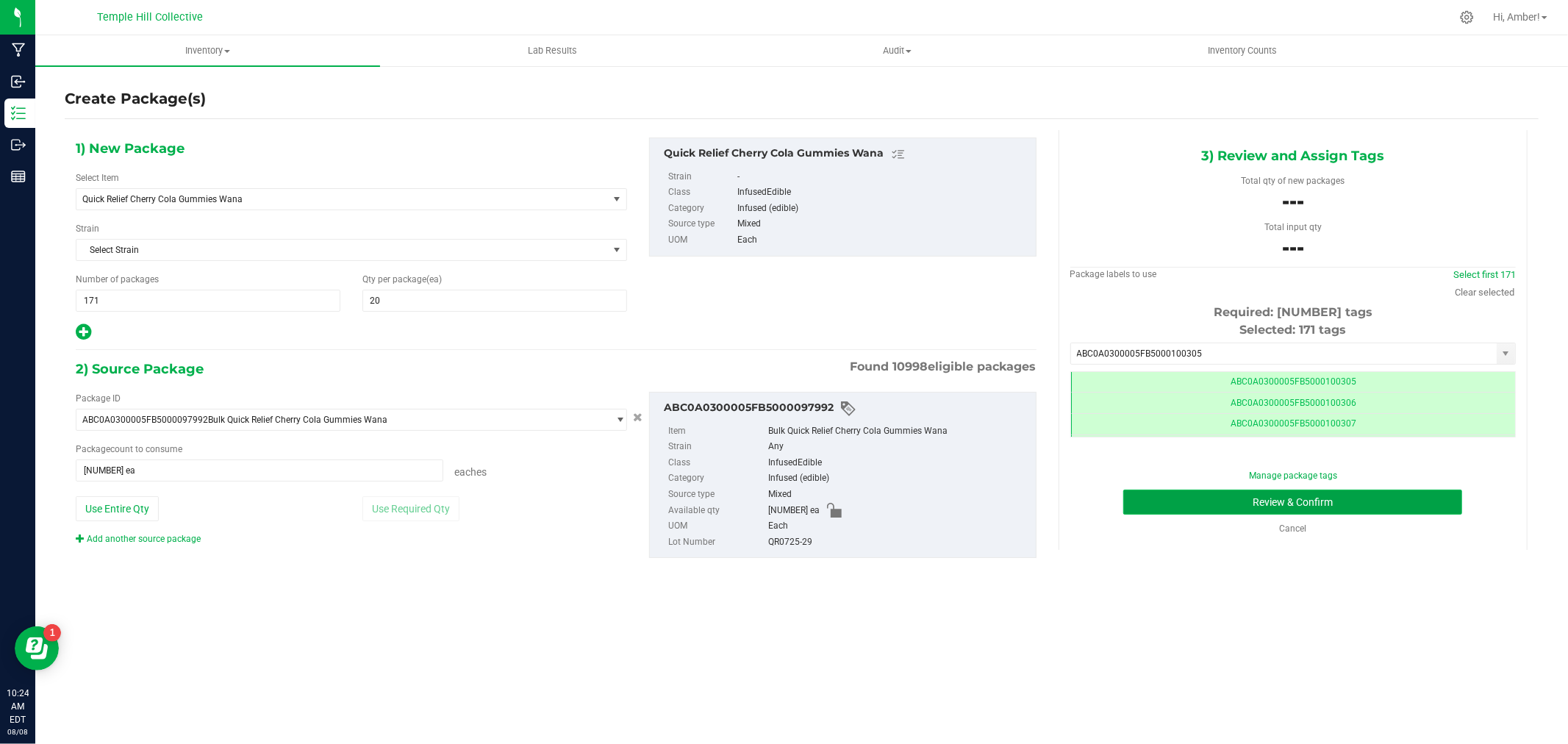 click on "Review & Confirm" at bounding box center (1292, 502) 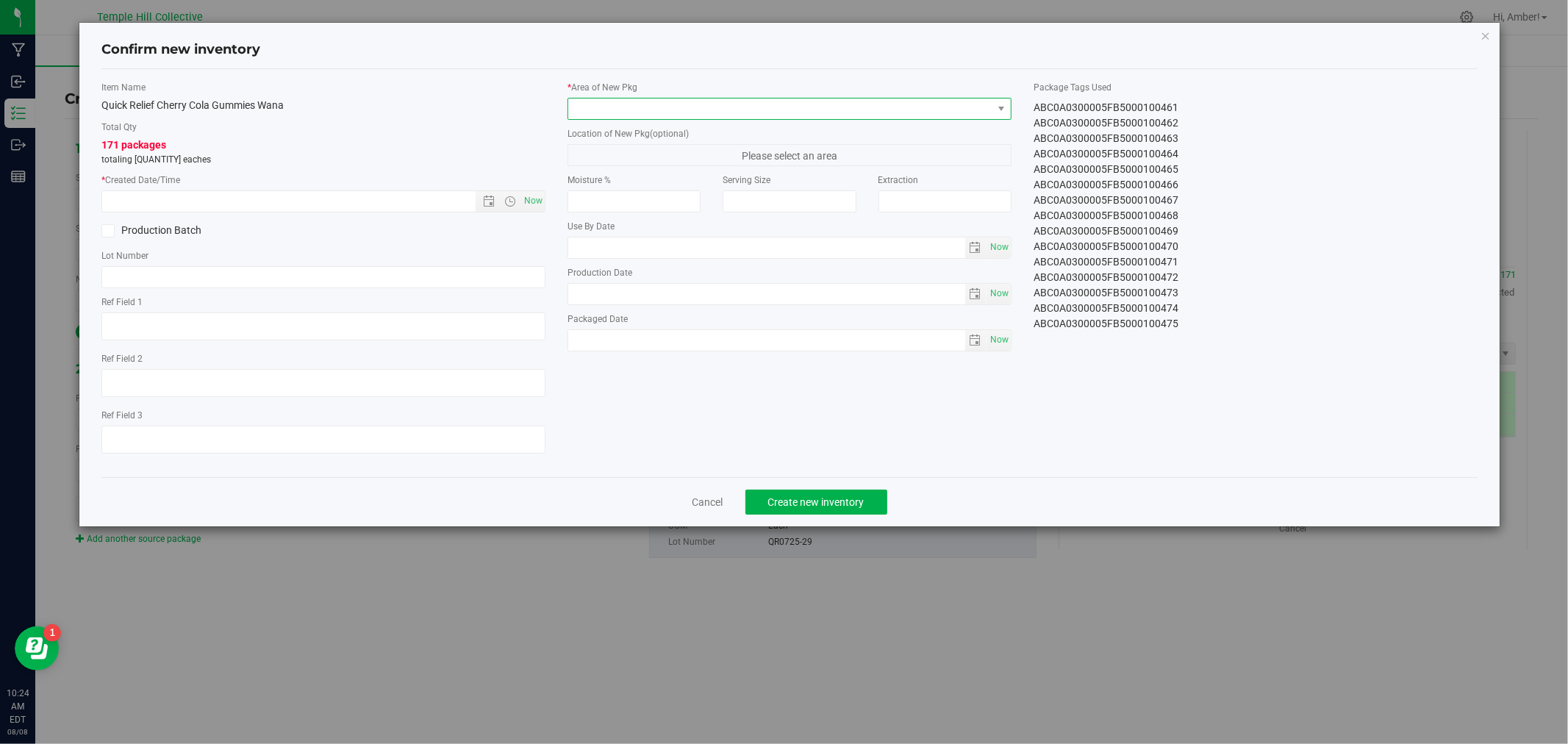 click at bounding box center (780, 109) 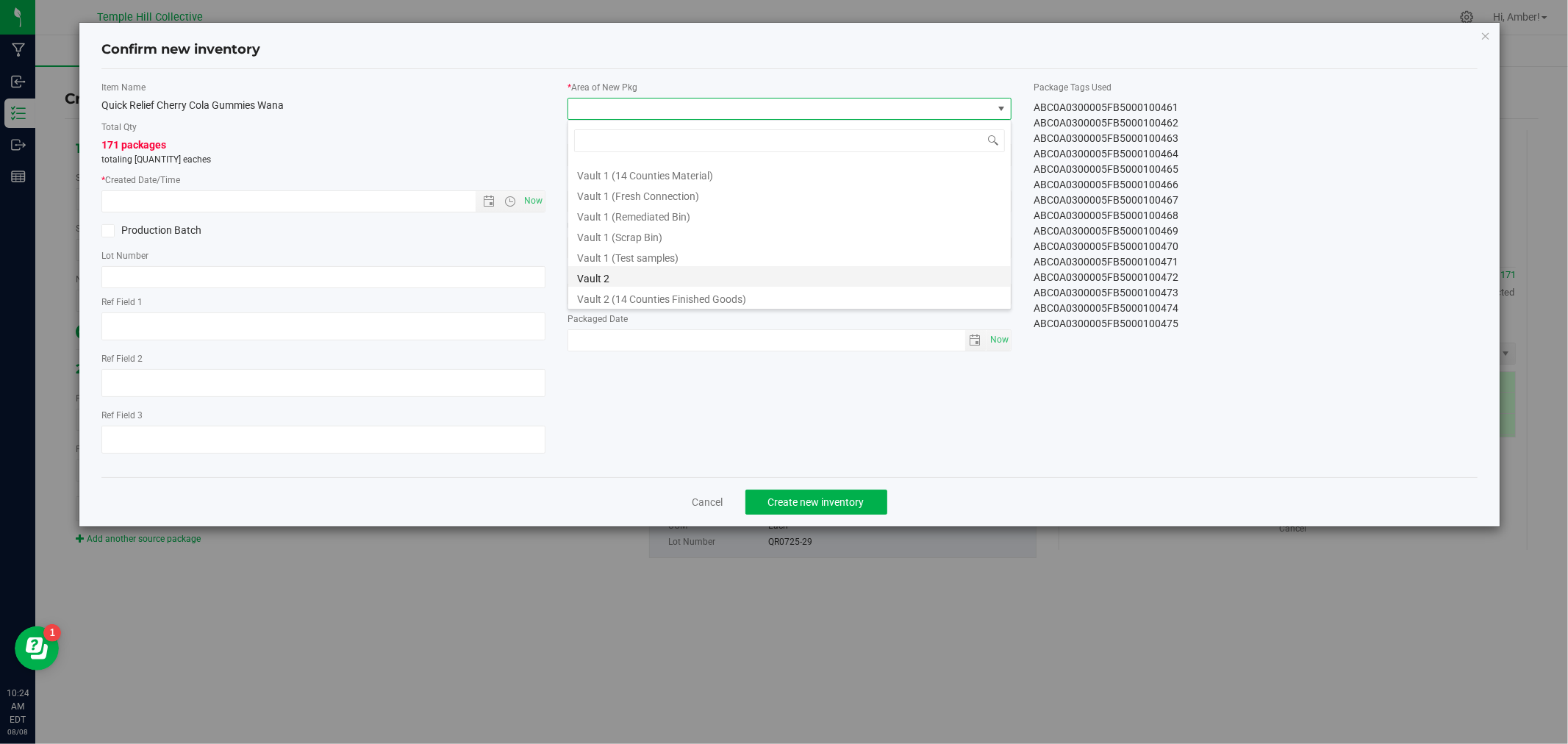 click on "Vault 2" at bounding box center (790, 276) 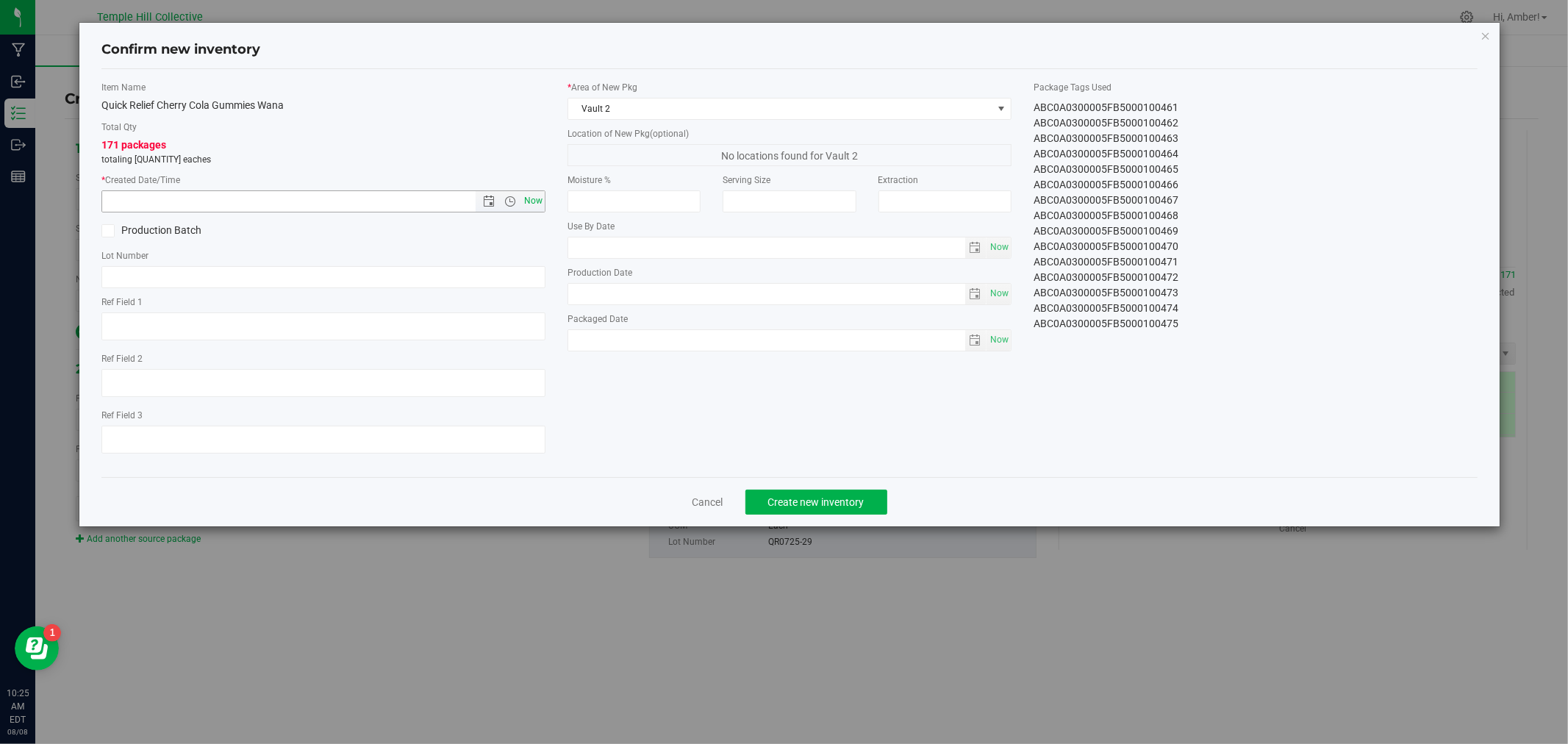 click on "Now" at bounding box center (534, 201) 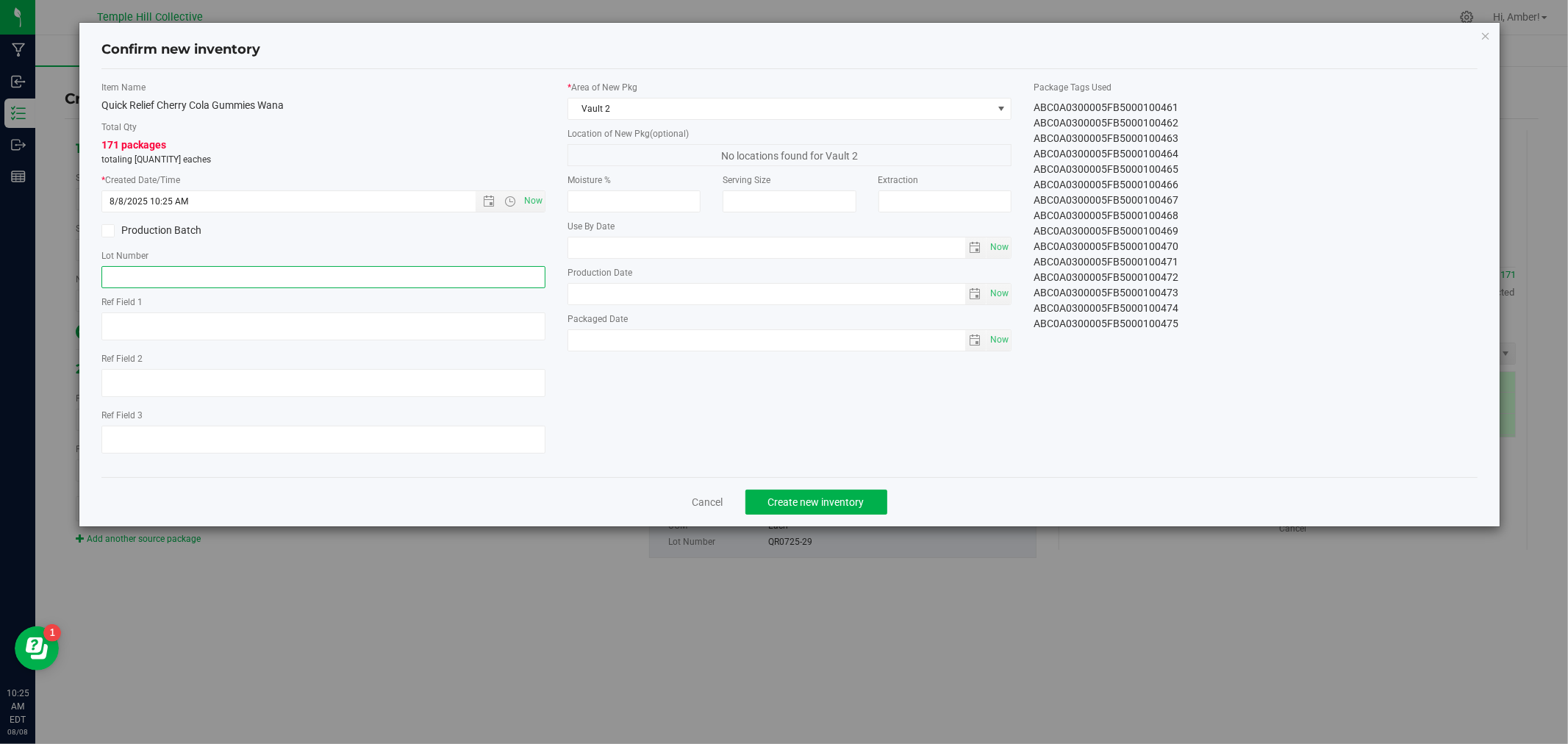 paste on "QR0725-29" 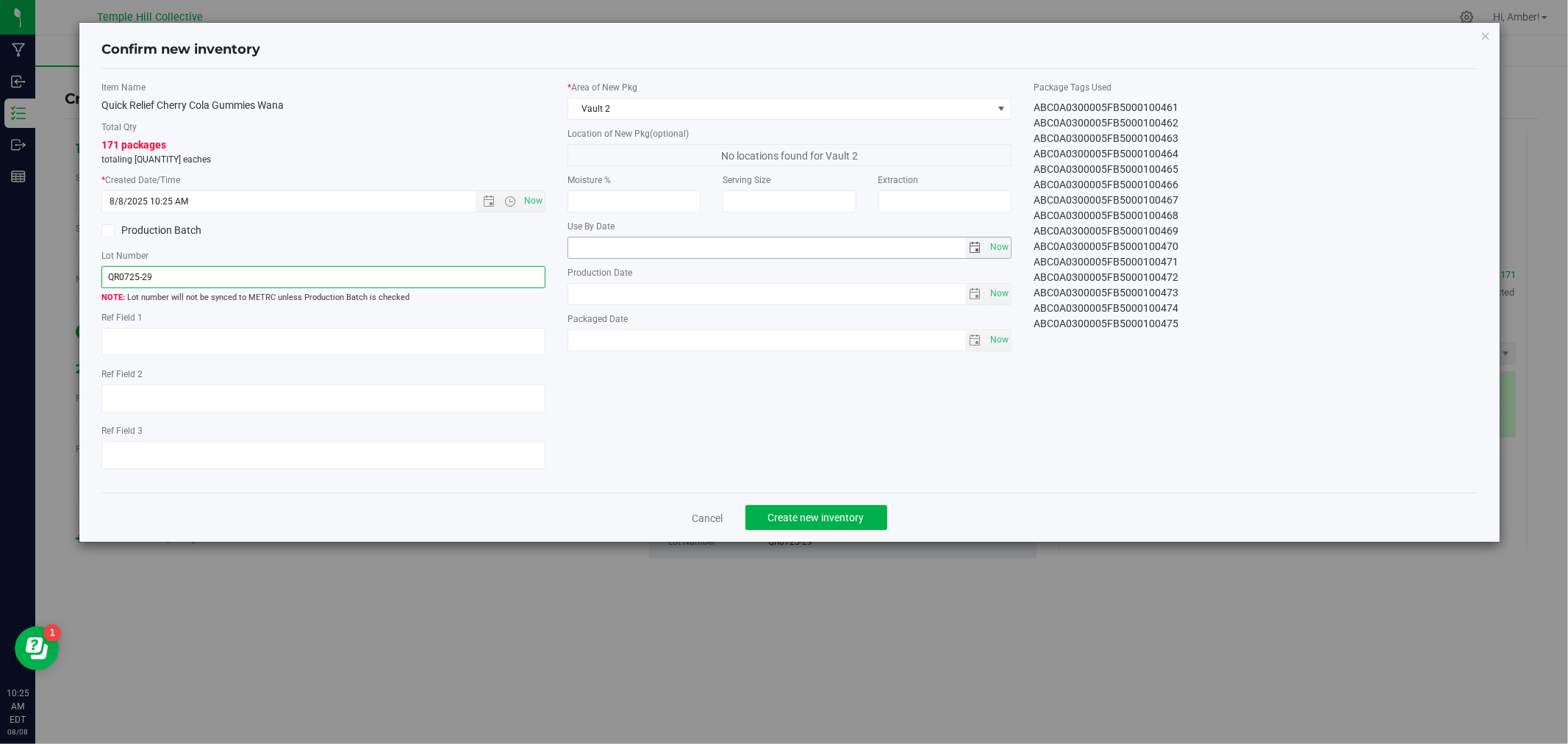 click at bounding box center (975, 248) 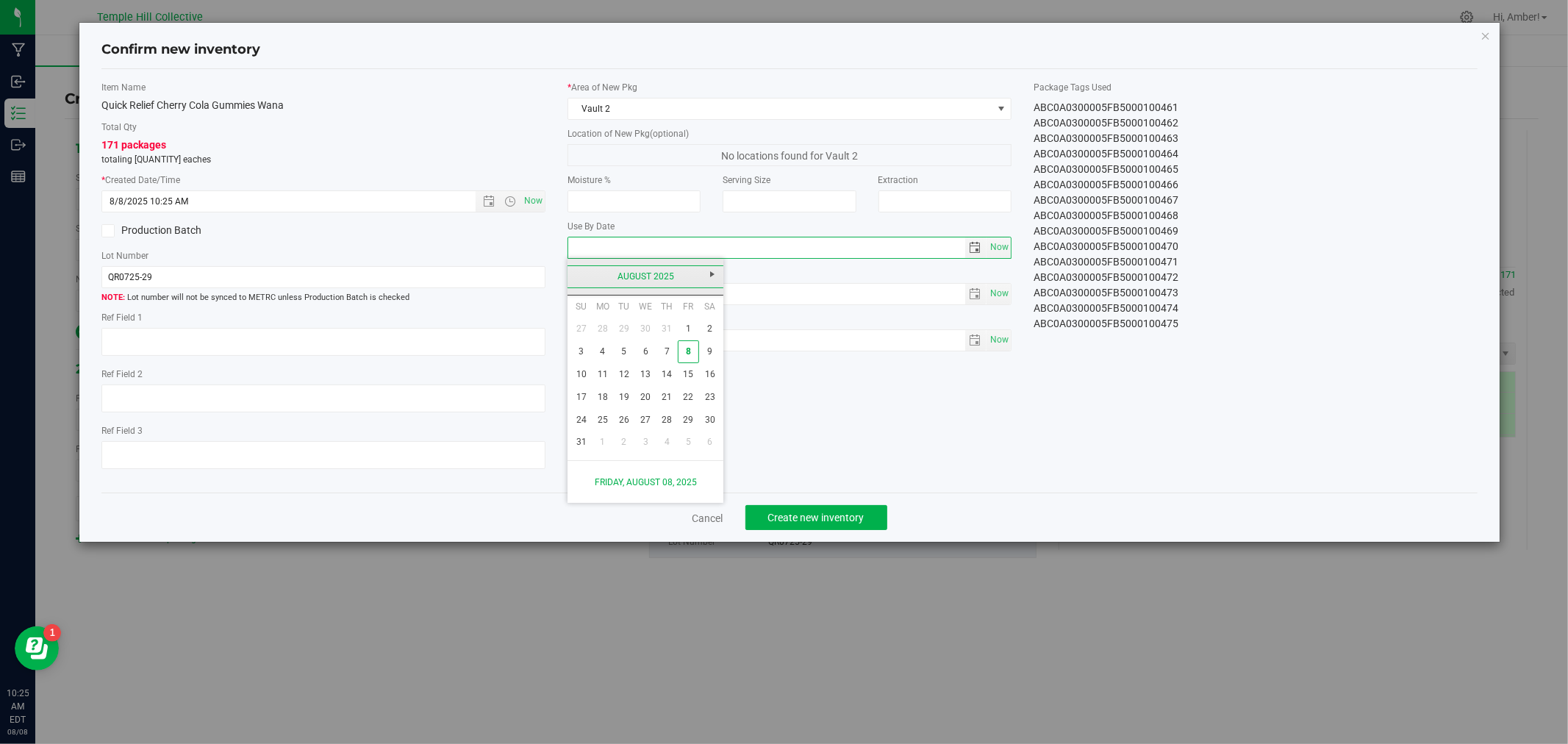 click on "August 2025" at bounding box center (645, 276) 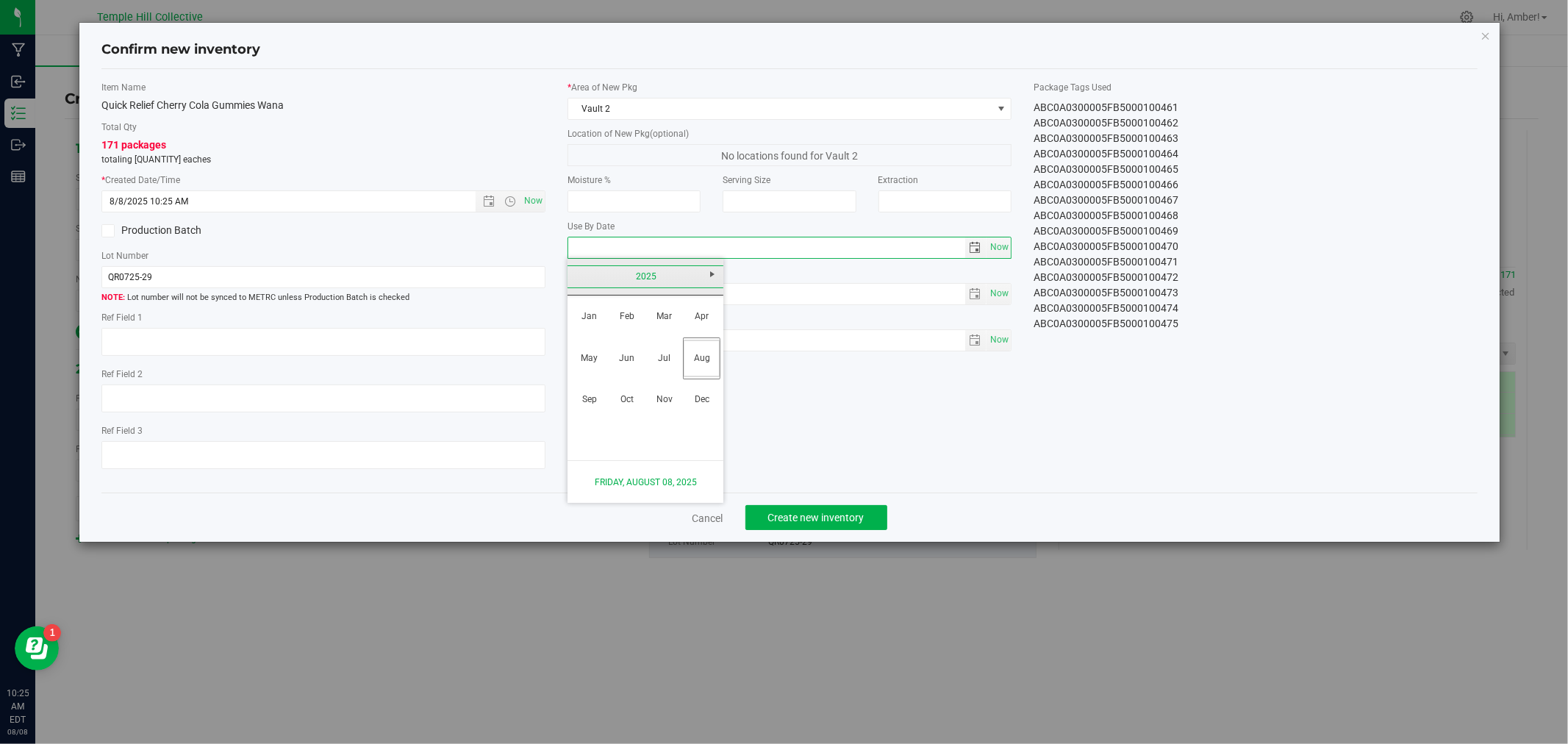 click on "2025" at bounding box center [645, 276] 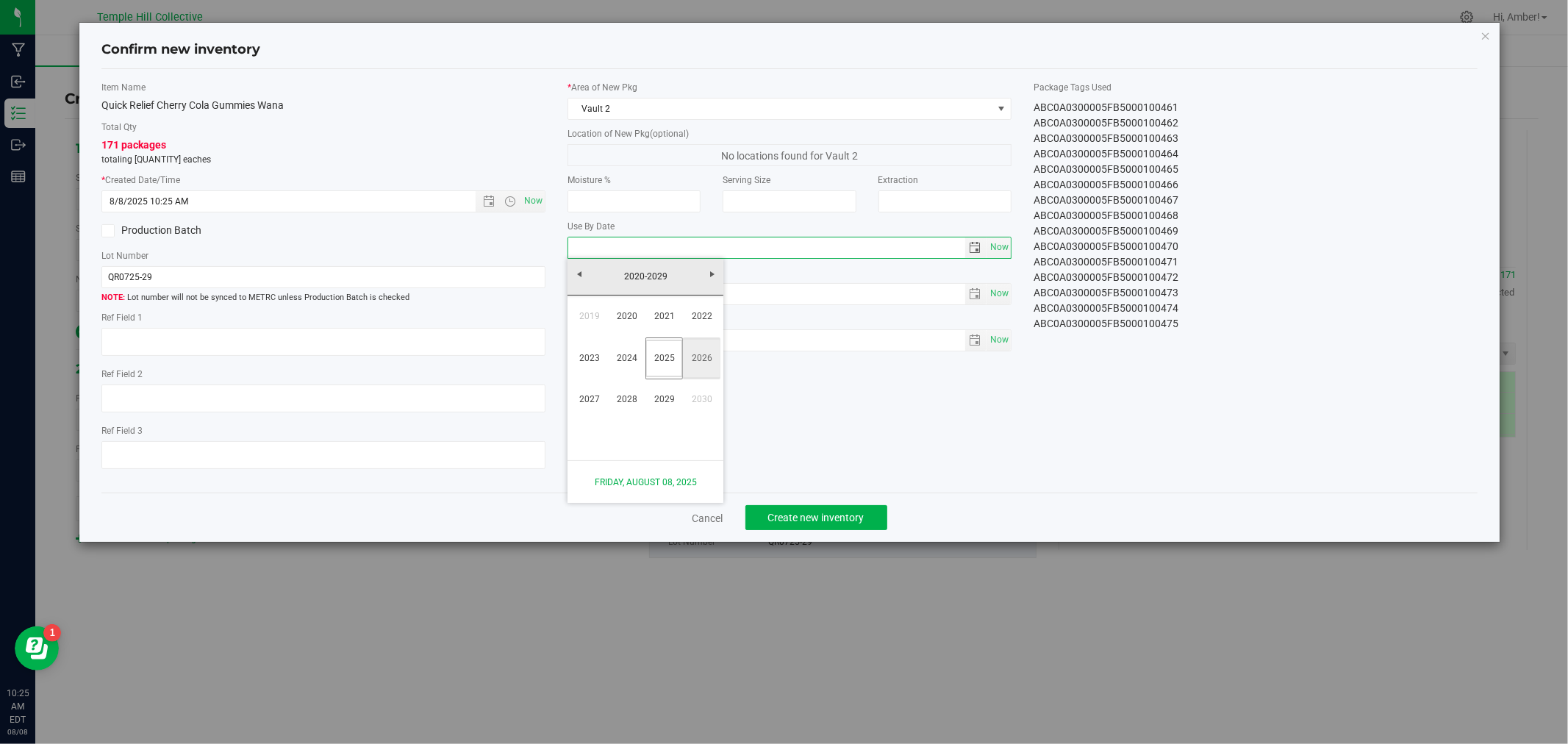 click on "2026" at bounding box center [701, 358] 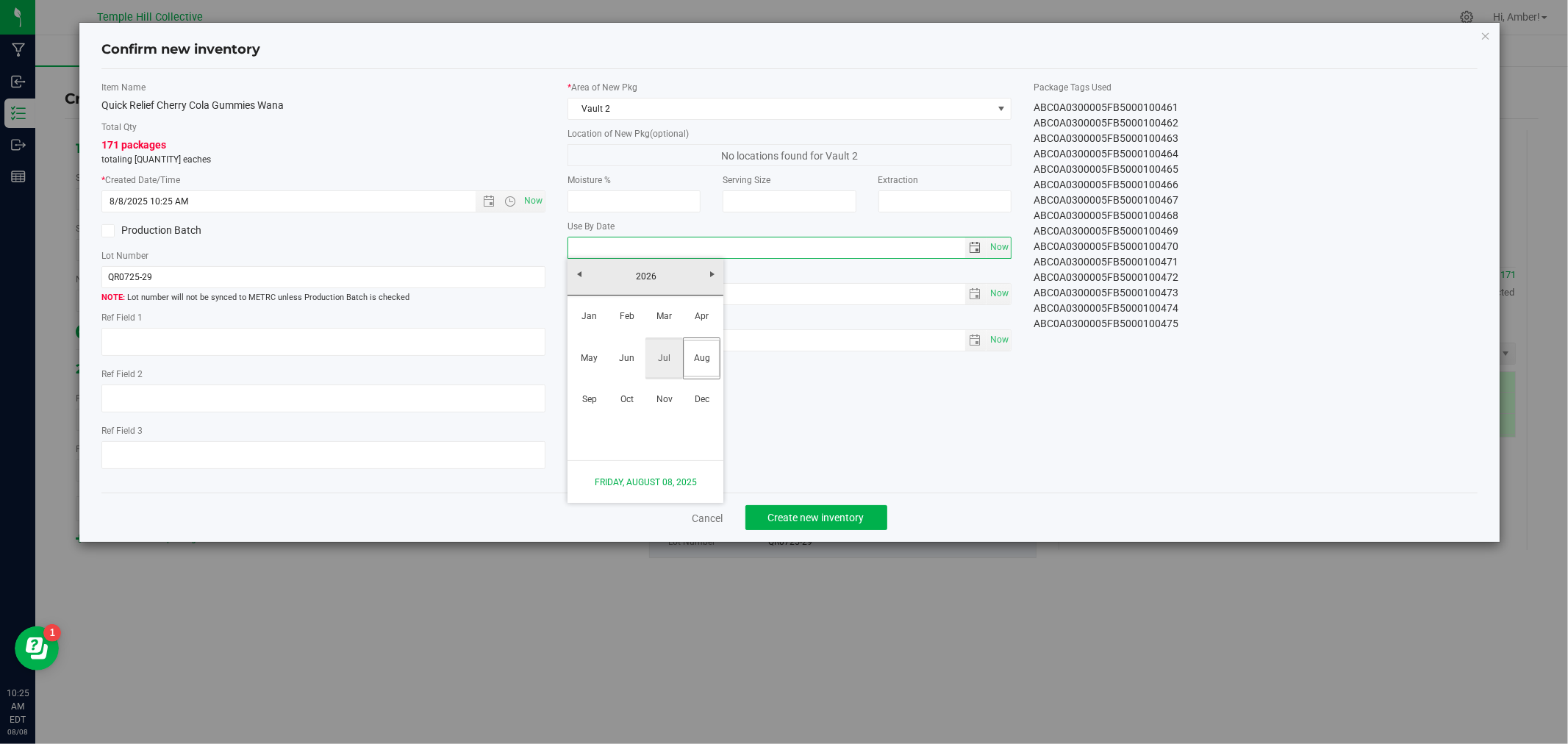 click on "Jul" at bounding box center (664, 358) 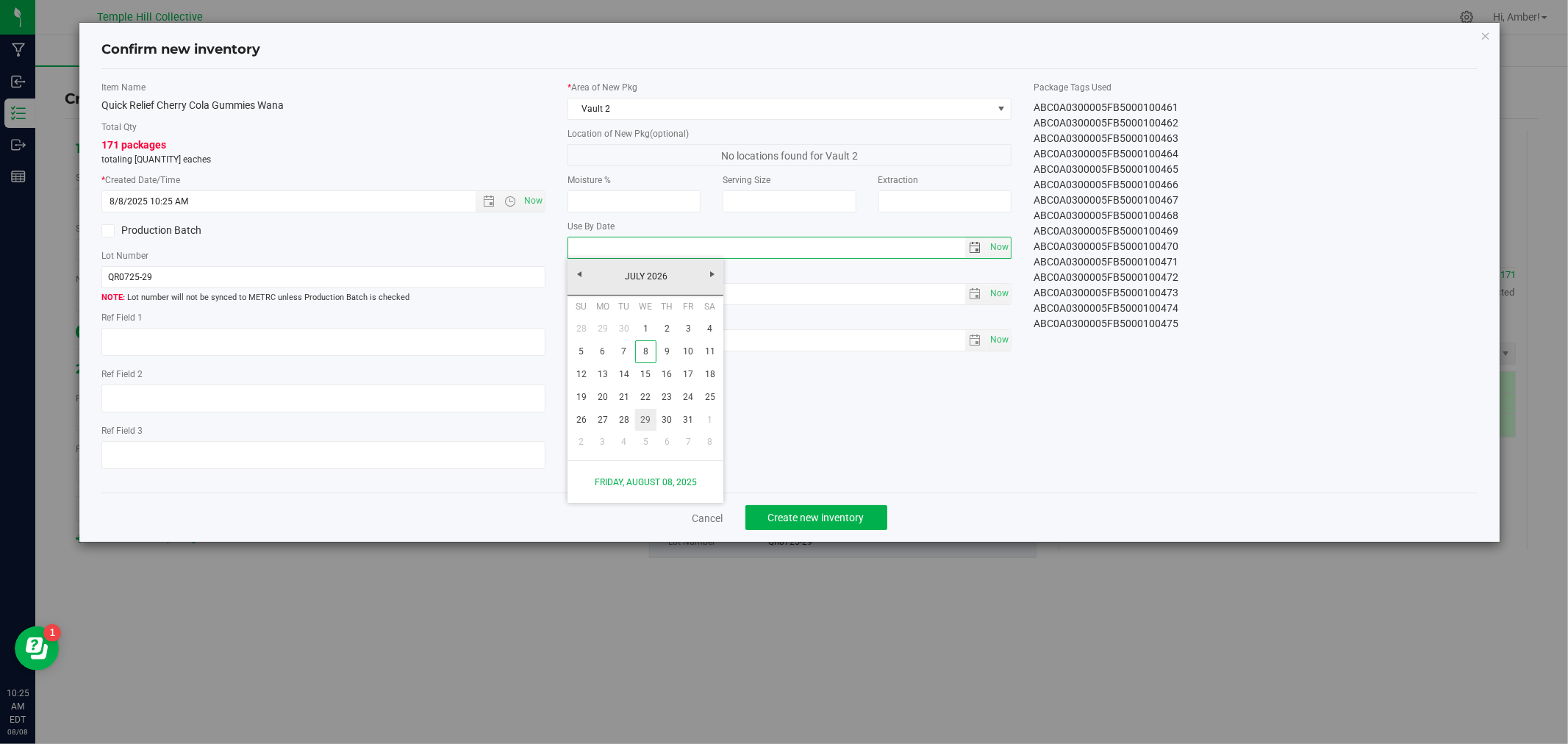 click on "29" at bounding box center (645, 420) 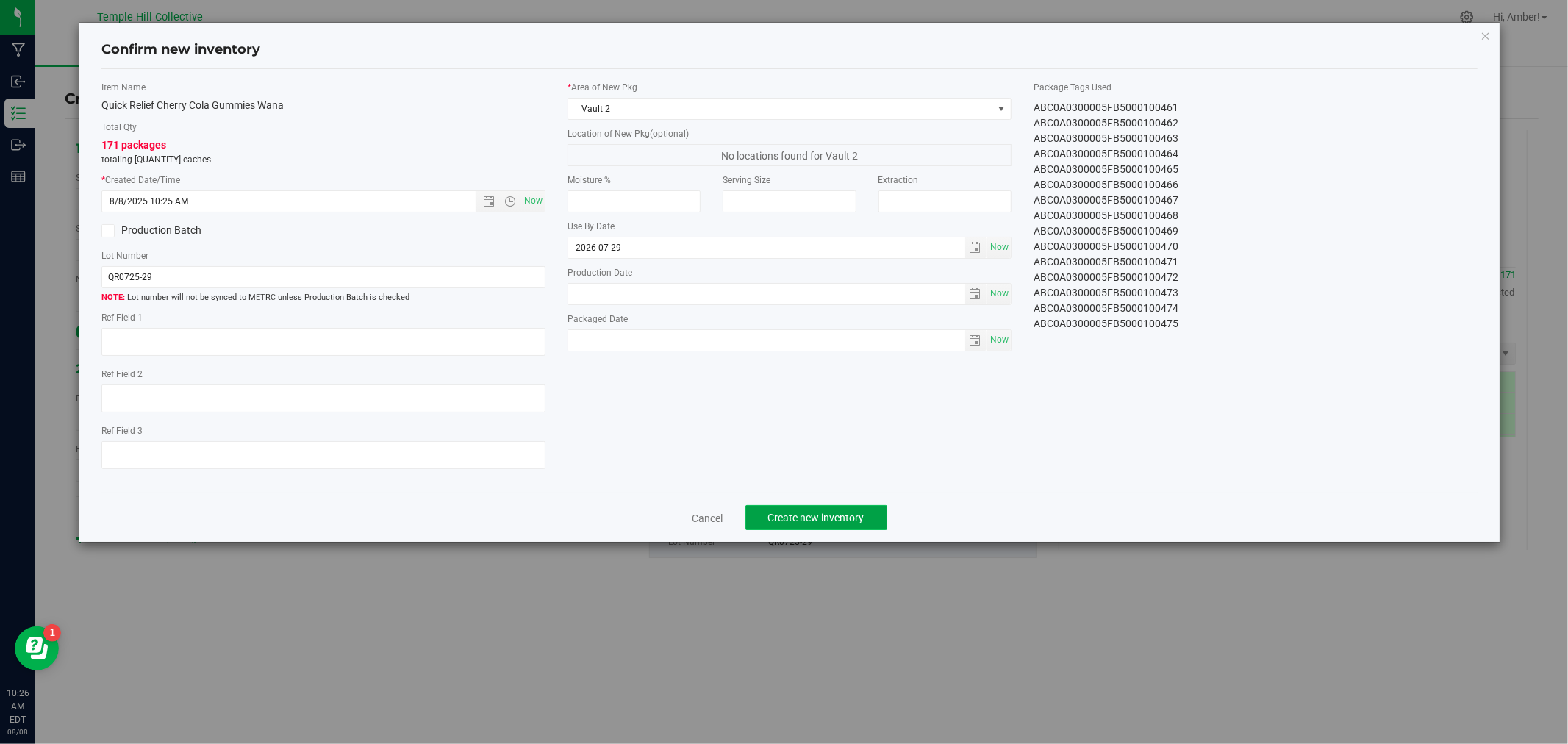 click on "Create new inventory" 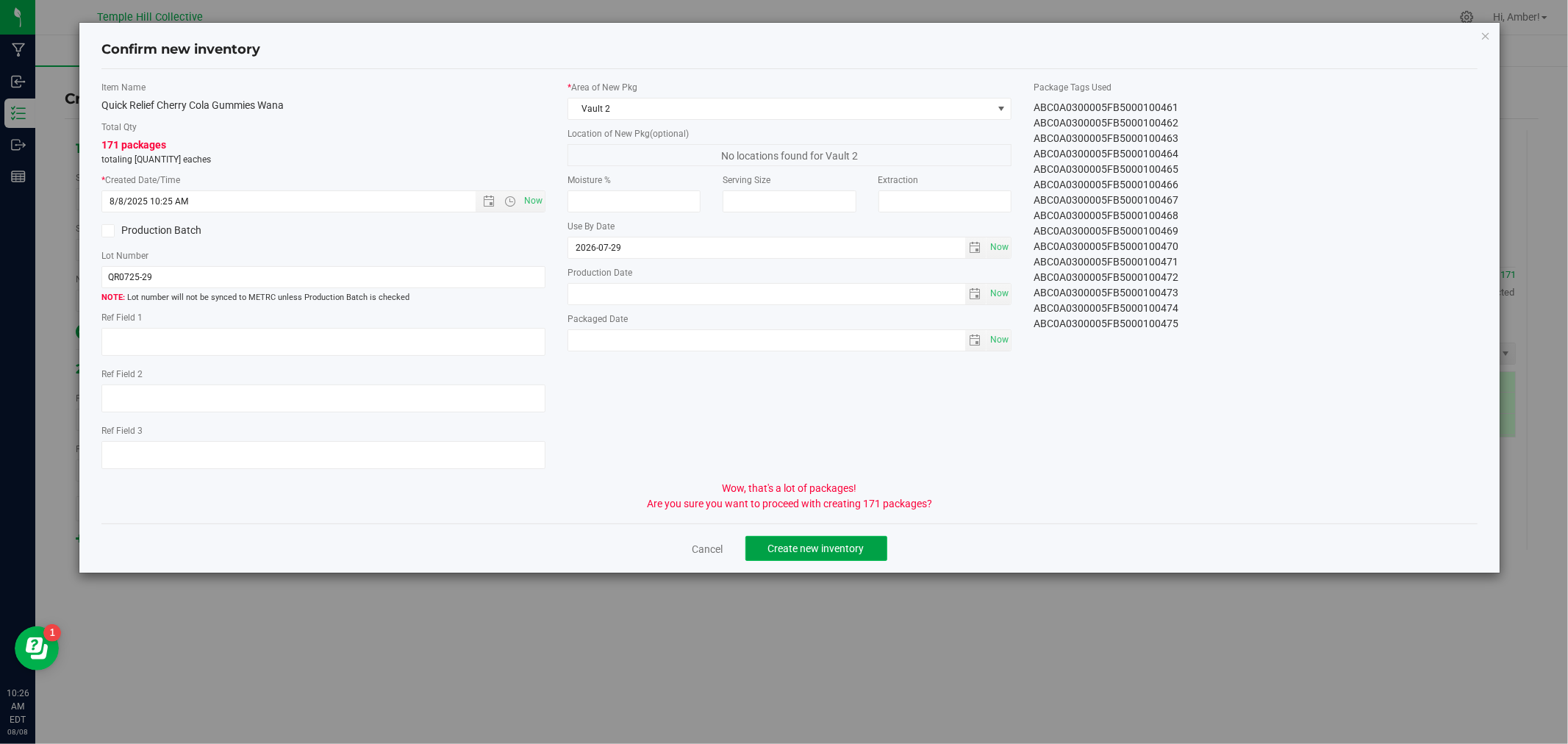 click on "Create new inventory" 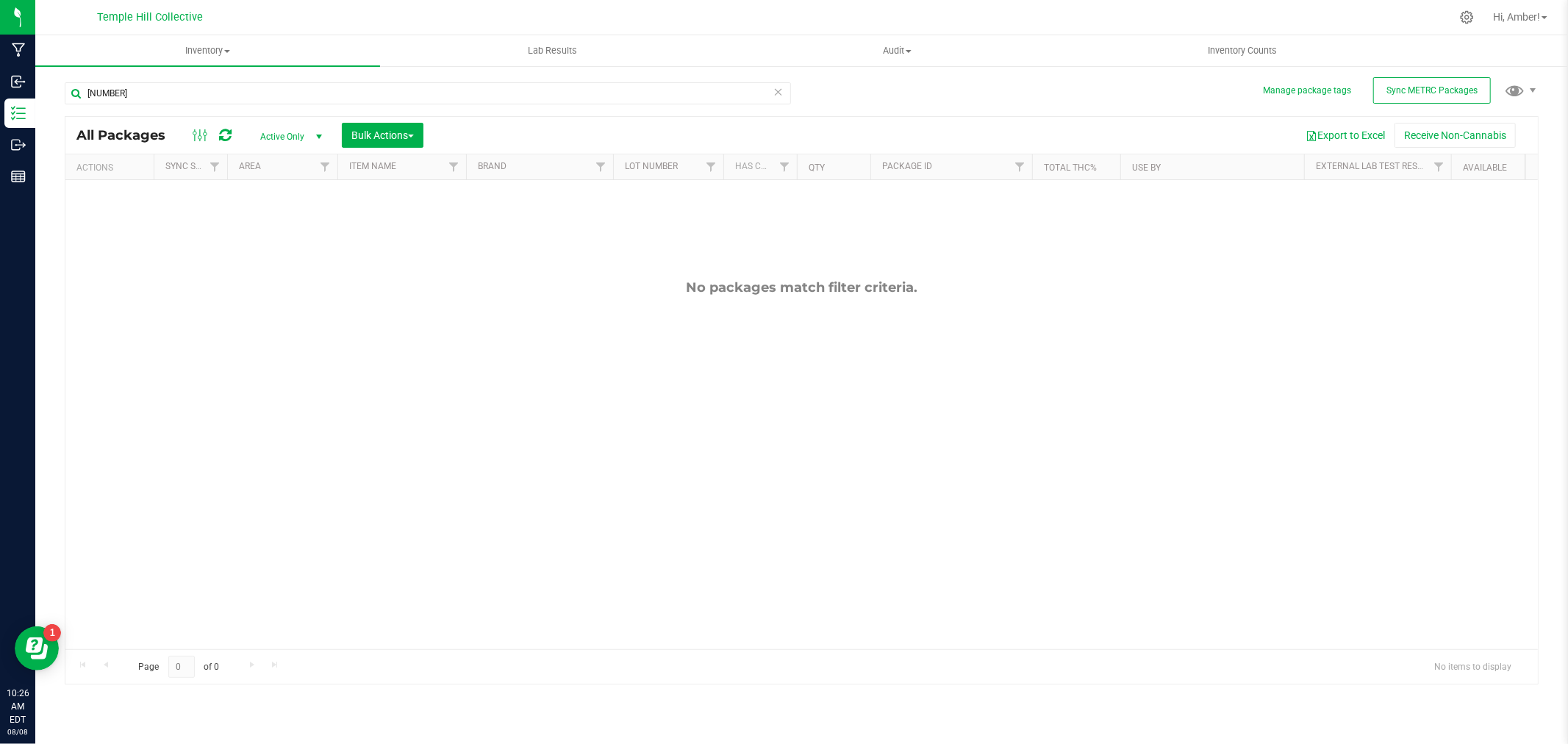 click at bounding box center (778, 91) 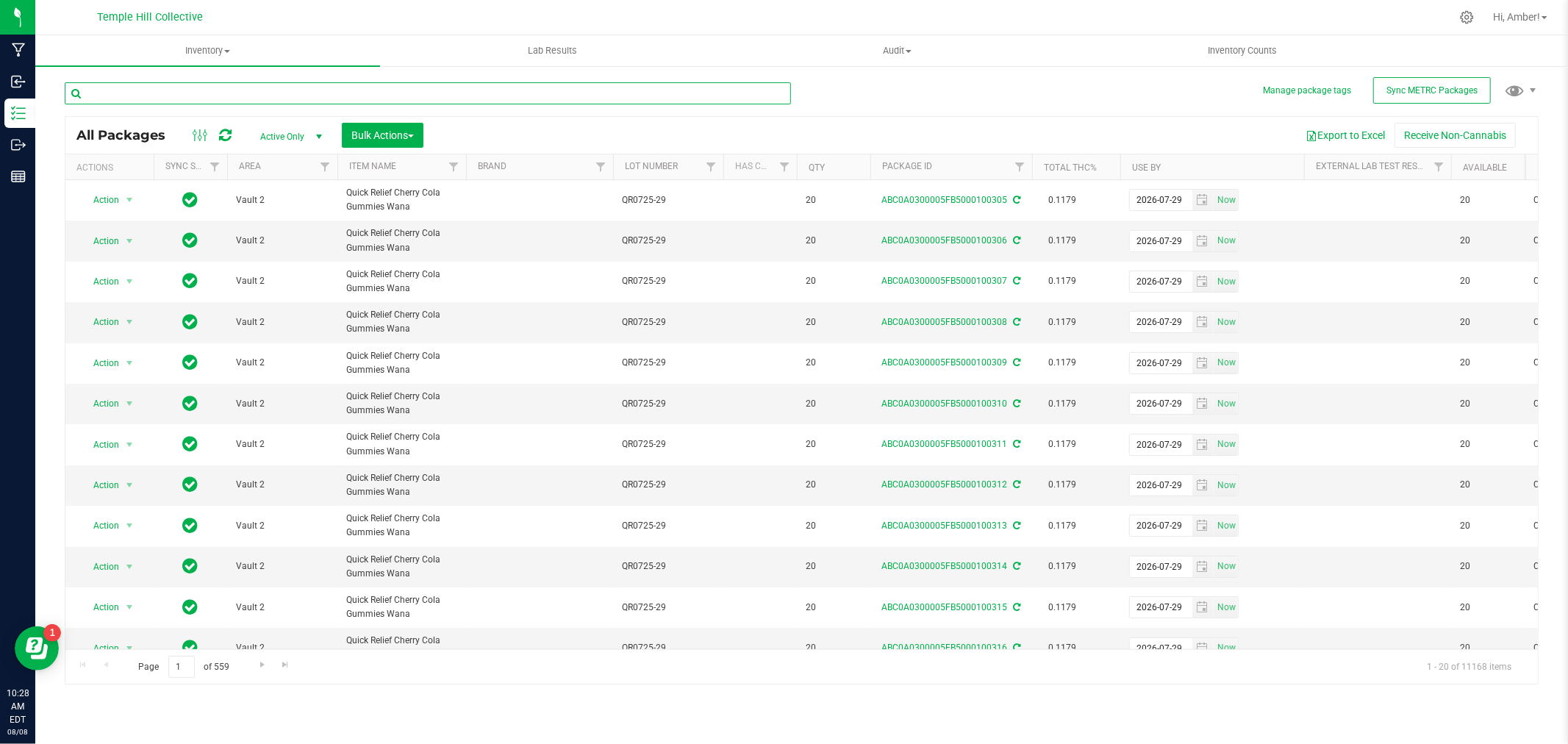 click at bounding box center (428, 93) 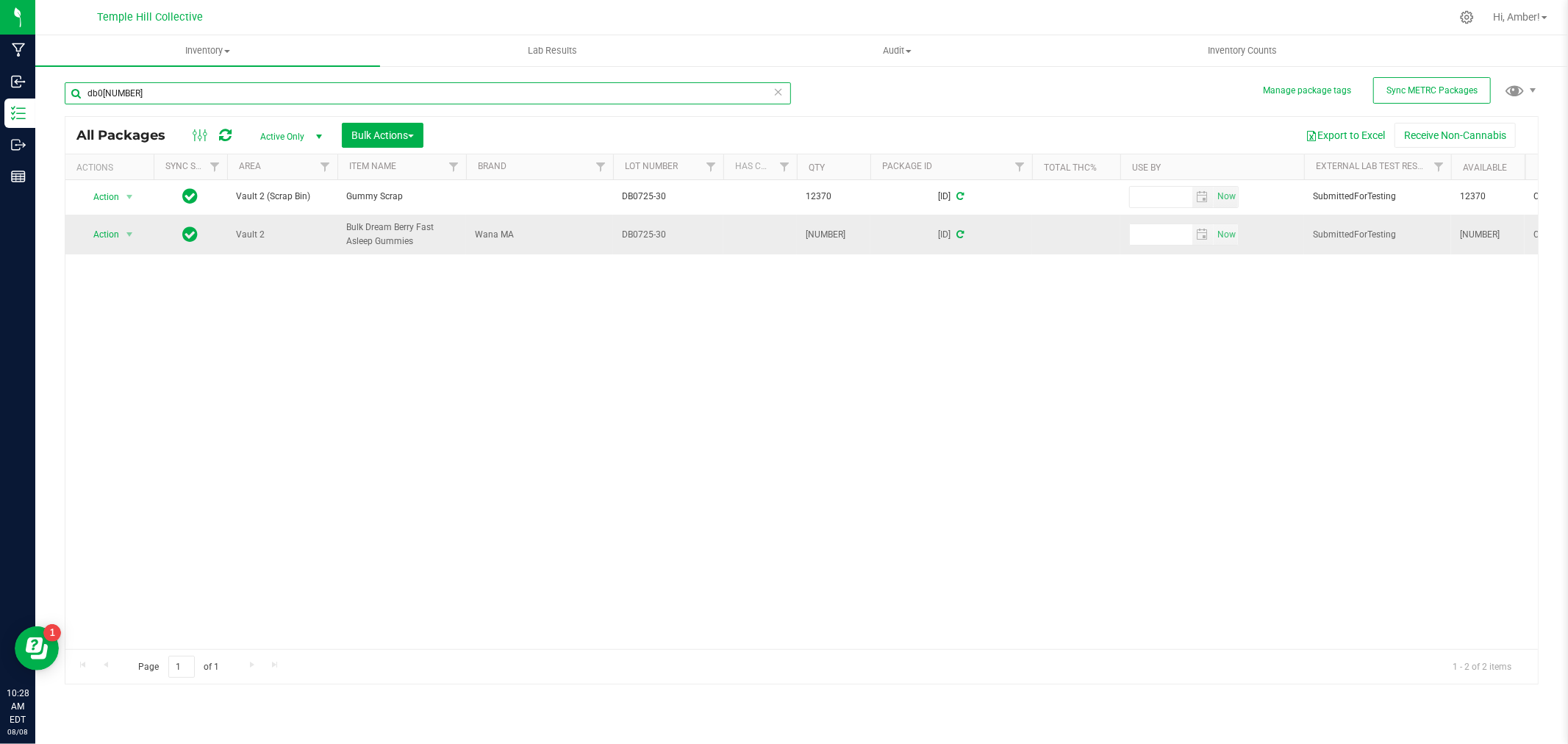 type on "db0[NUMBER]" 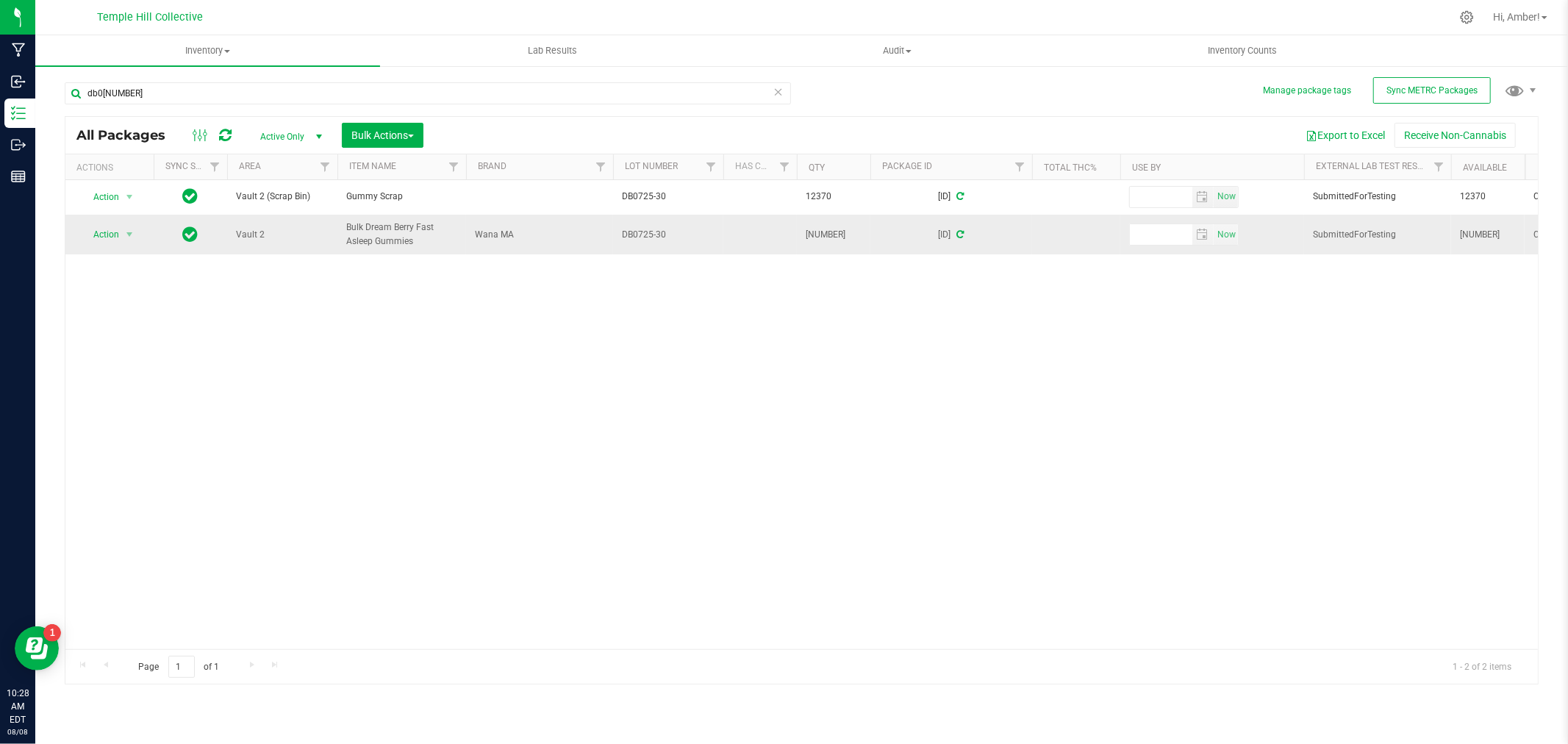 click at bounding box center (961, 235) 